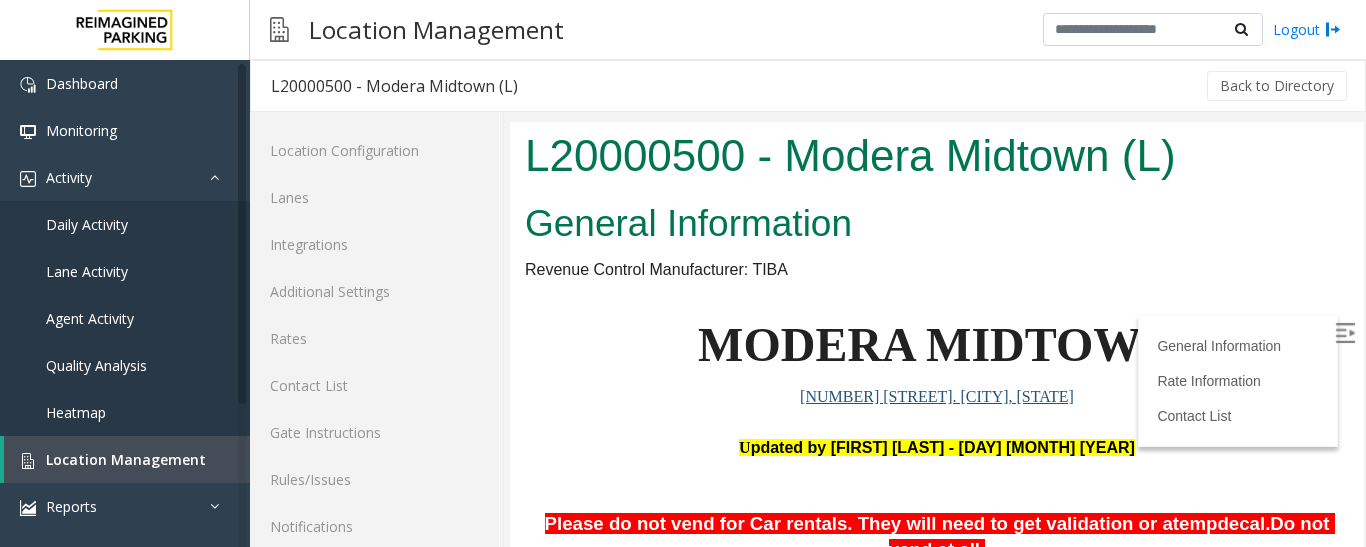scroll, scrollTop: 600, scrollLeft: 0, axis: vertical 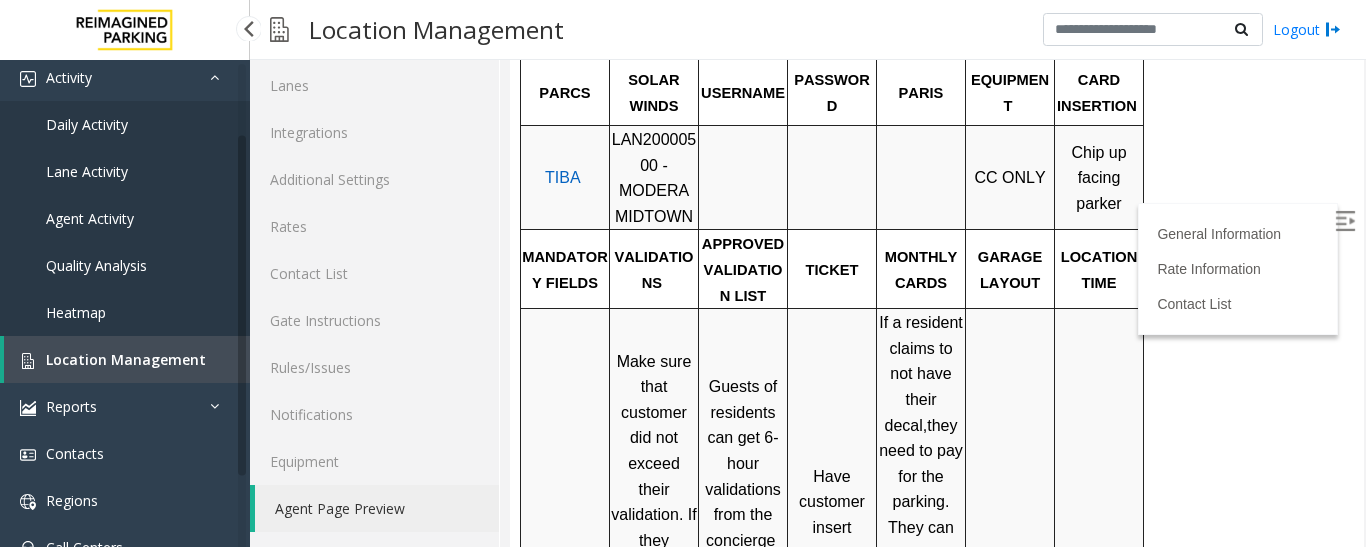 click on "Location Management" at bounding box center (126, 359) 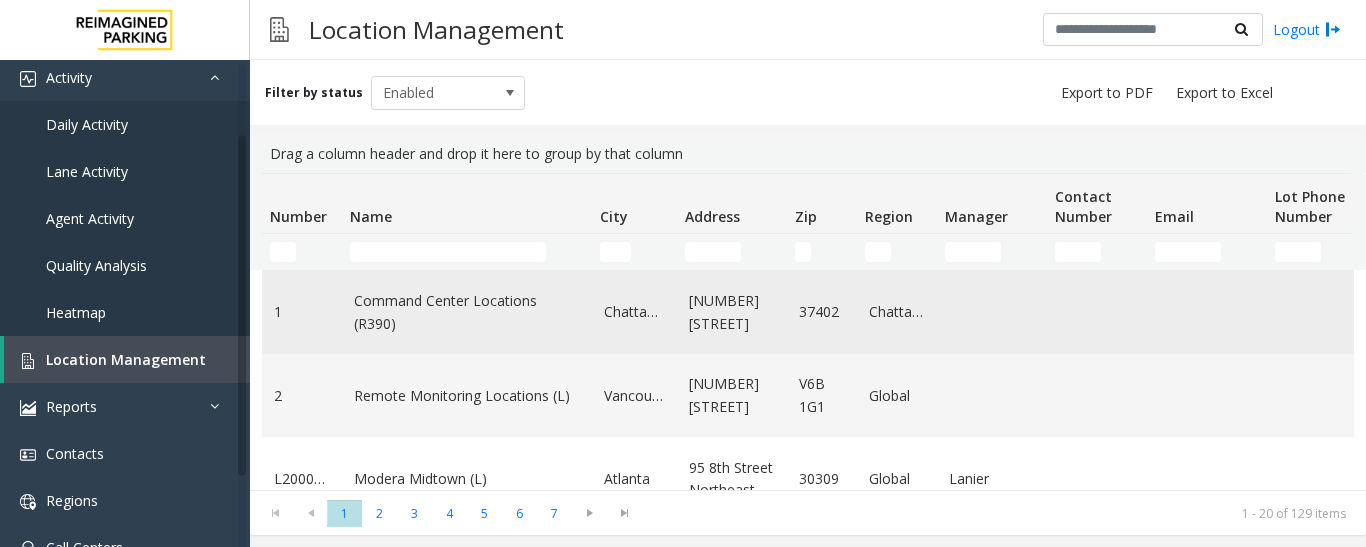 click on "Command Center Locations (R390)" 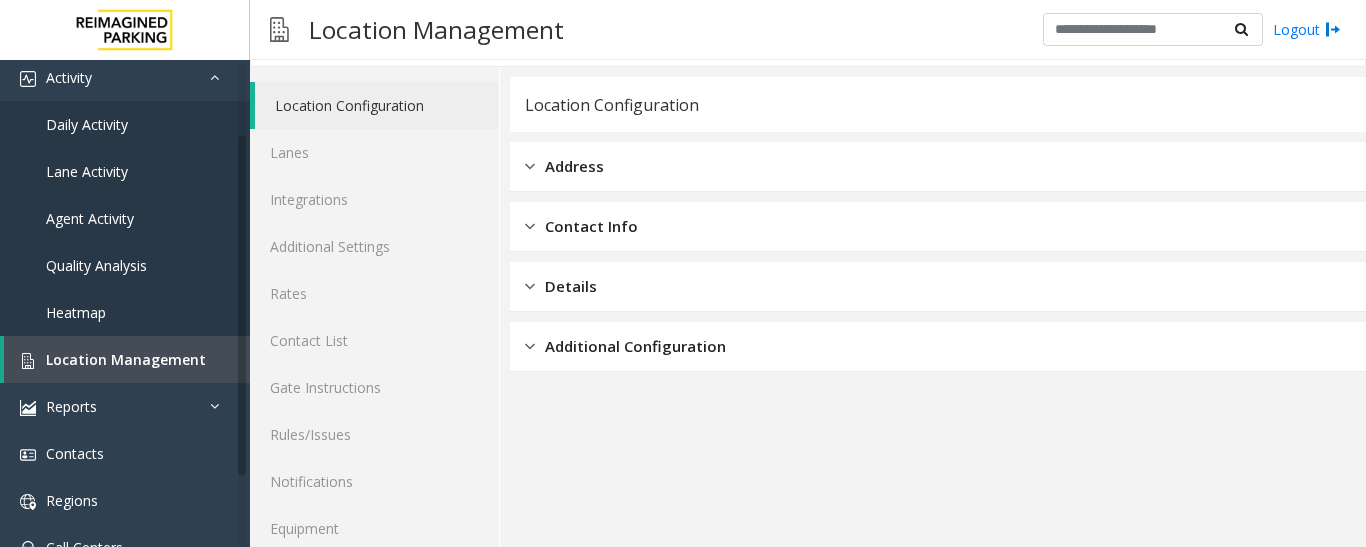 scroll, scrollTop: 112, scrollLeft: 0, axis: vertical 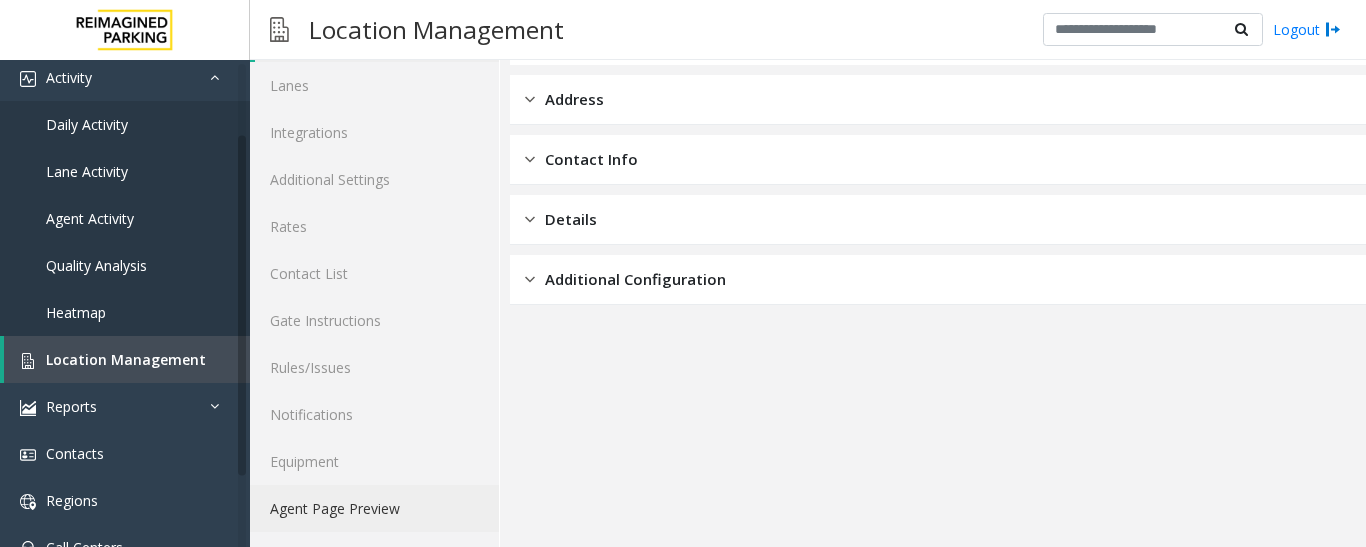 click on "Agent Page Preview" 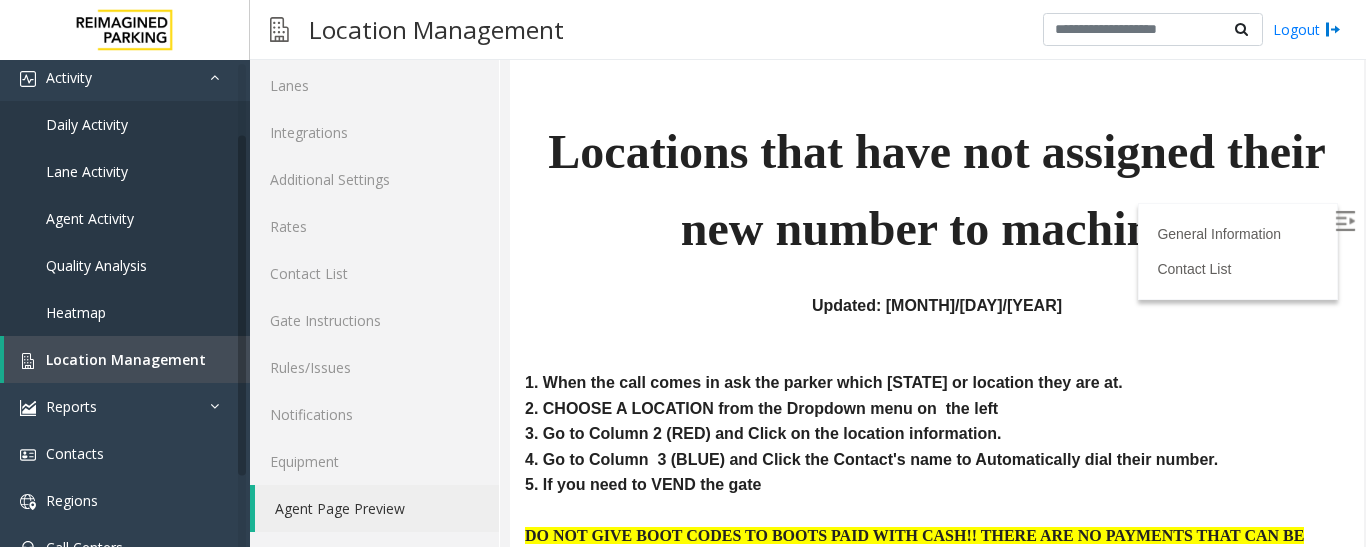 scroll, scrollTop: 100, scrollLeft: 0, axis: vertical 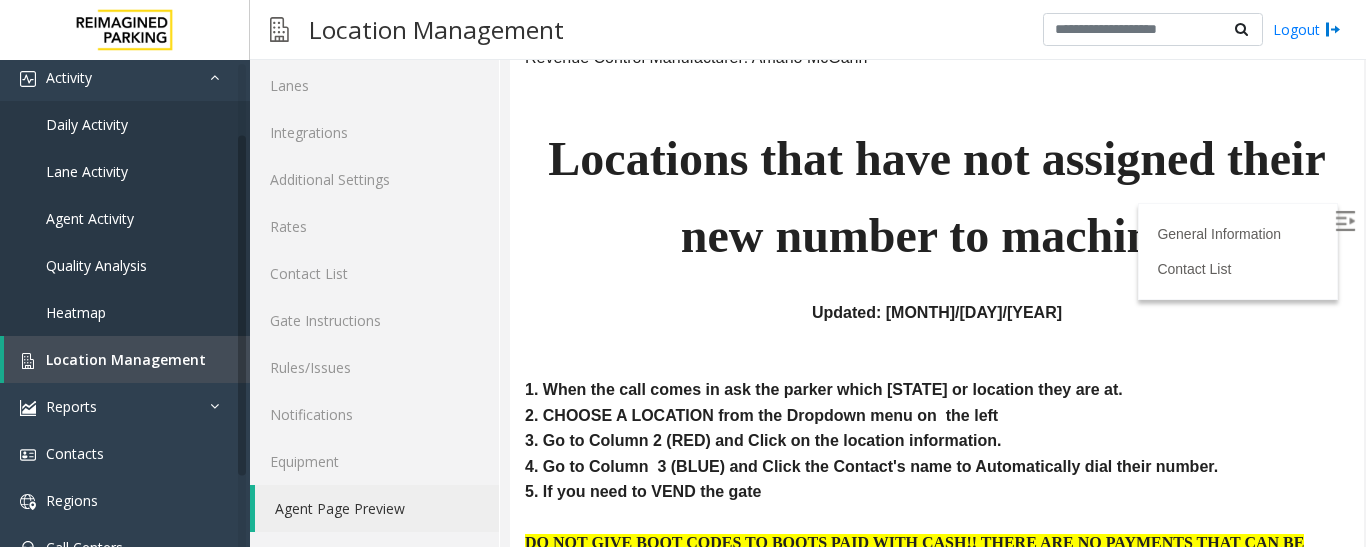 click at bounding box center (1345, 221) 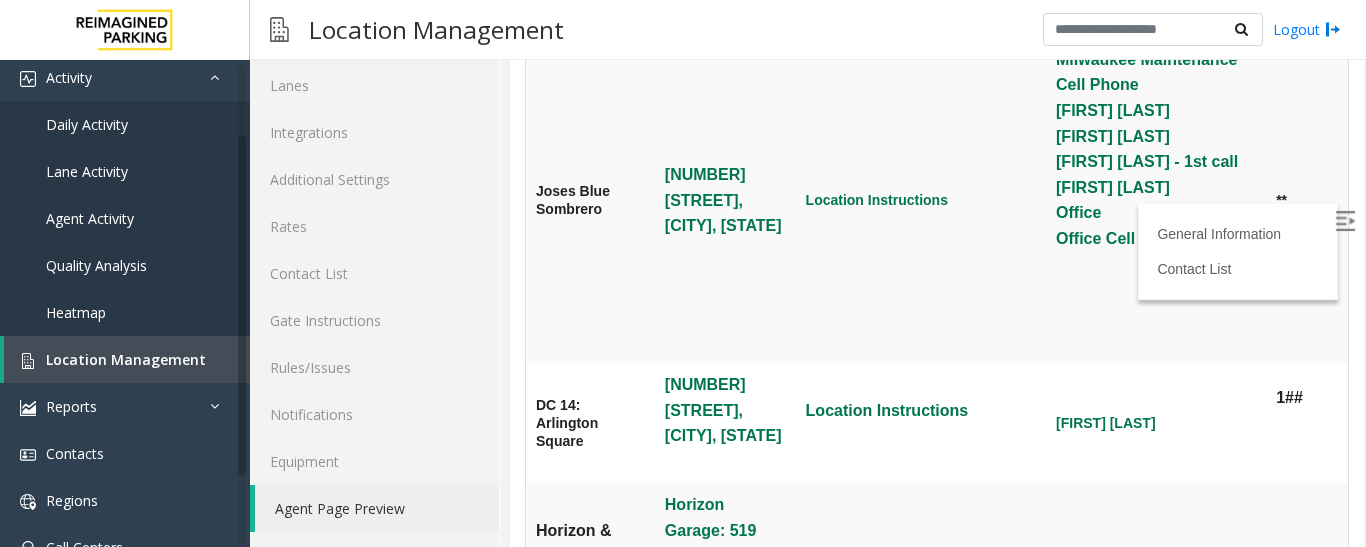 scroll, scrollTop: 1900, scrollLeft: 0, axis: vertical 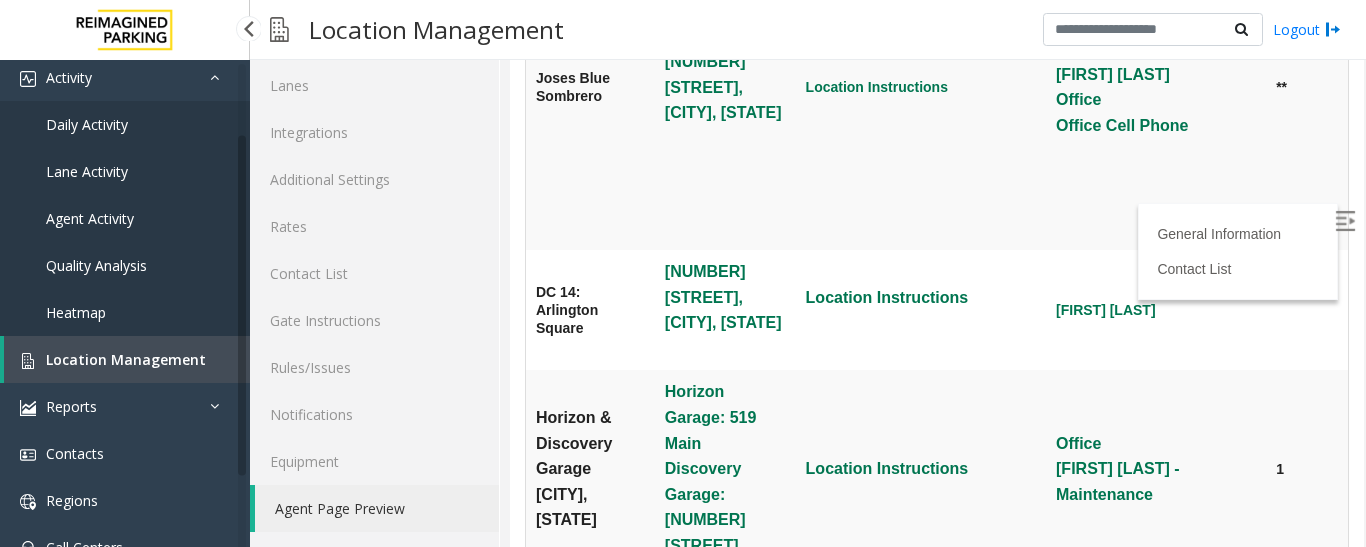 click on "Location Management" at bounding box center (126, 359) 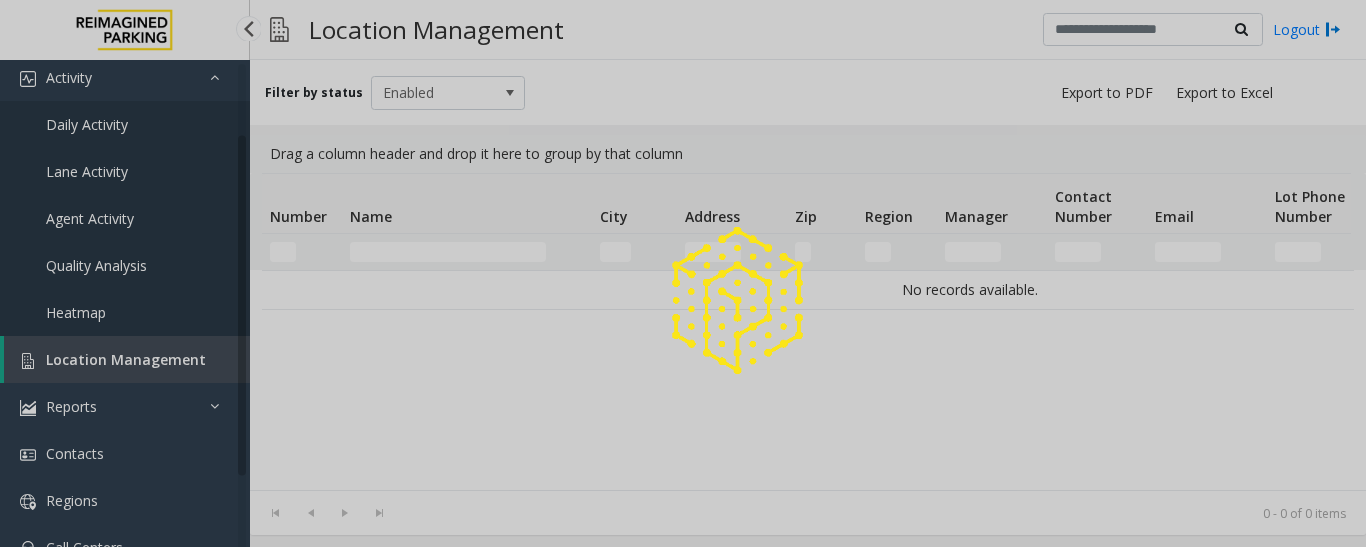 scroll, scrollTop: 0, scrollLeft: 0, axis: both 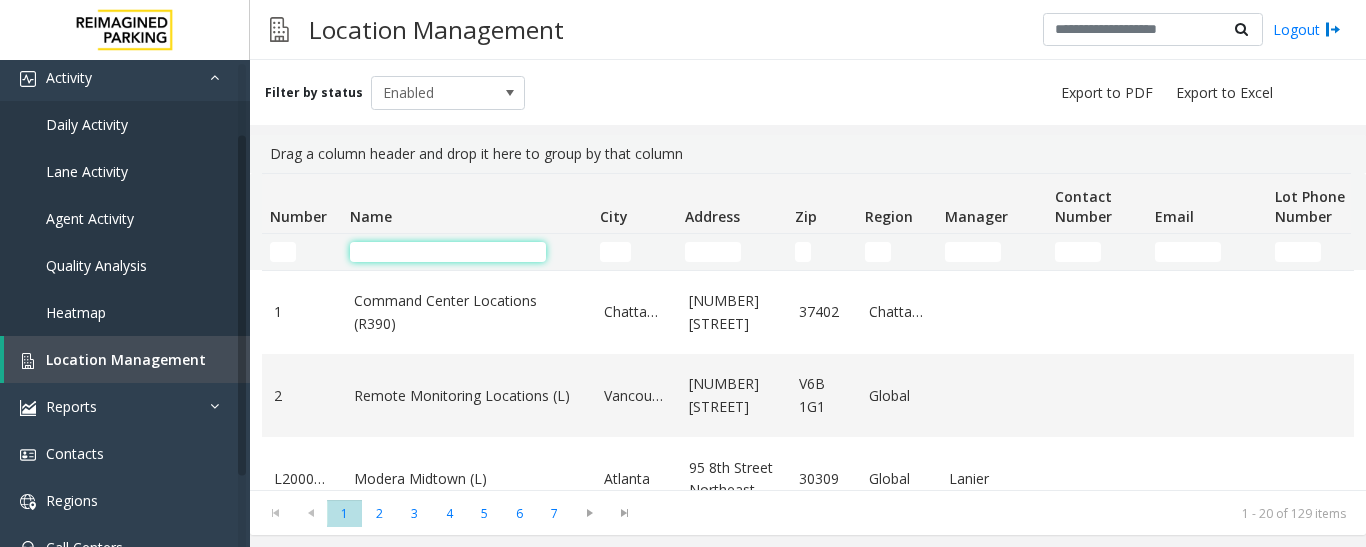 click 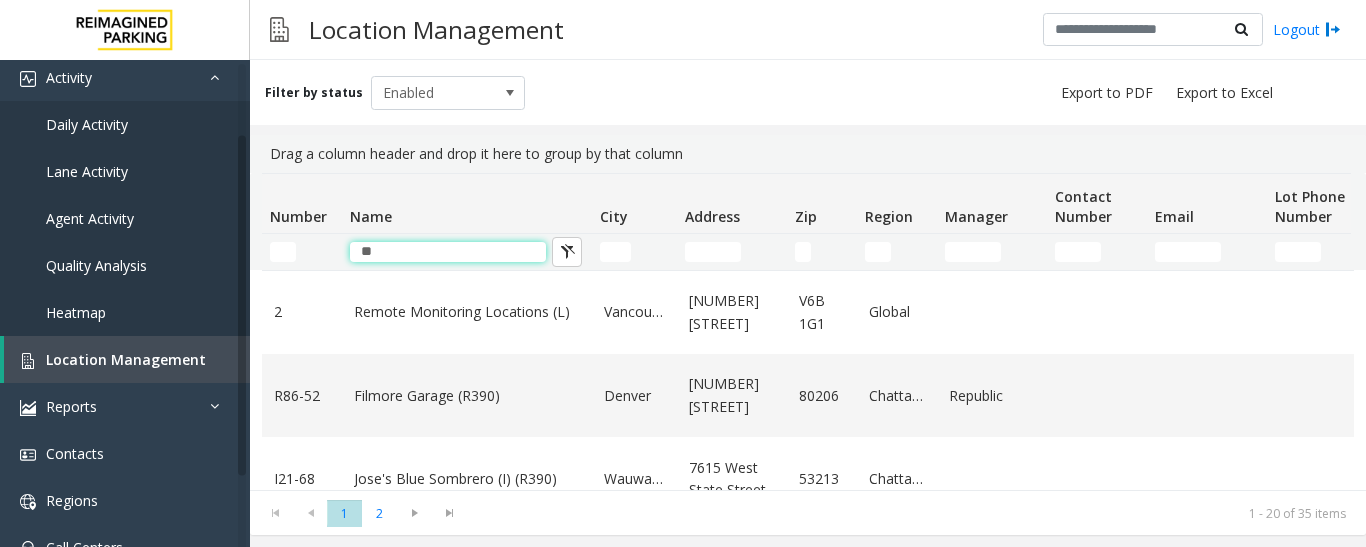 drag, startPoint x: 411, startPoint y: 254, endPoint x: 272, endPoint y: 262, distance: 139.23003 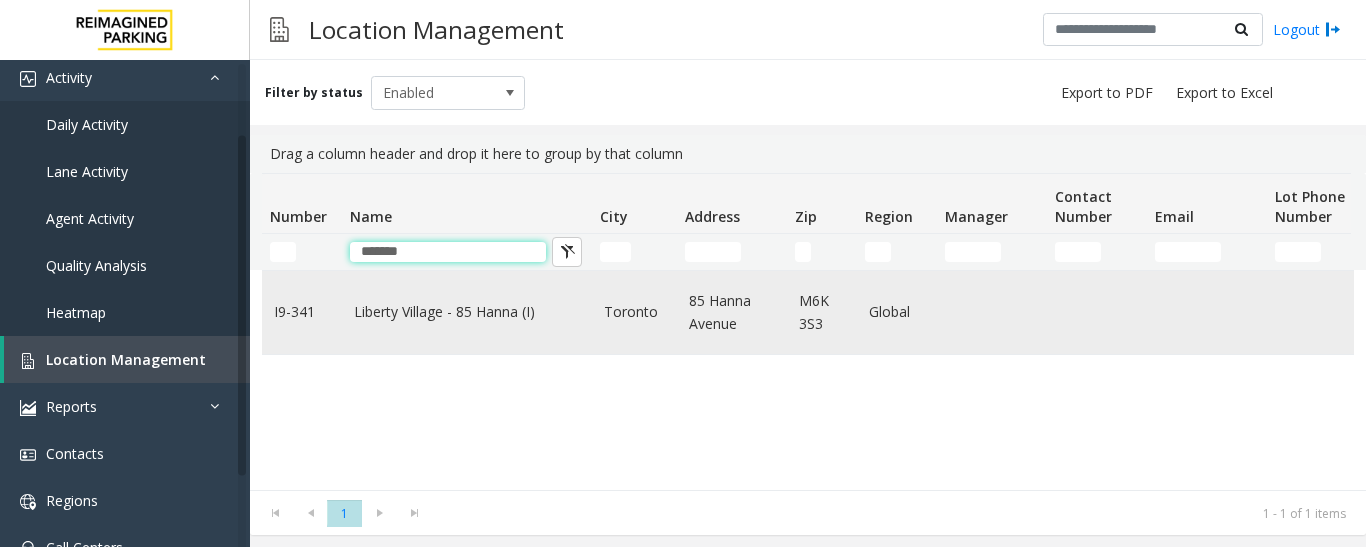 type on "*******" 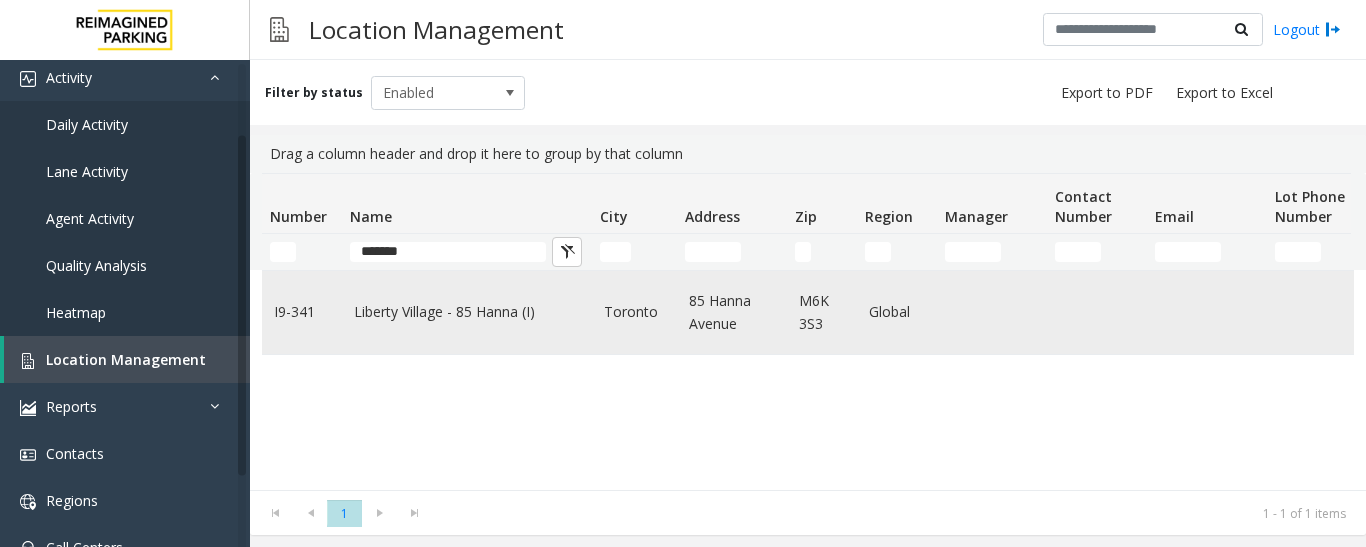 click on "Liberty Village - 85 Hanna (I)" 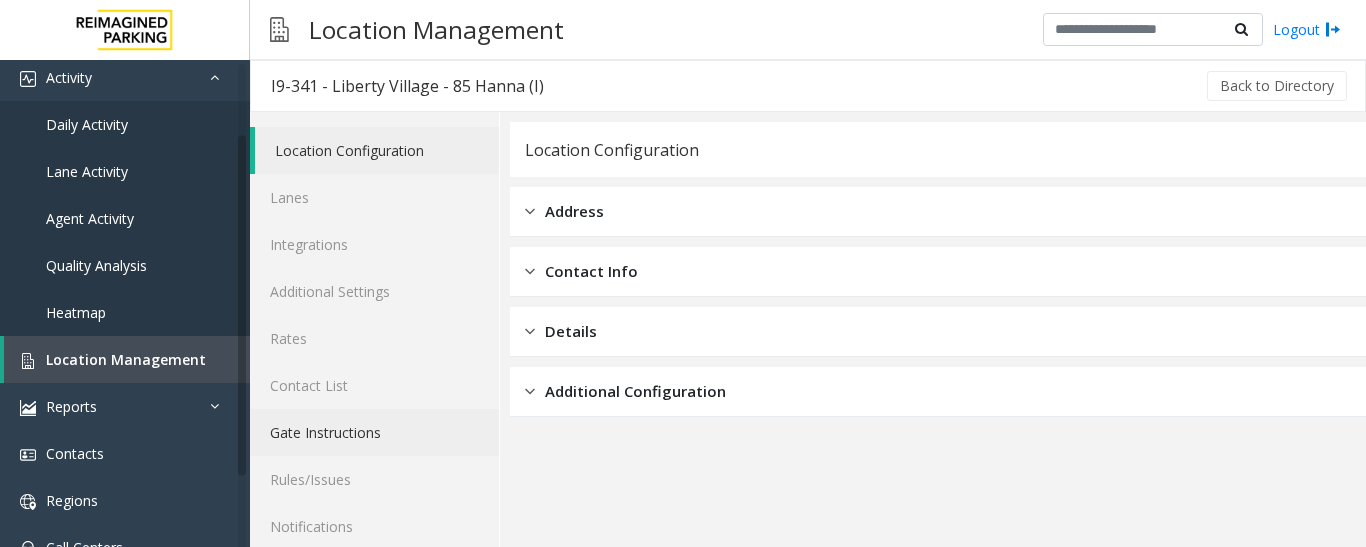 scroll, scrollTop: 112, scrollLeft: 0, axis: vertical 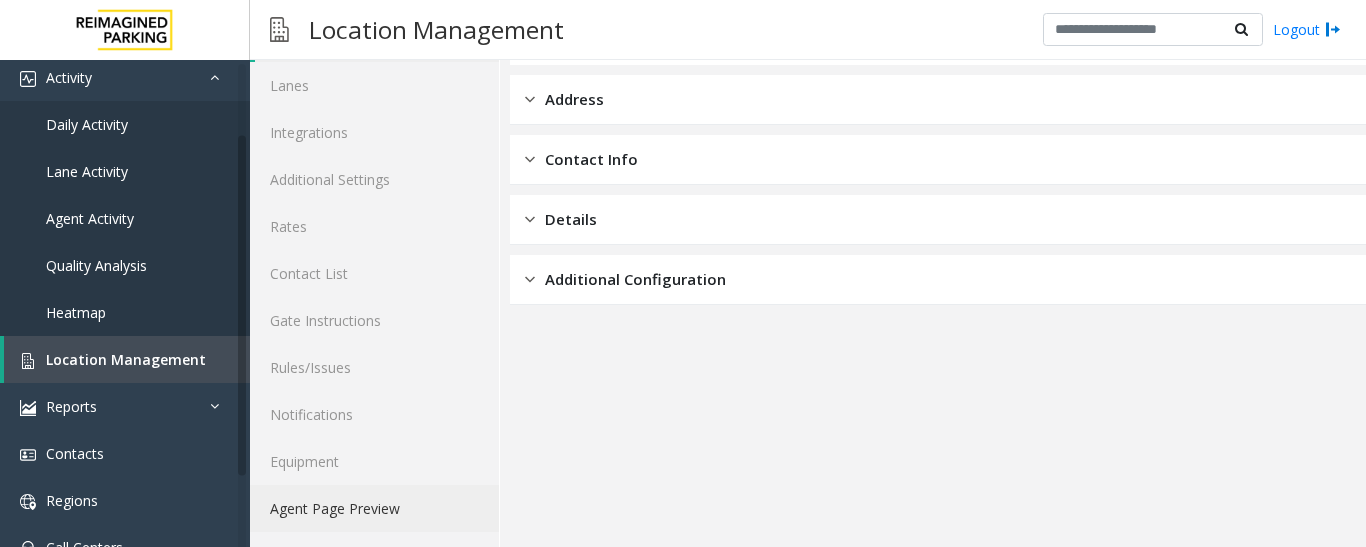 click on "Agent Page Preview" 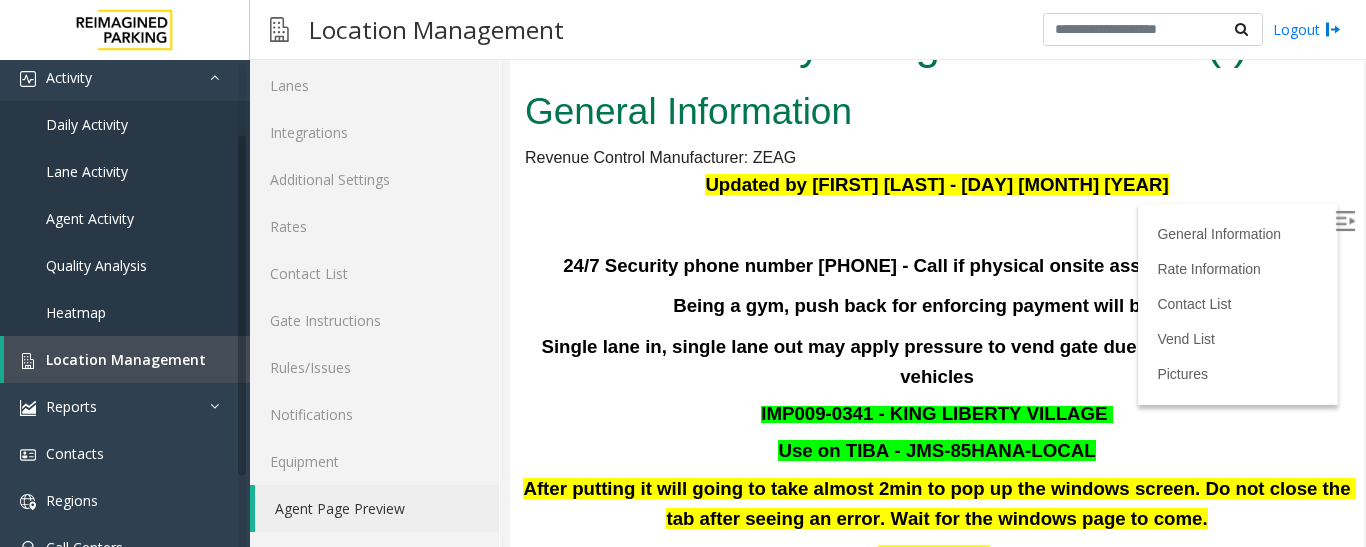 scroll, scrollTop: 0, scrollLeft: 0, axis: both 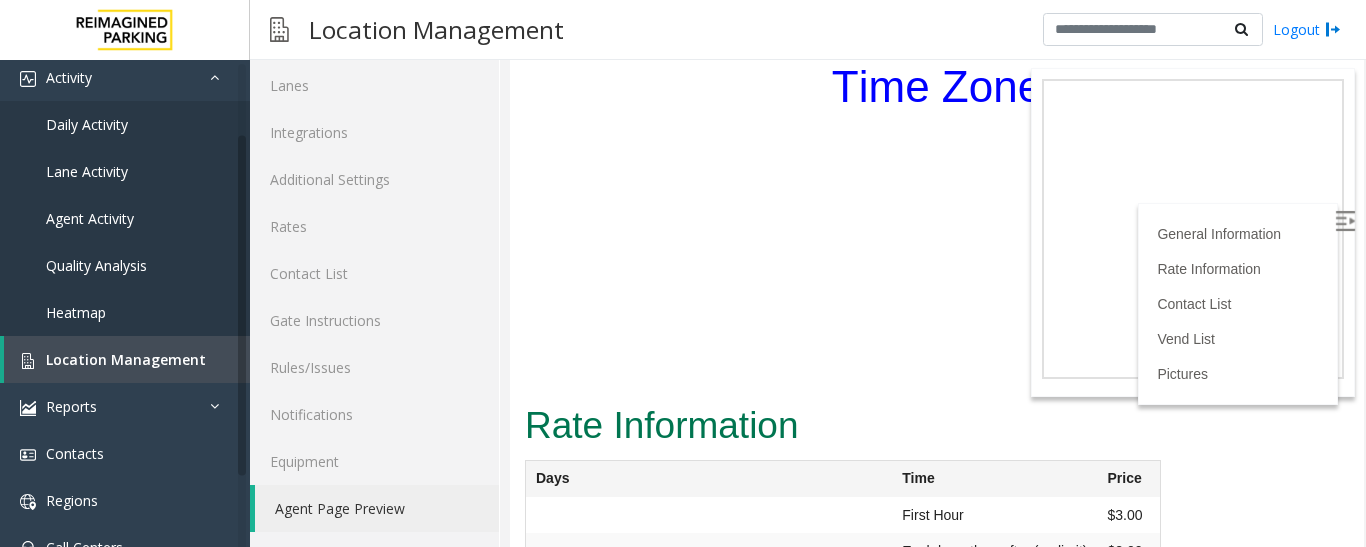 click on "I9-341 - Liberty Village - 85 Hanna (I)
General Information
Revenue Control Manufacturer: ZEAG
Updated by Pranav Babbar - 28th Jan 2025 24/7 Security phone number 416.534.3439 - Call if physical onsite assistance is required. Being a gym, push back for enforcing payment will be high.  Single lane in, single lane out may apply pressure to vend gate due to claim of backed up vehicles IMP009-0341 - KING LIBERTY VILLAGE   Use on TIBA - JMS-85HANA-LOCAL  After putting it will going to take almost 2min to pop up the windows screen. Do not close the tab after seeing an error. Wait for the windows page to come. for Windows    Username: rmc341  Password:   rmc341 Once you are logged into the system, open chrome and use the below mentioned ID and password. for JMS     Username :  rmc341   Password:    Rmcjms@341 Time Zone
Vend List" at bounding box center (937, -422) 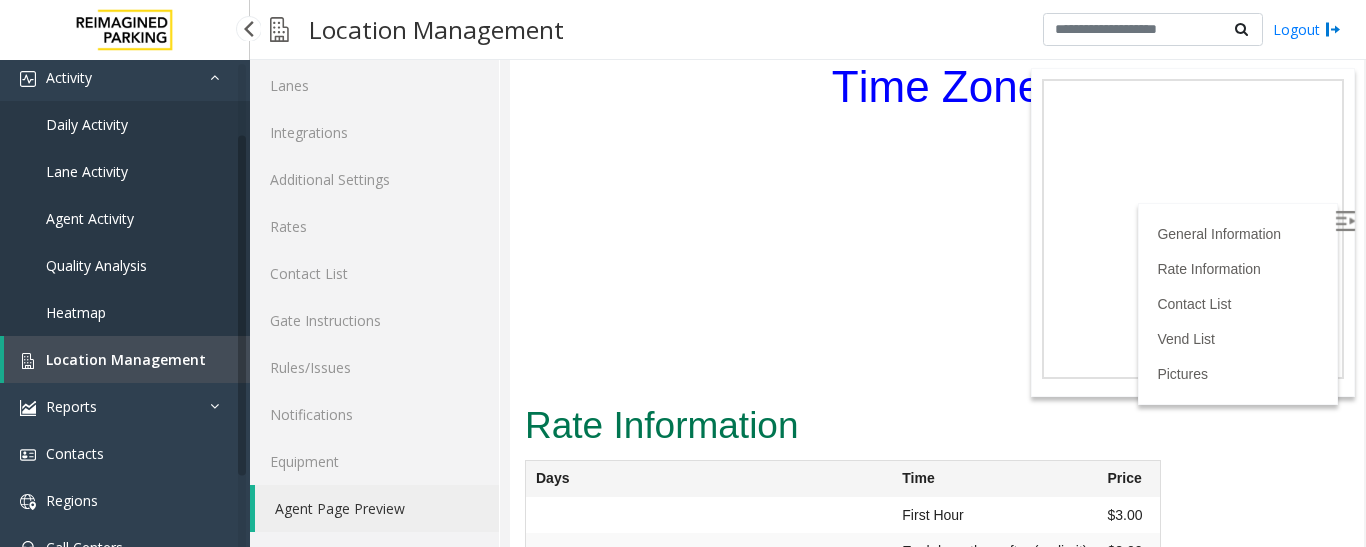 click on "Location Management" at bounding box center (126, 359) 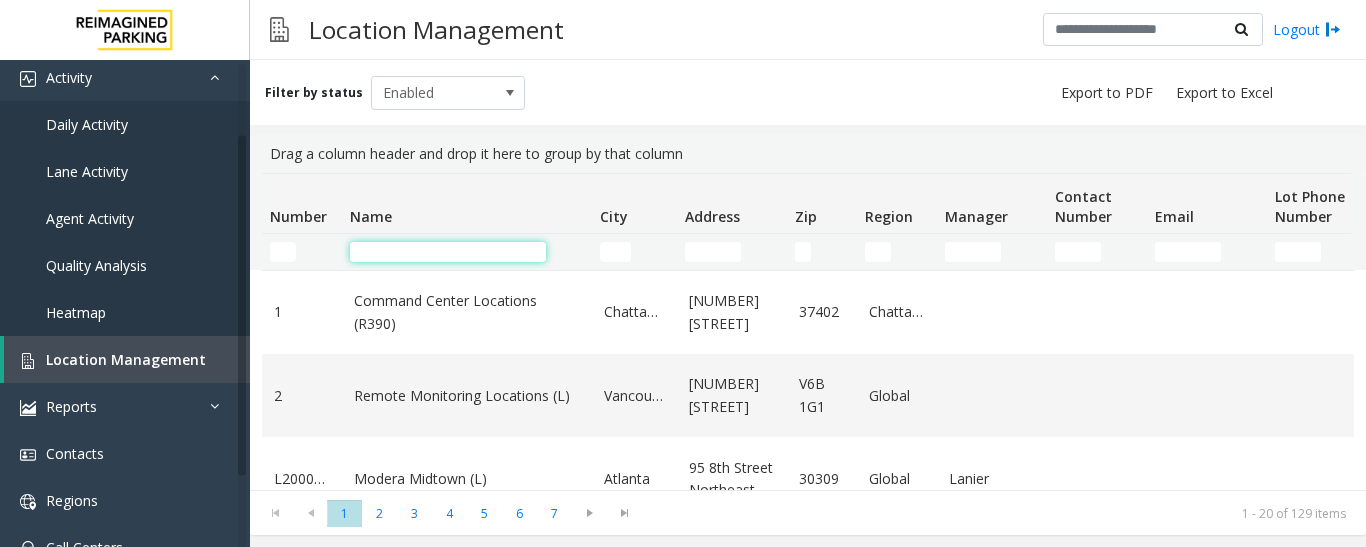 click 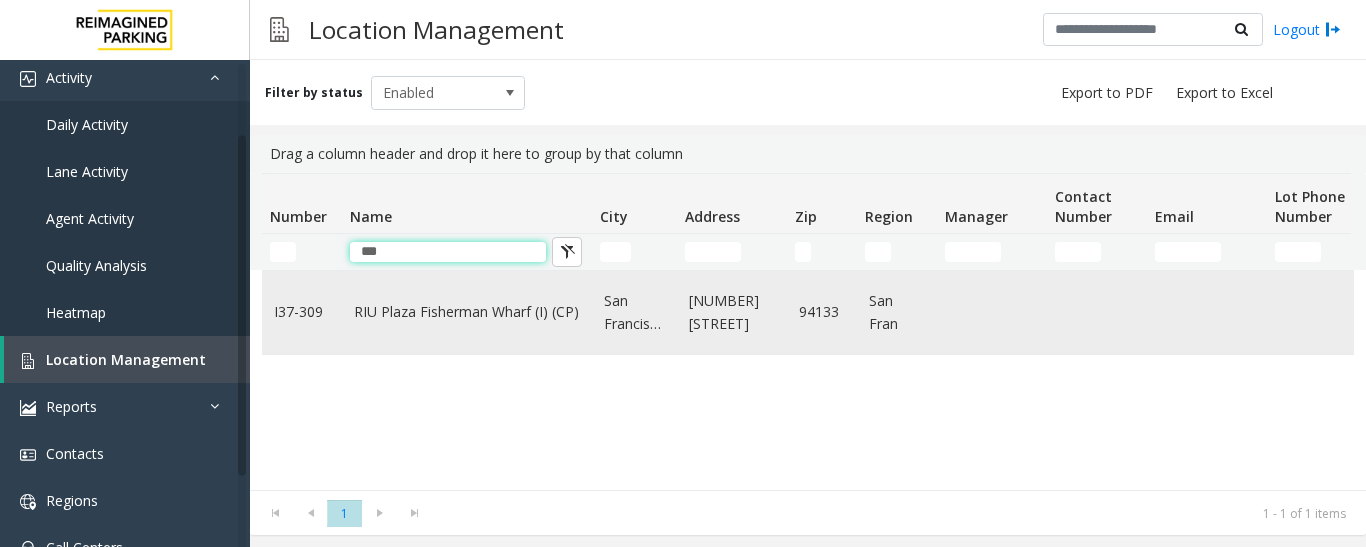 type on "***" 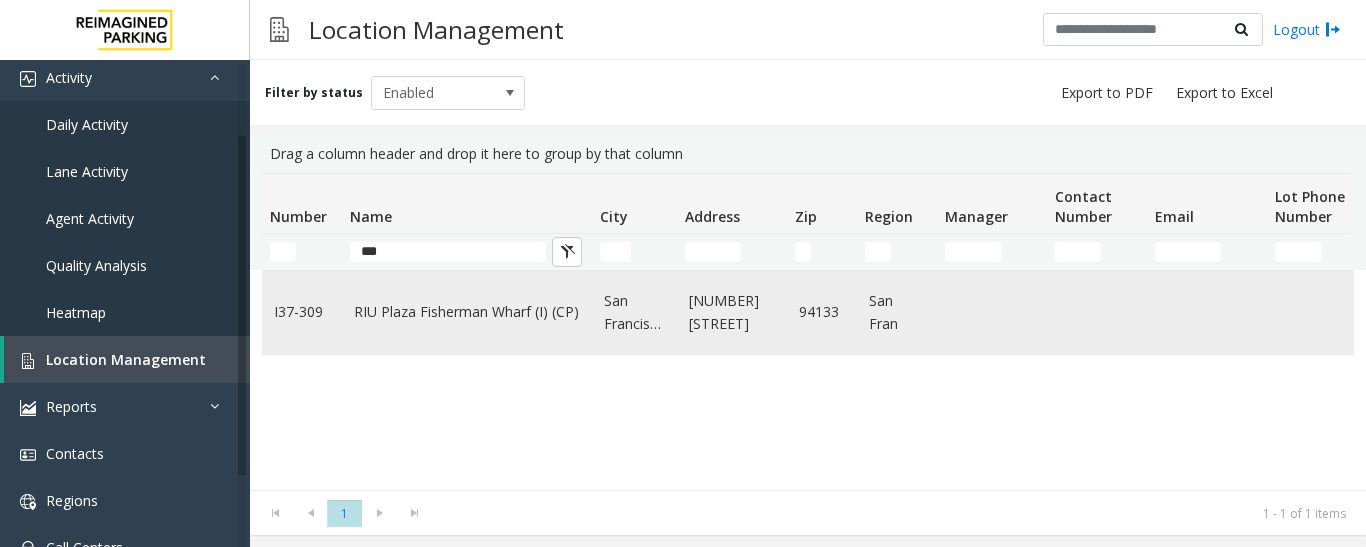 click on "RIU Plaza Fisherman Wharf (I) (CP)" 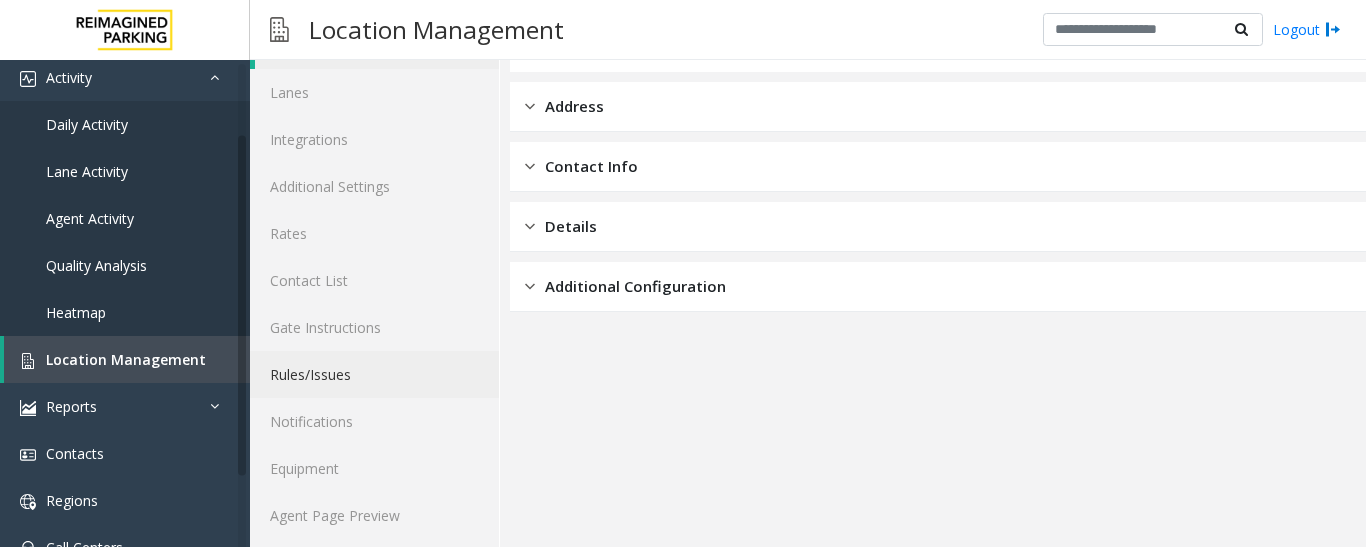scroll, scrollTop: 112, scrollLeft: 0, axis: vertical 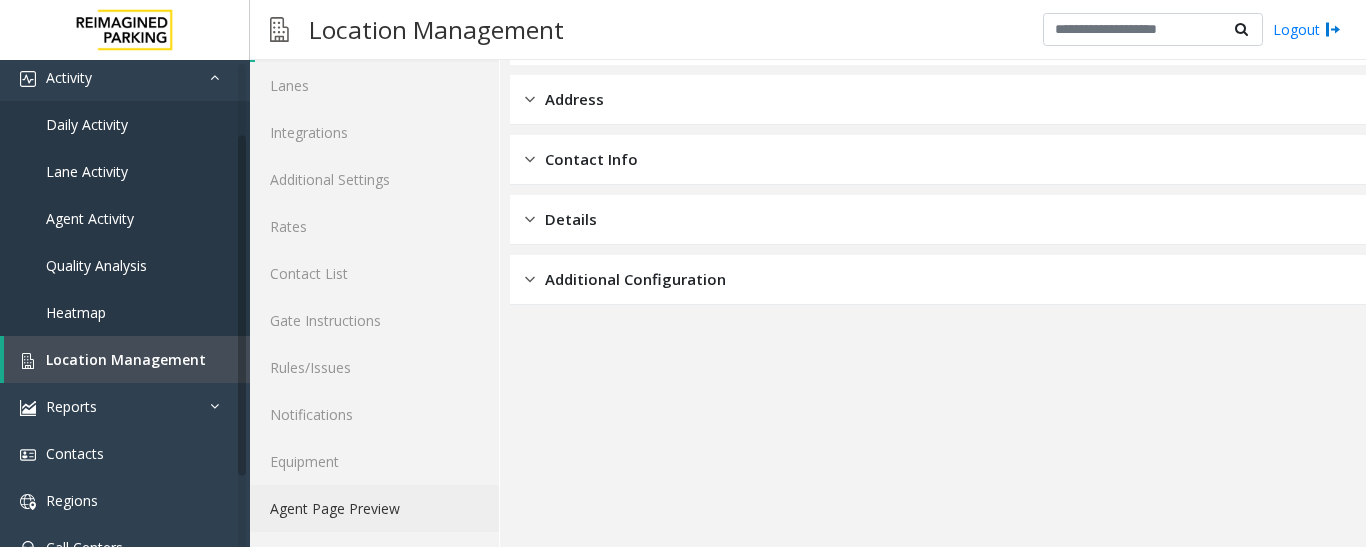 click on "Agent Page Preview" 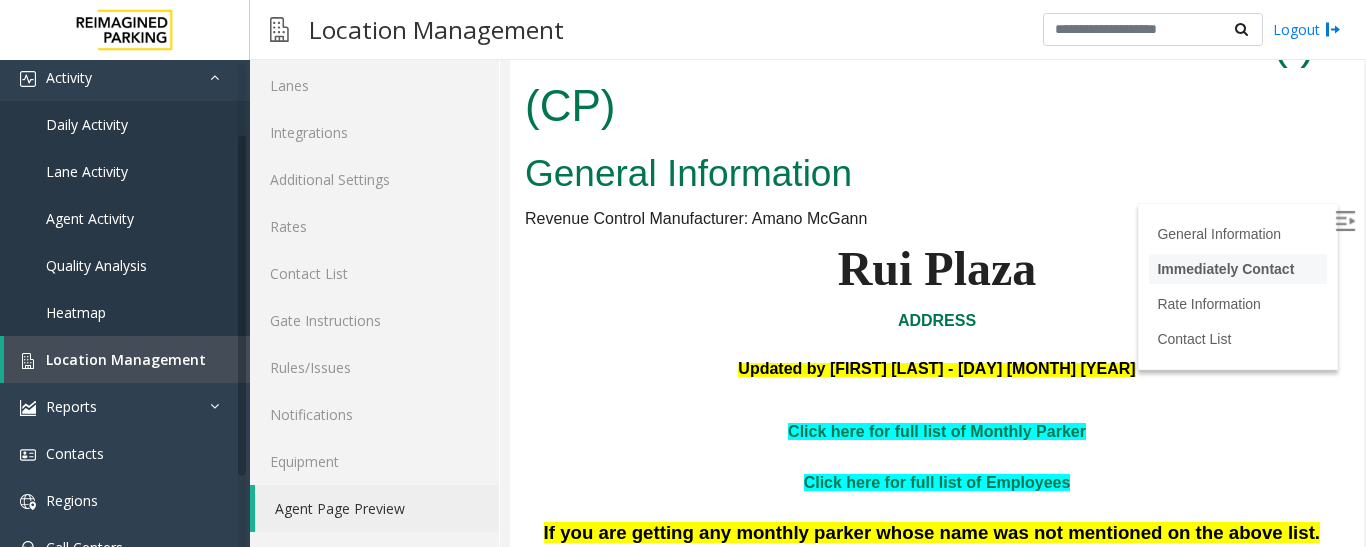 scroll, scrollTop: 0, scrollLeft: 0, axis: both 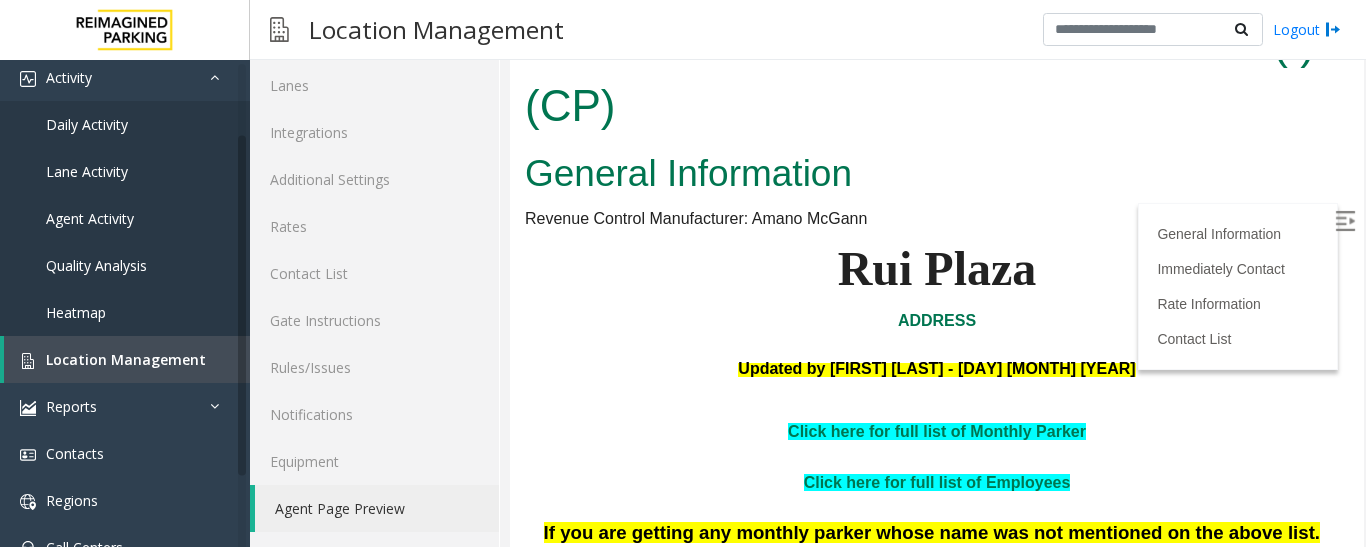 click at bounding box center (1345, 221) 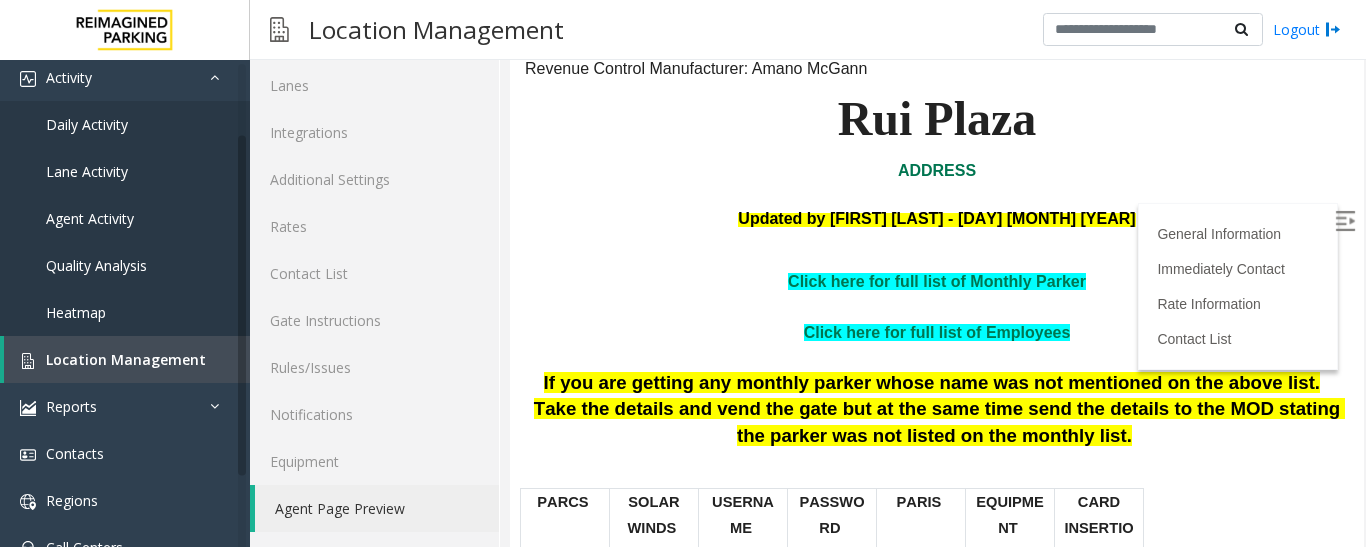 scroll, scrollTop: 188, scrollLeft: 0, axis: vertical 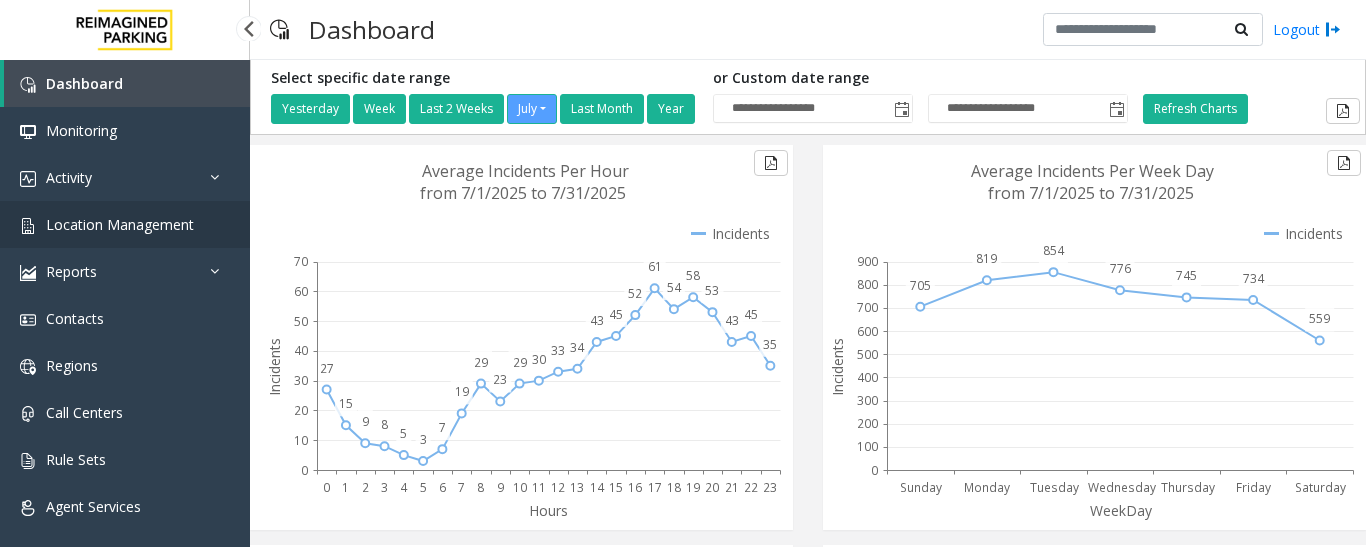 click on "Location Management" at bounding box center [120, 224] 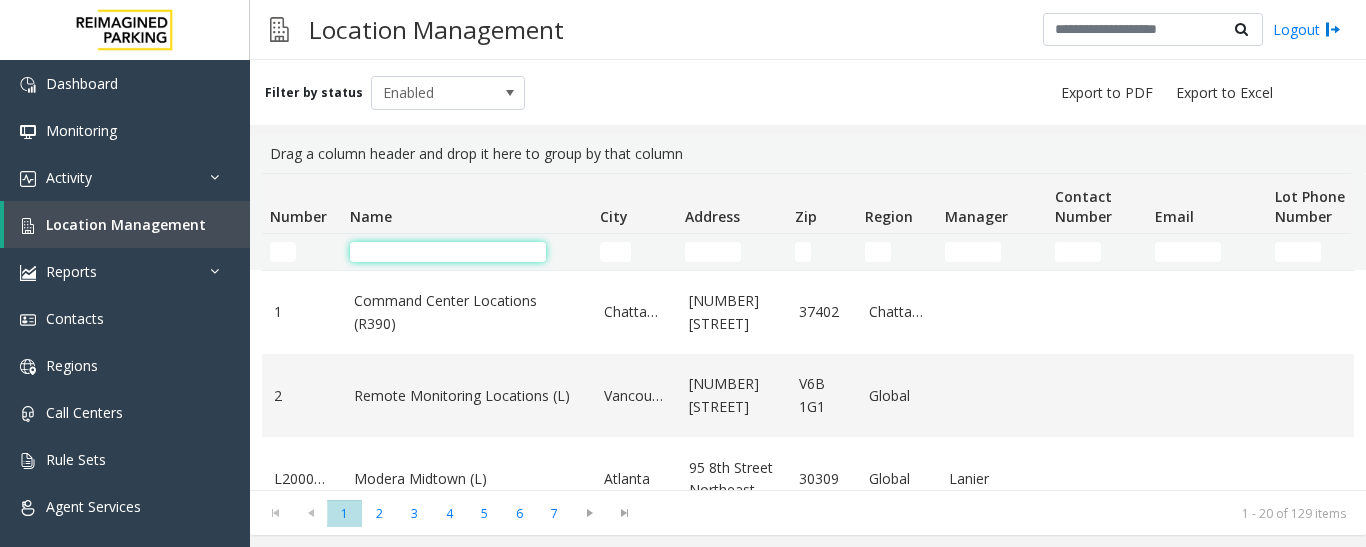click 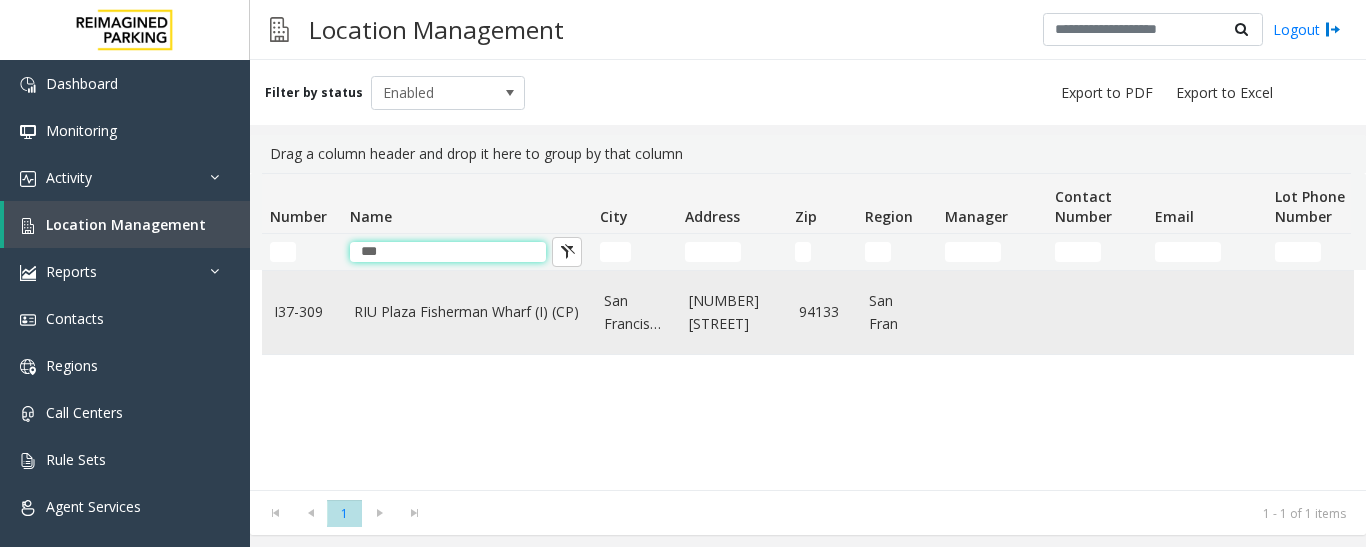 type on "***" 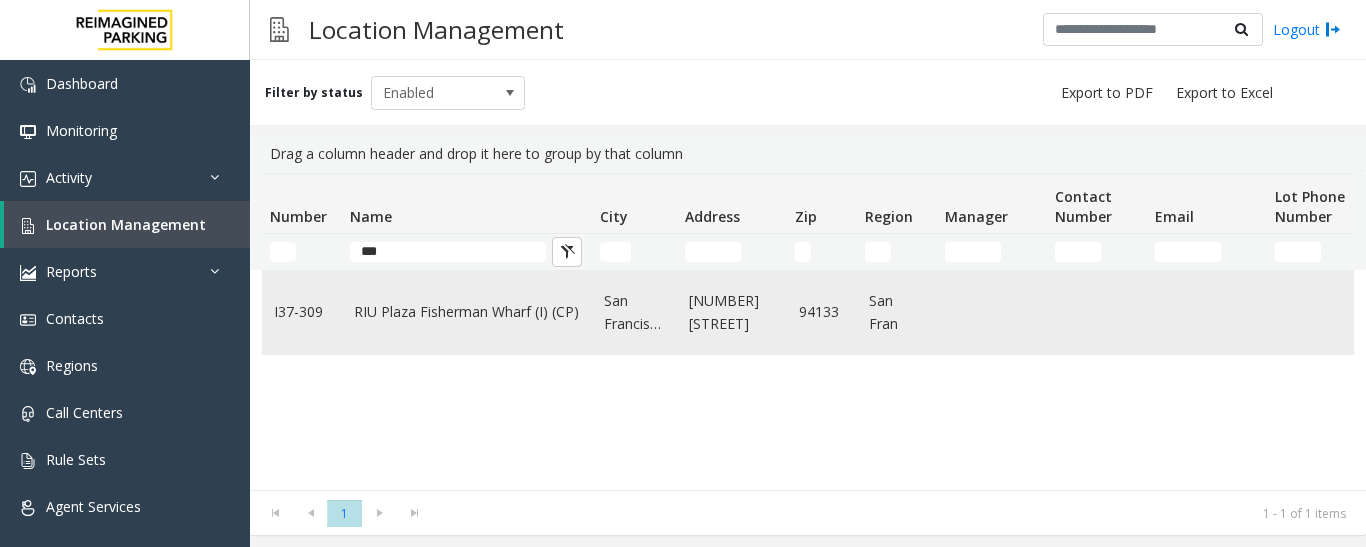 click on "RIU Plaza Fisherman Wharf (I) (CP)" 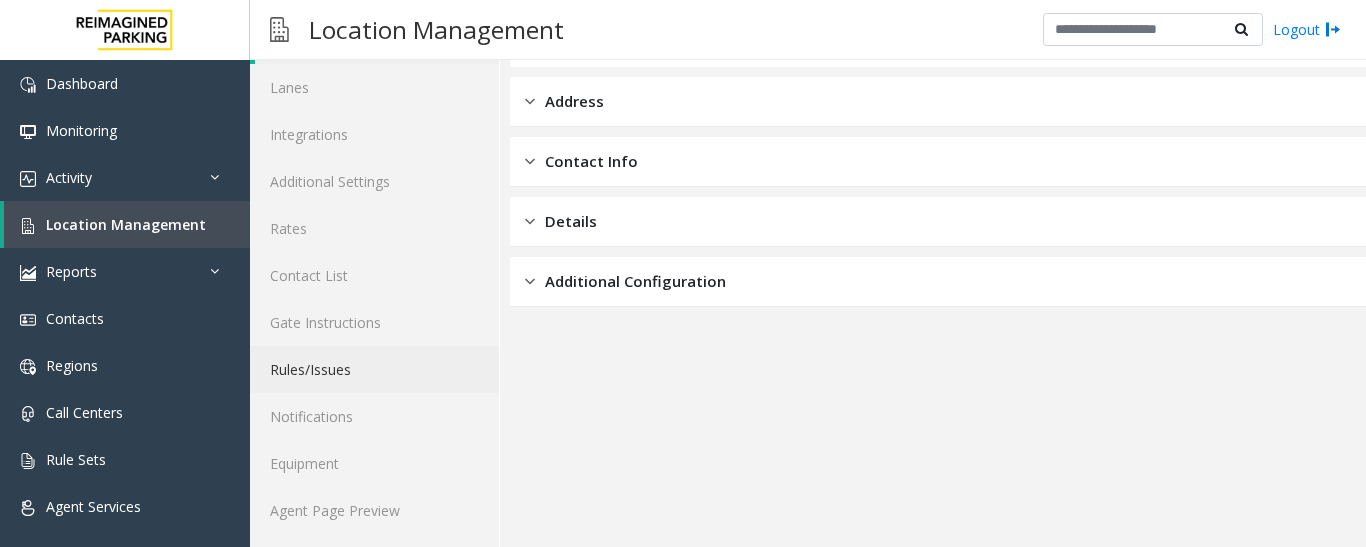 scroll, scrollTop: 112, scrollLeft: 0, axis: vertical 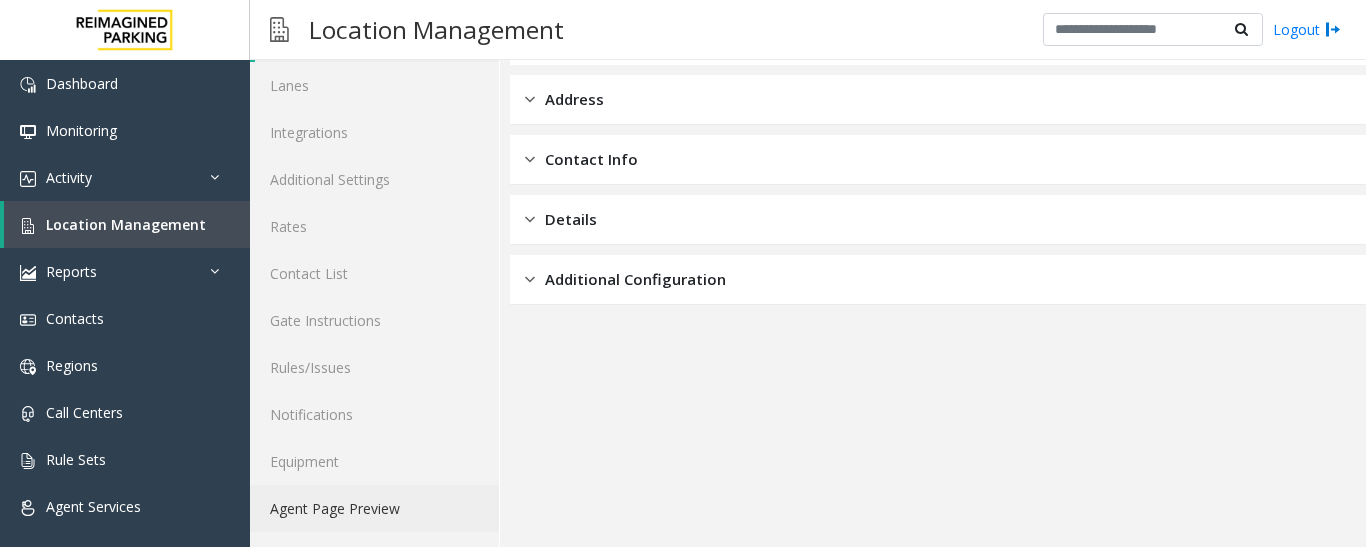 click on "Agent Page Preview" 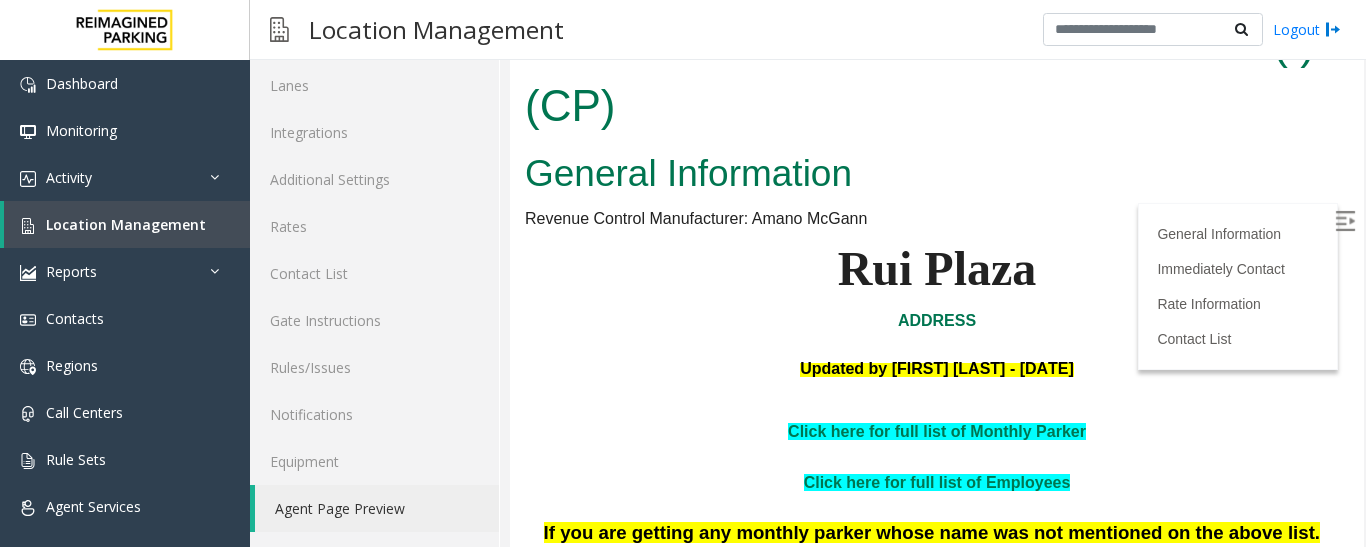 scroll, scrollTop: 0, scrollLeft: 0, axis: both 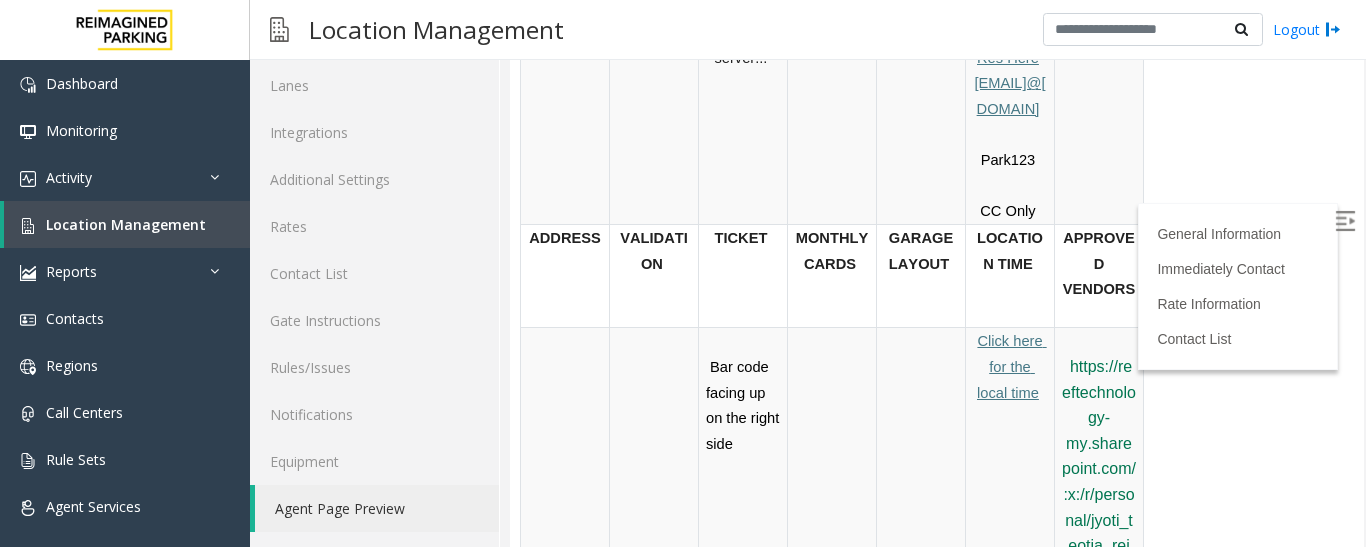 click on "Click here for the local time" at bounding box center [1012, 366] 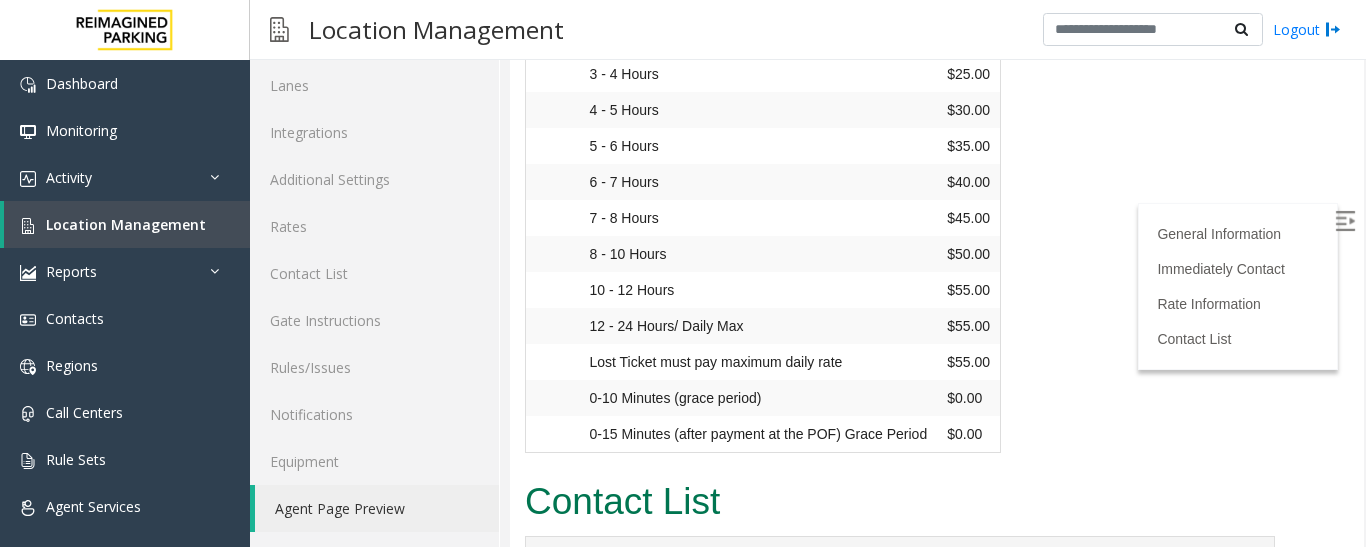scroll, scrollTop: 3231, scrollLeft: 0, axis: vertical 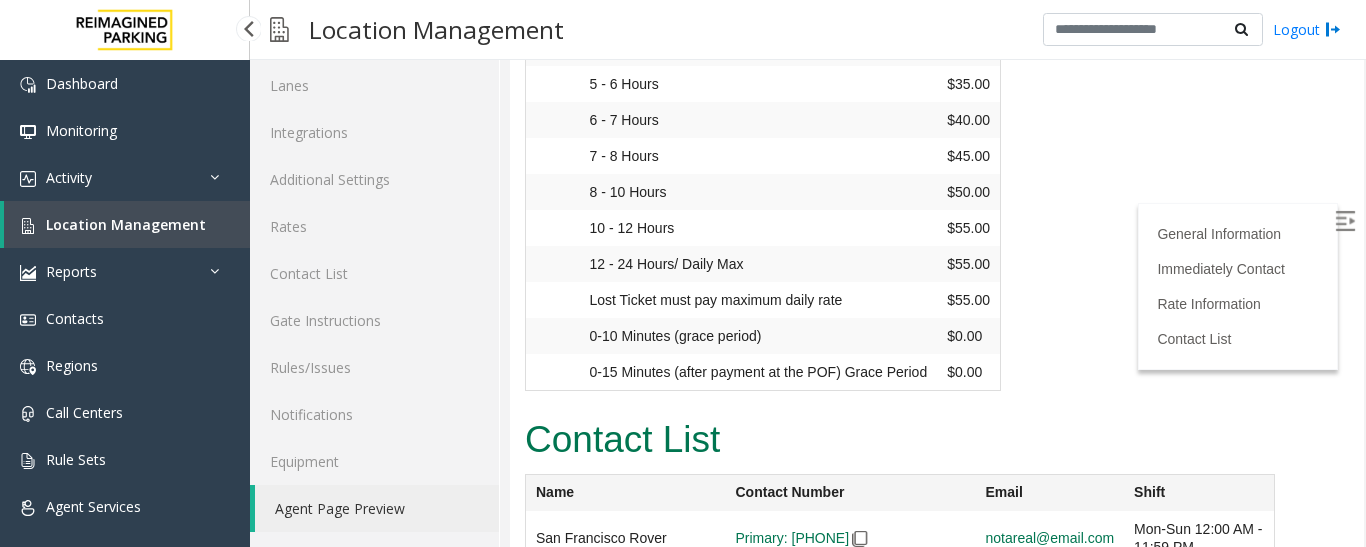 click on "Location Management" at bounding box center (127, 224) 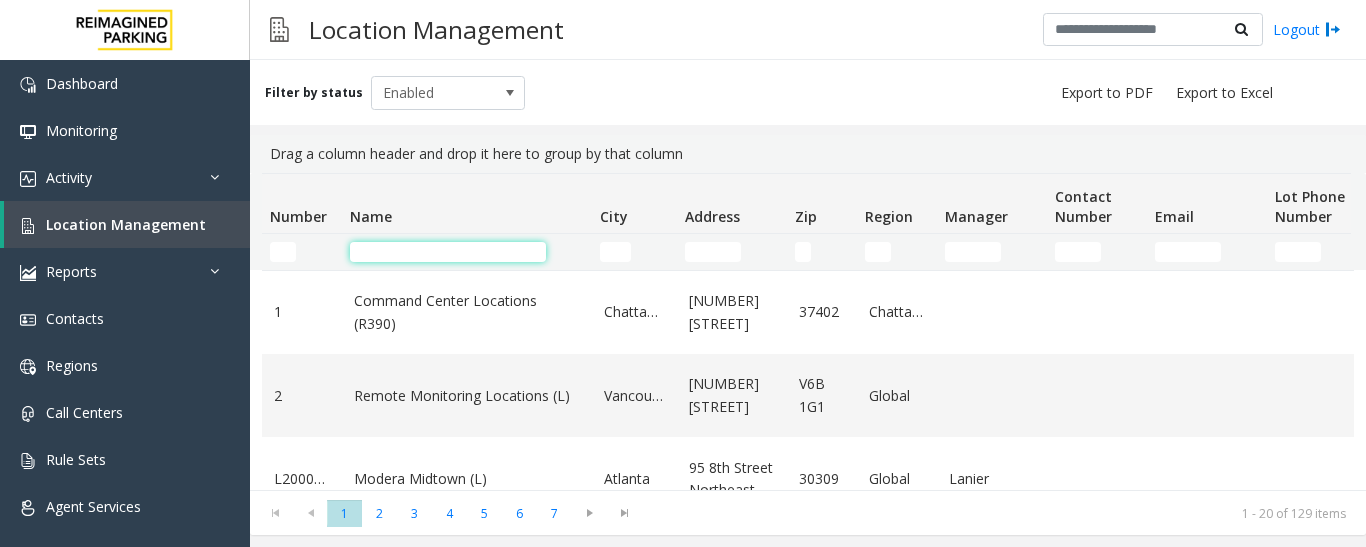 click 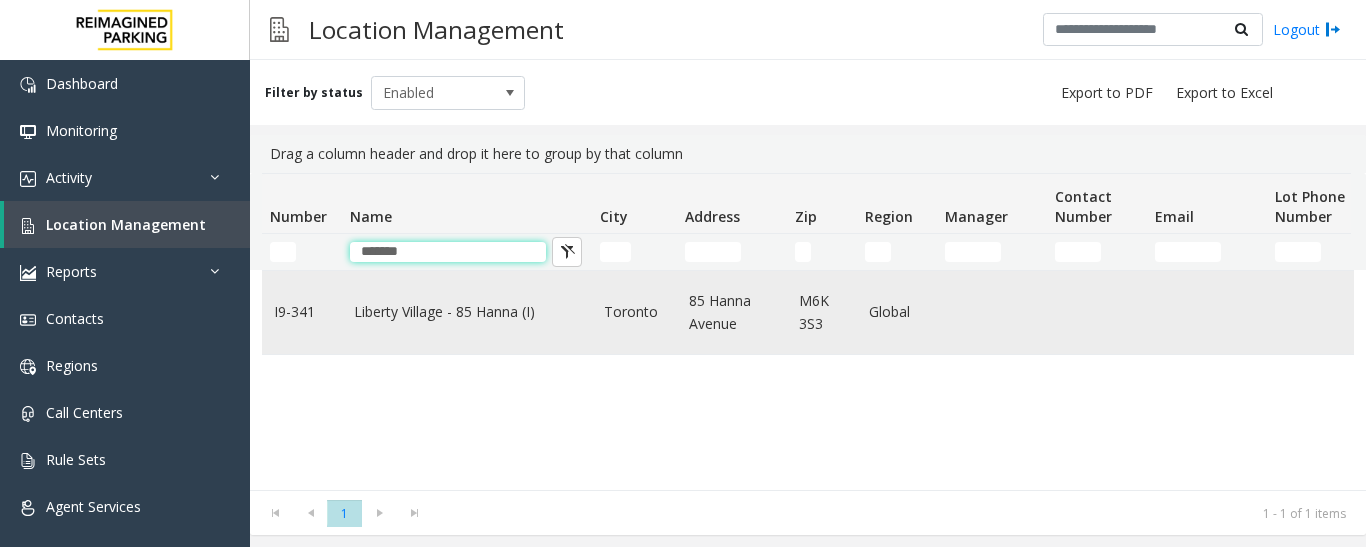 type on "*******" 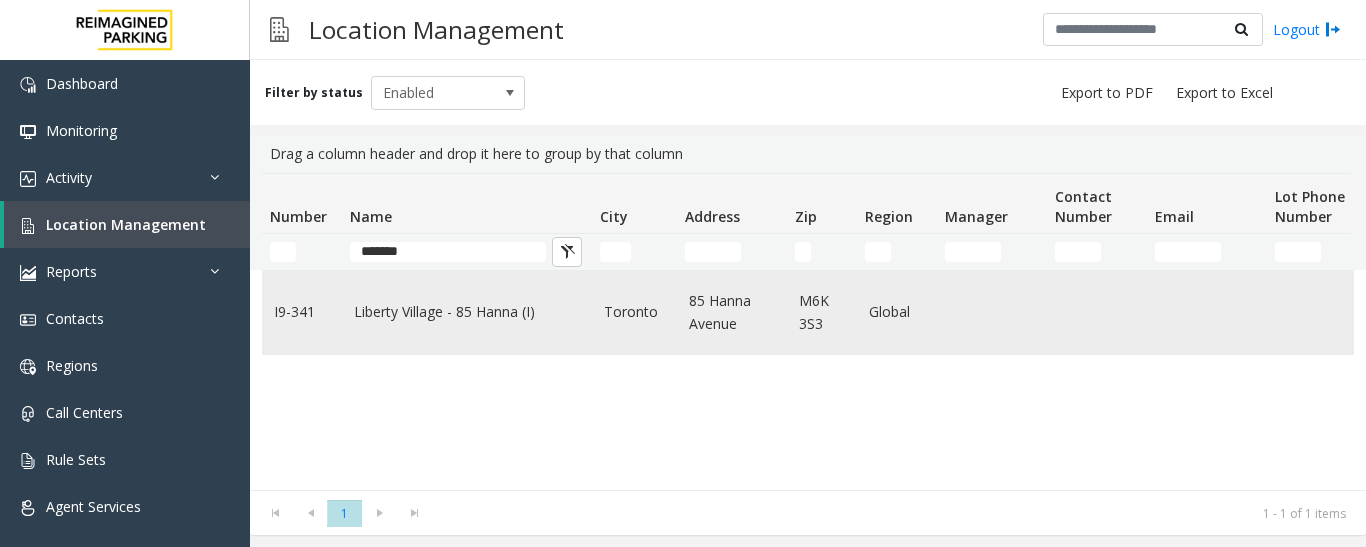 click on "Liberty Village - 85 Hanna (I)" 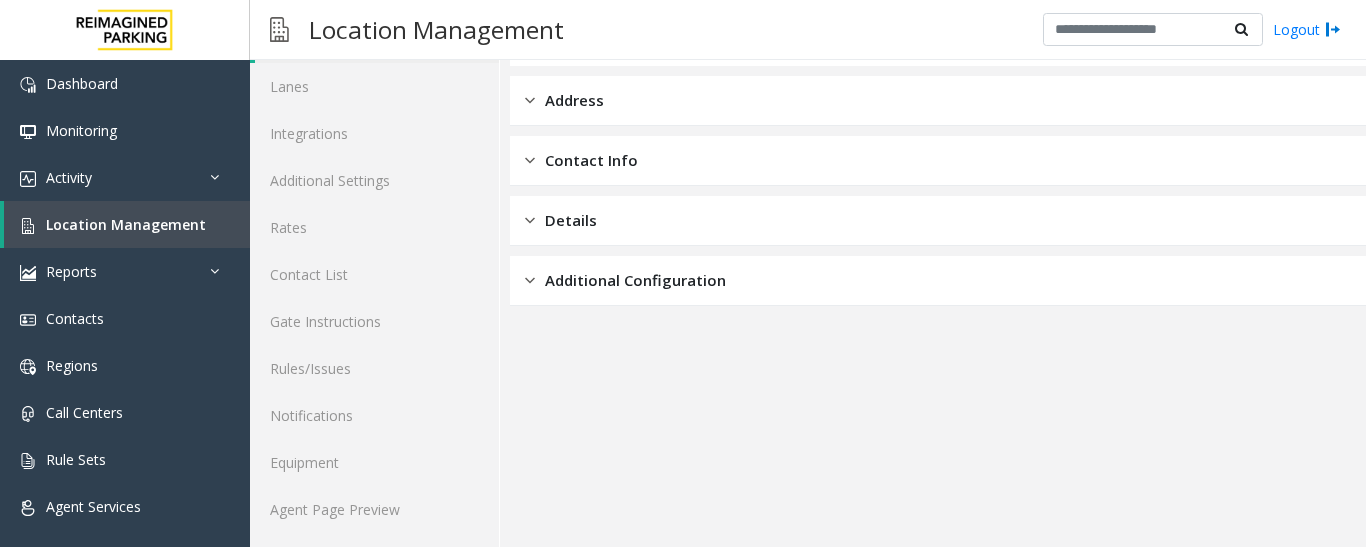 scroll, scrollTop: 112, scrollLeft: 0, axis: vertical 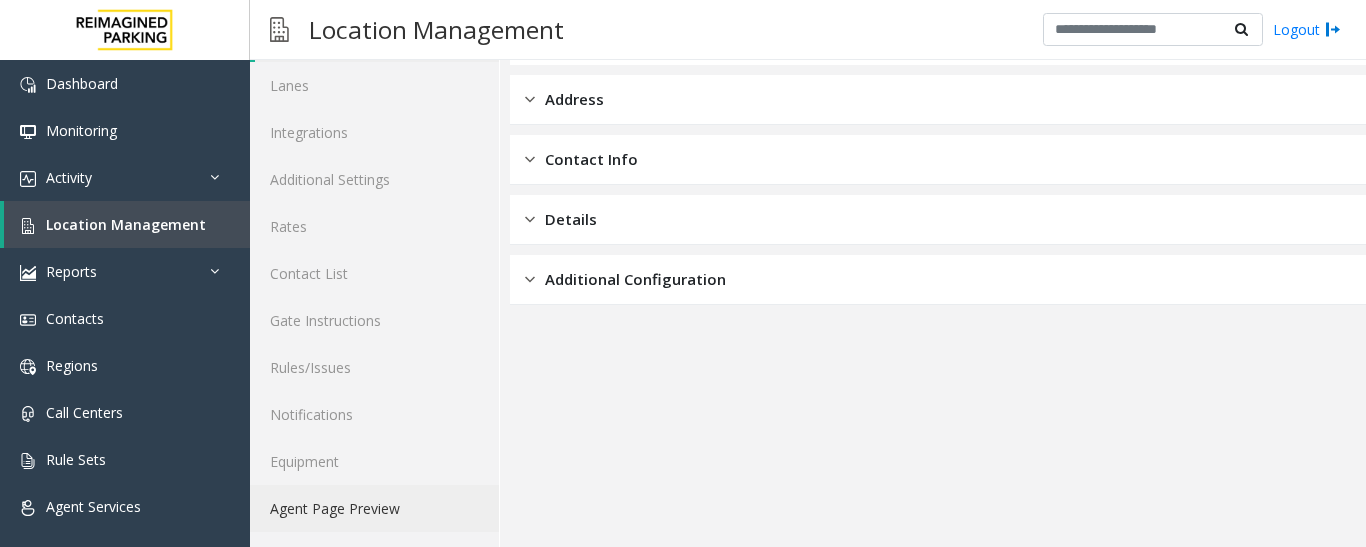 click on "Agent Page Preview" 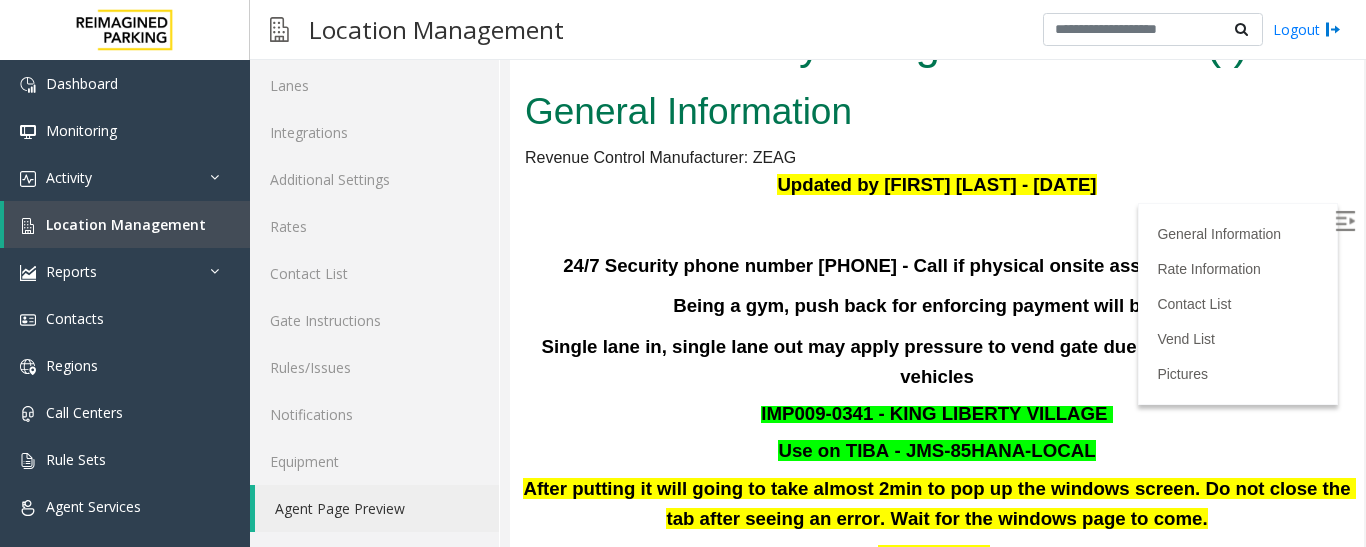 scroll, scrollTop: 0, scrollLeft: 0, axis: both 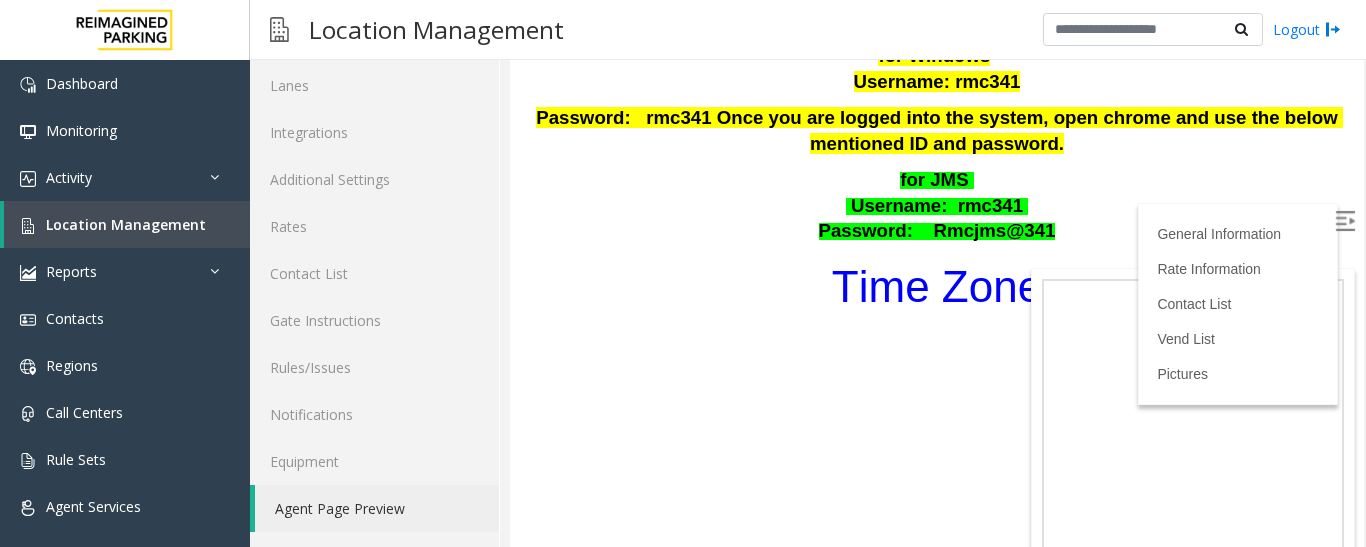 click on "Time Zone" at bounding box center (937, 286) 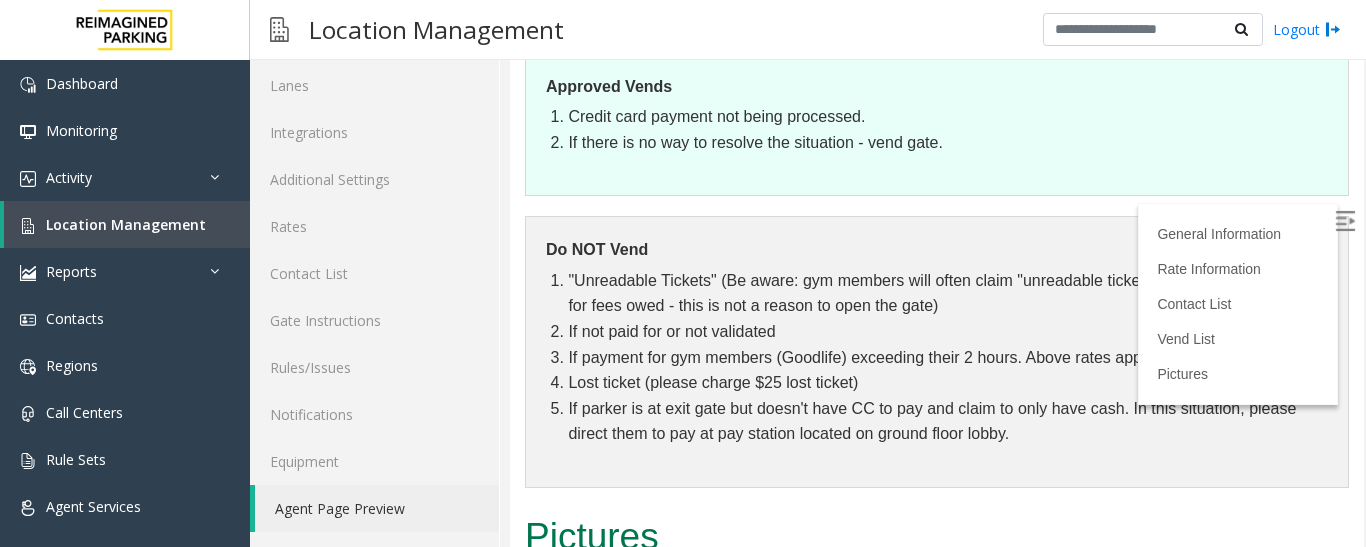 scroll, scrollTop: 1800, scrollLeft: 0, axis: vertical 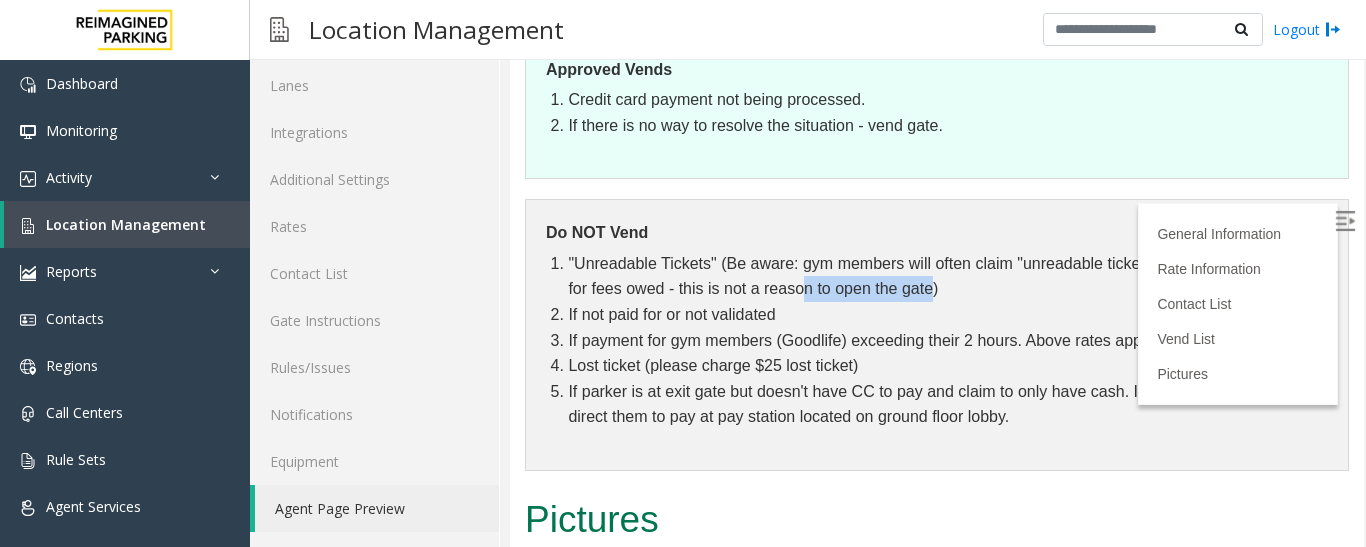 drag, startPoint x: 961, startPoint y: 298, endPoint x: 830, endPoint y: 287, distance: 131.46101 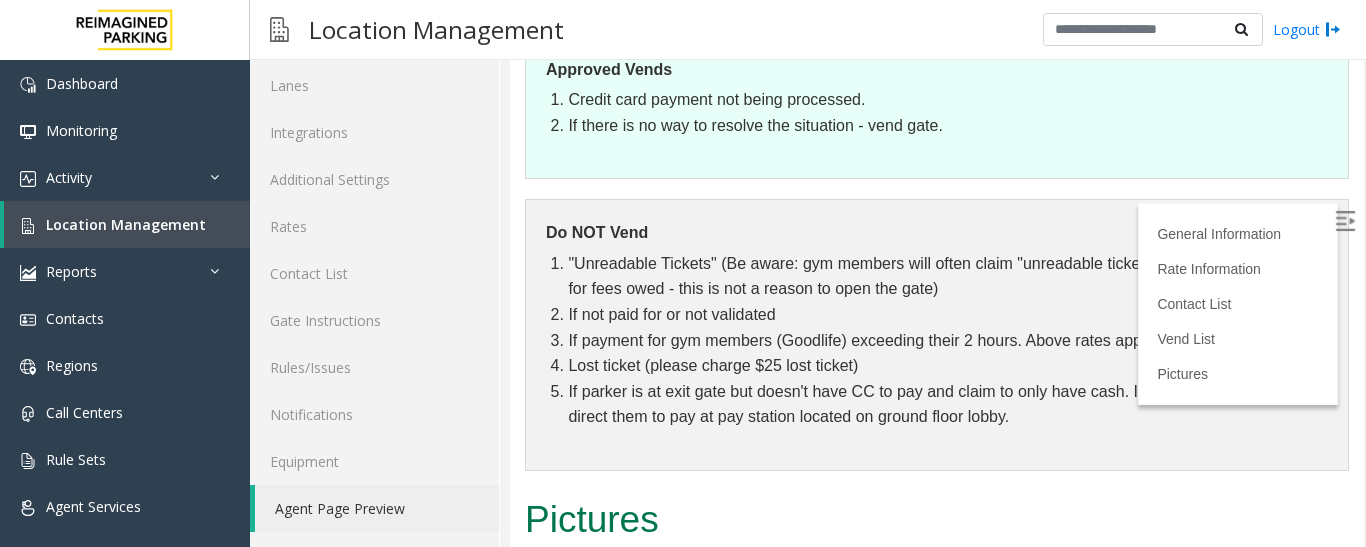 click on ""Unreadable Tickets" (Be aware: gym members will often claim "unreadable tickets" in attempt to not pay for fees owed - this is not a reason to open the gate)" at bounding box center (948, 276) 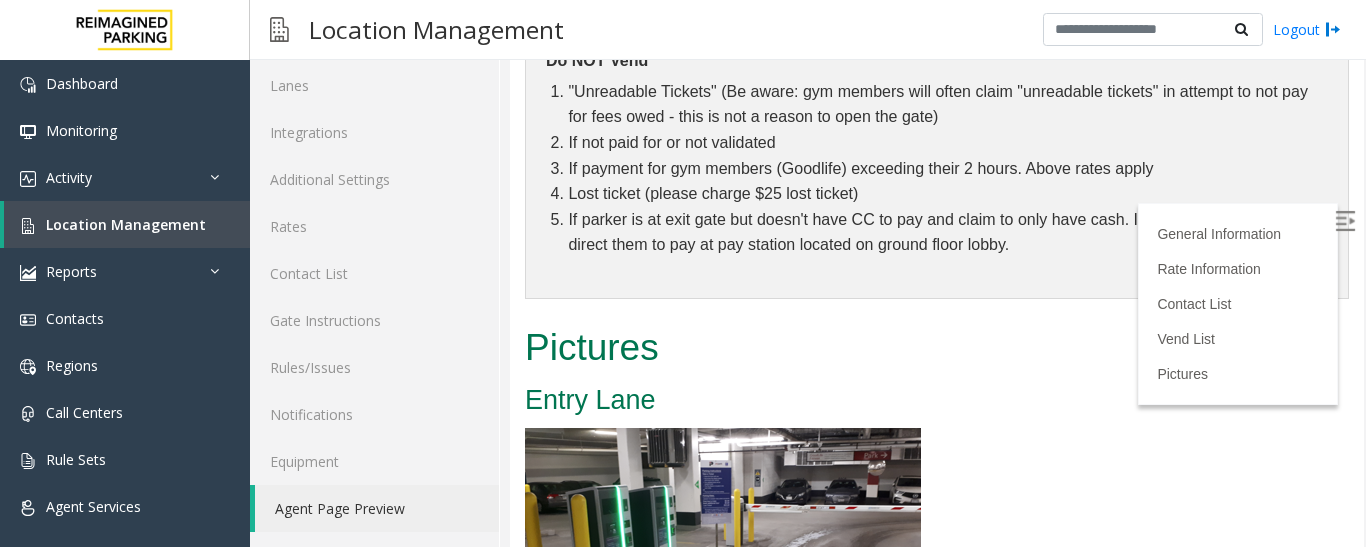 scroll, scrollTop: 2000, scrollLeft: 0, axis: vertical 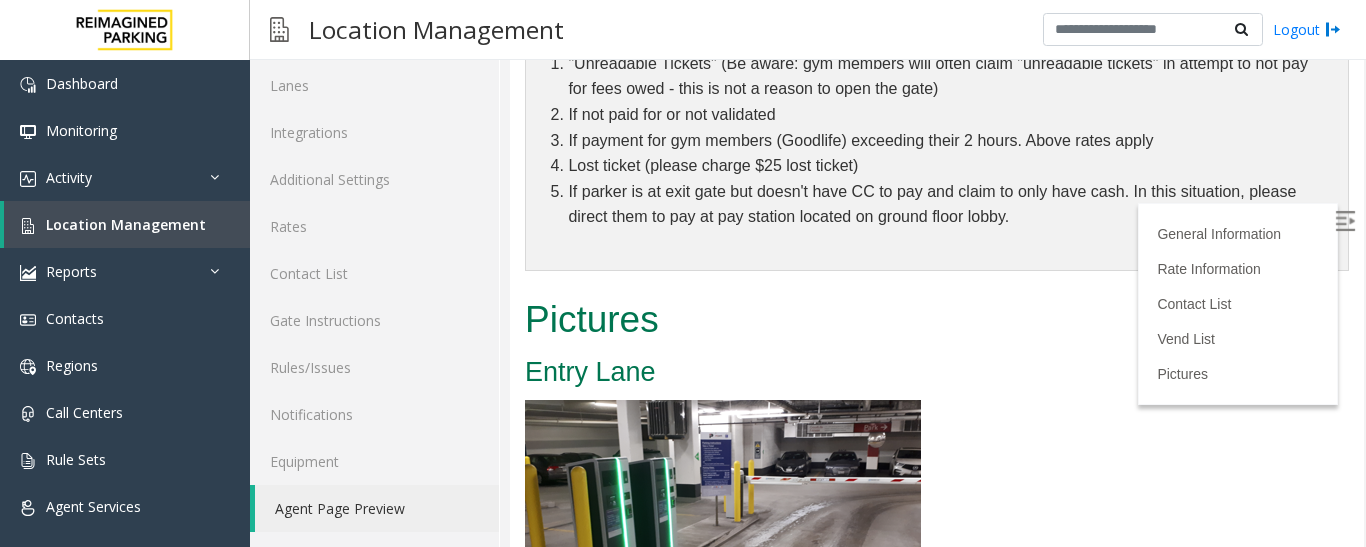 click on "Pictures" at bounding box center [937, 320] 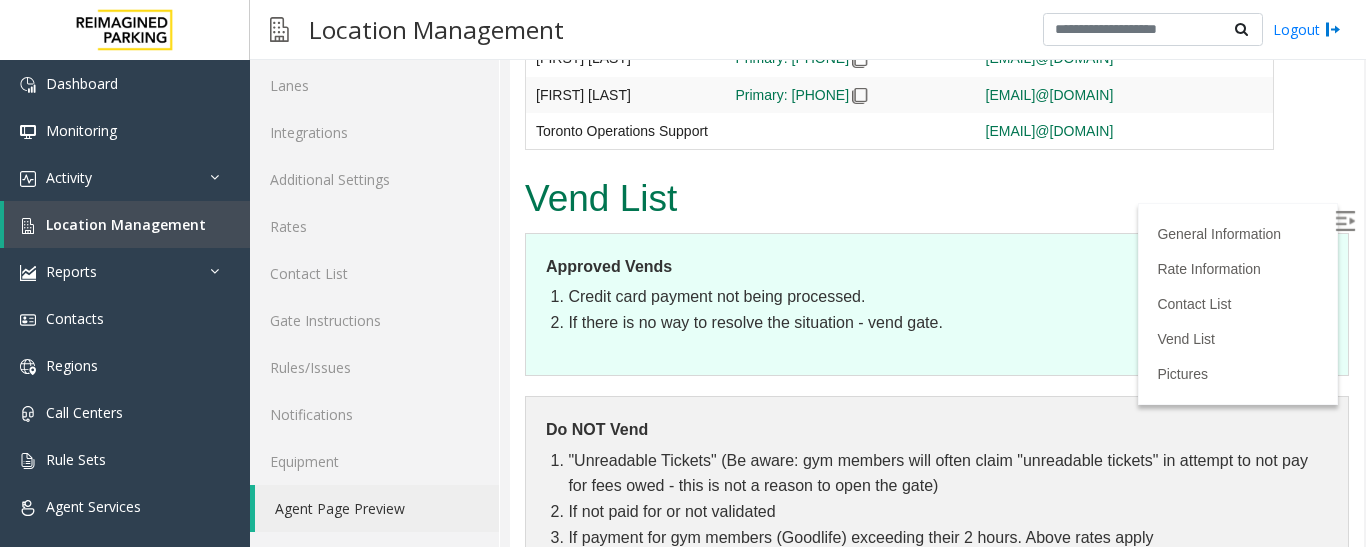scroll, scrollTop: 1739, scrollLeft: 0, axis: vertical 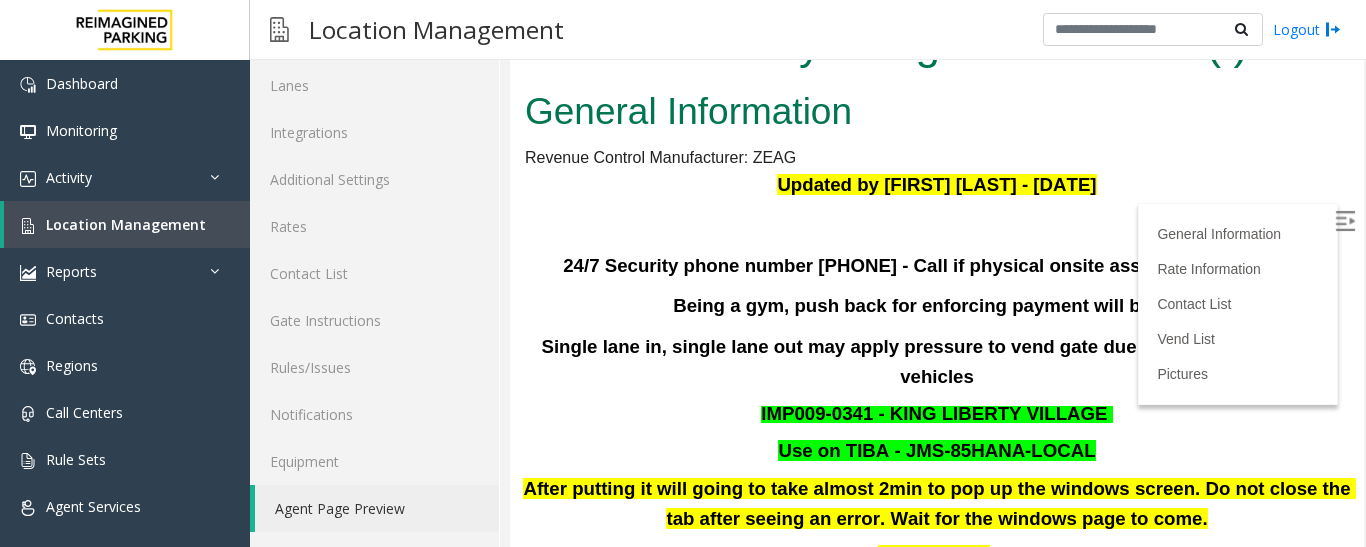 drag, startPoint x: 1185, startPoint y: 312, endPoint x: 581, endPoint y: 269, distance: 605.5287 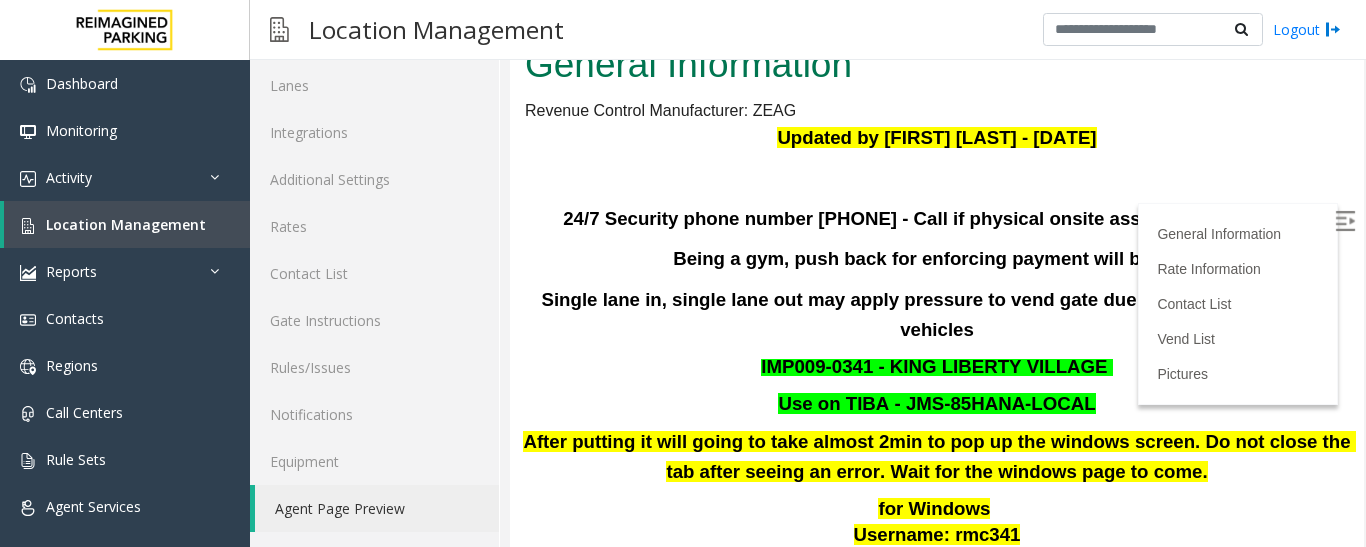 scroll, scrollTop: 0, scrollLeft: 0, axis: both 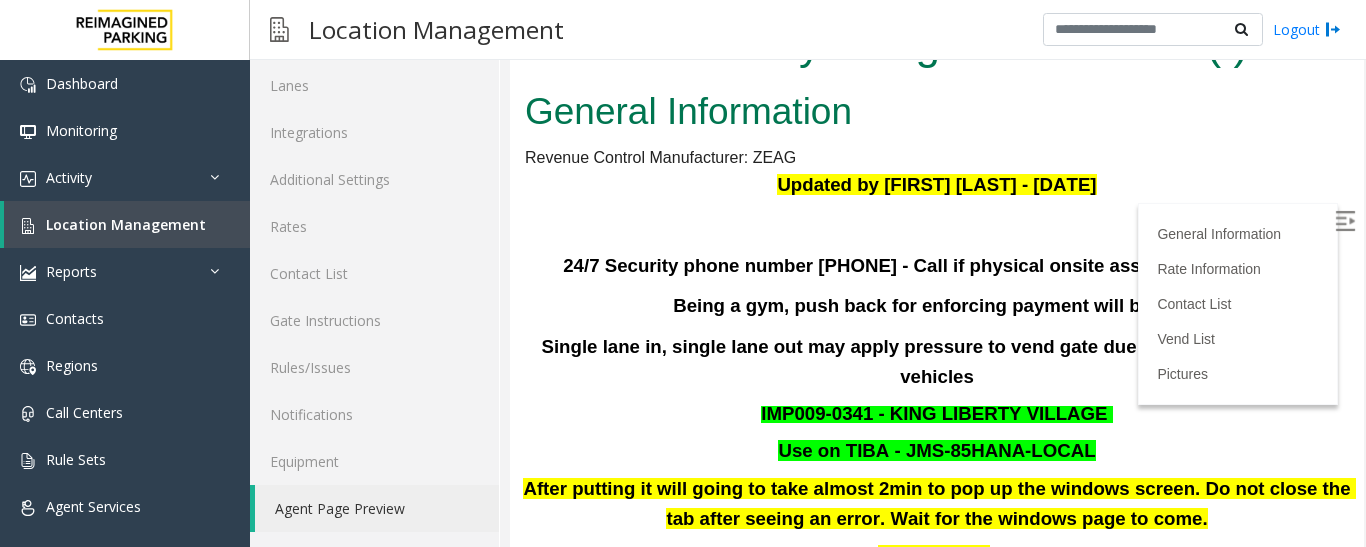 click at bounding box center (937, 225) 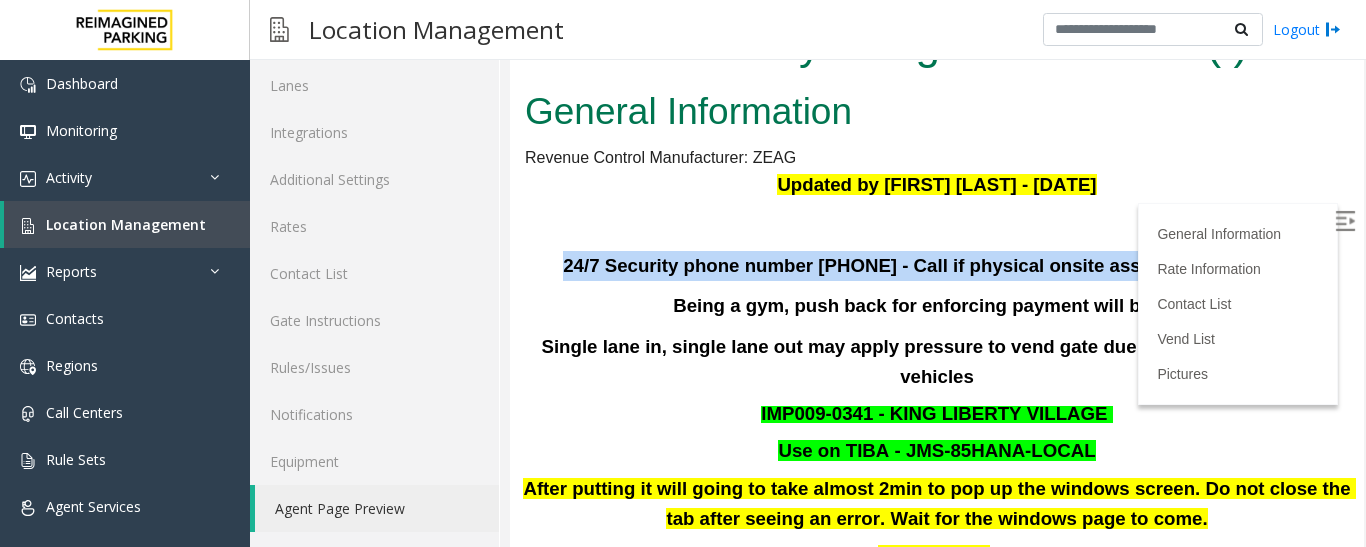 drag, startPoint x: 566, startPoint y: 264, endPoint x: 1138, endPoint y: 249, distance: 572.19666 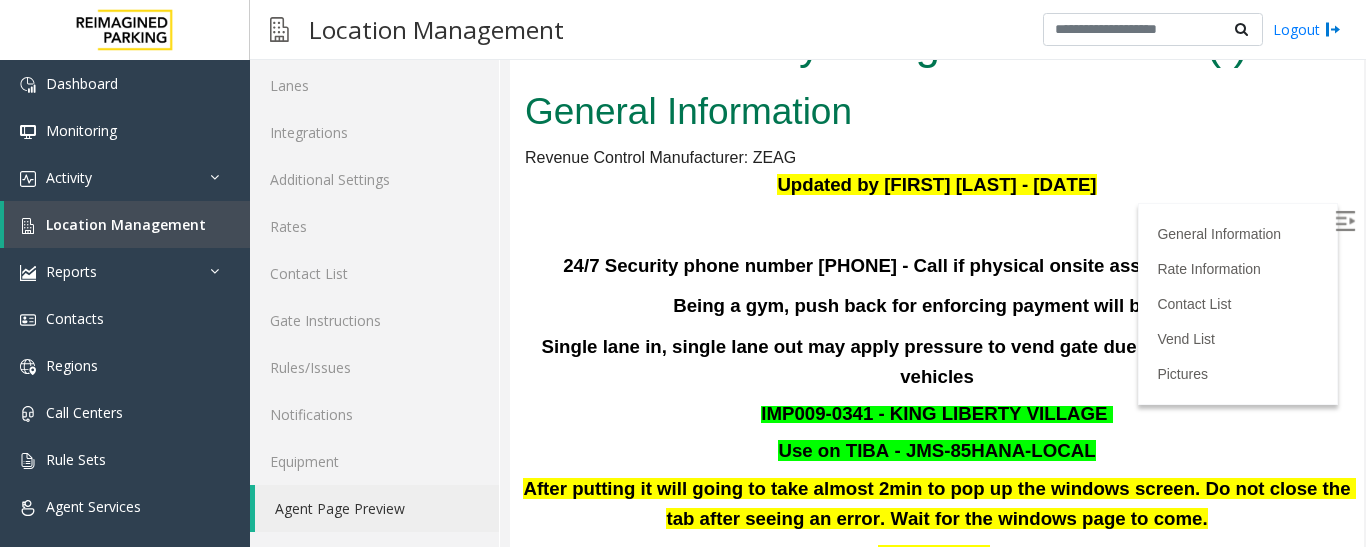 click at bounding box center [937, 225] 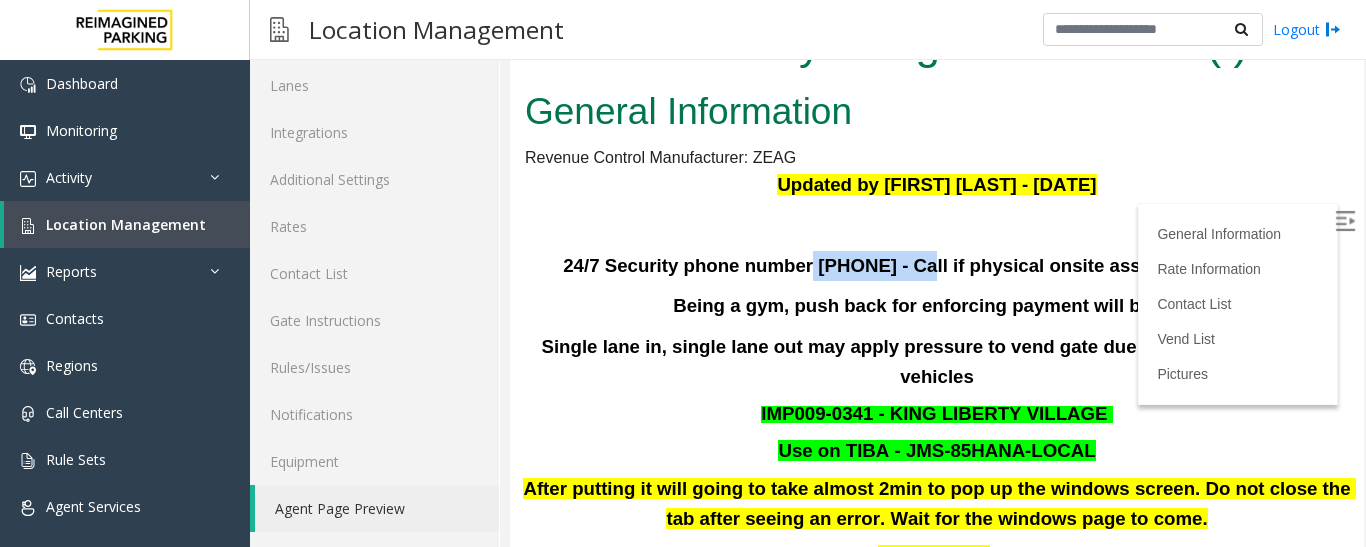 drag, startPoint x: 804, startPoint y: 279, endPoint x: 909, endPoint y: 269, distance: 105.47511 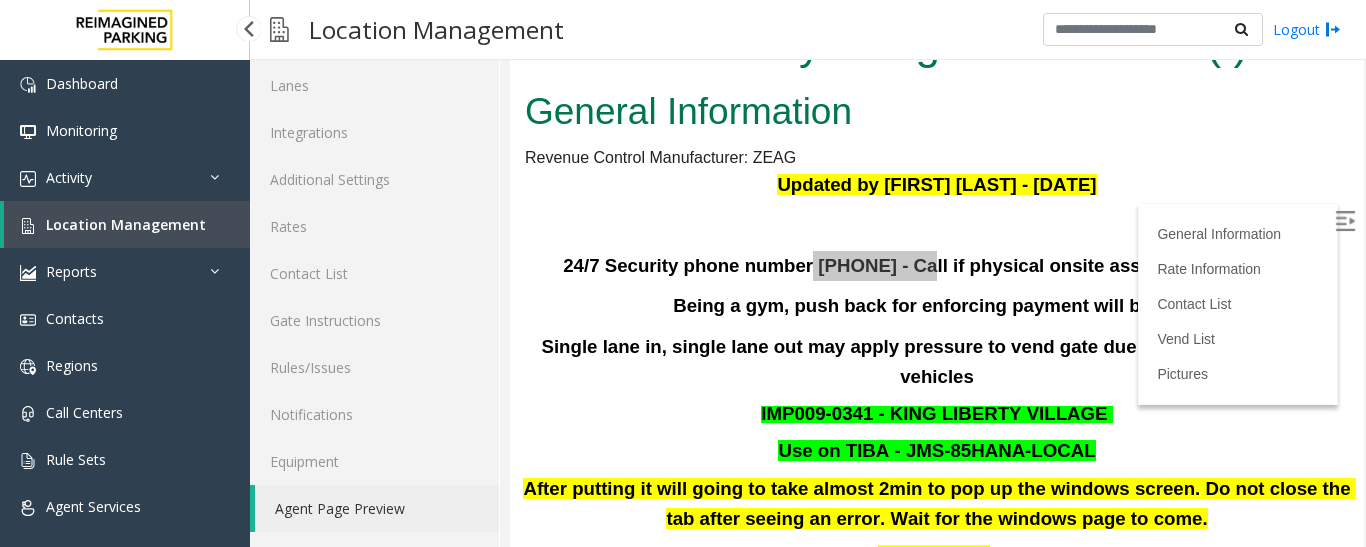 click on "Location Management" at bounding box center (126, 224) 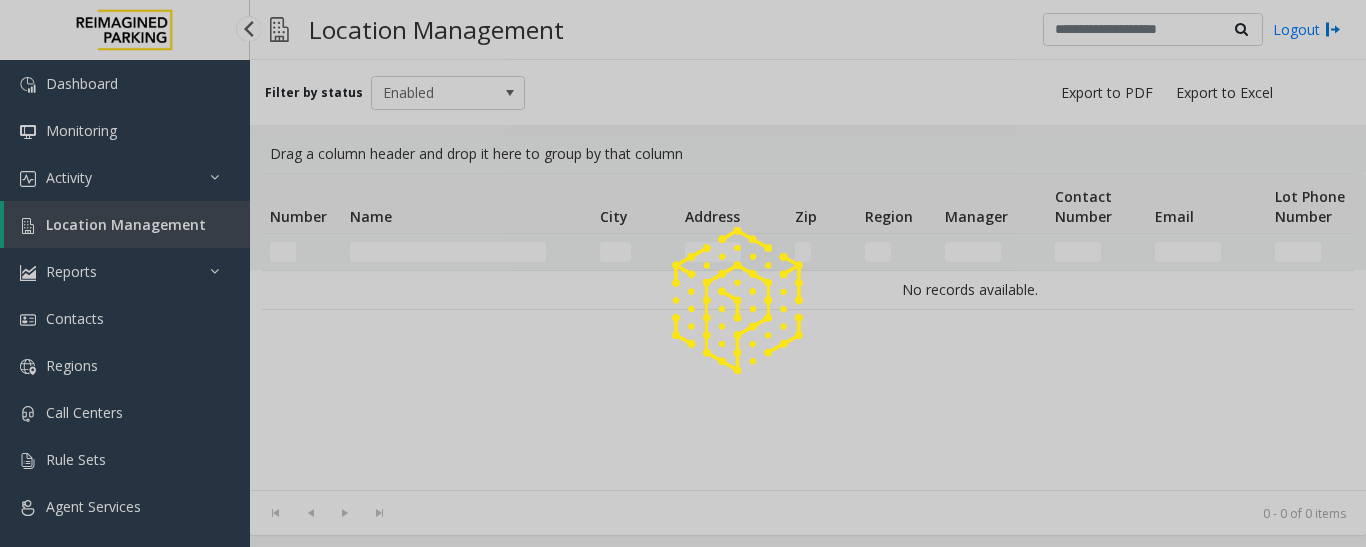 scroll, scrollTop: 0, scrollLeft: 0, axis: both 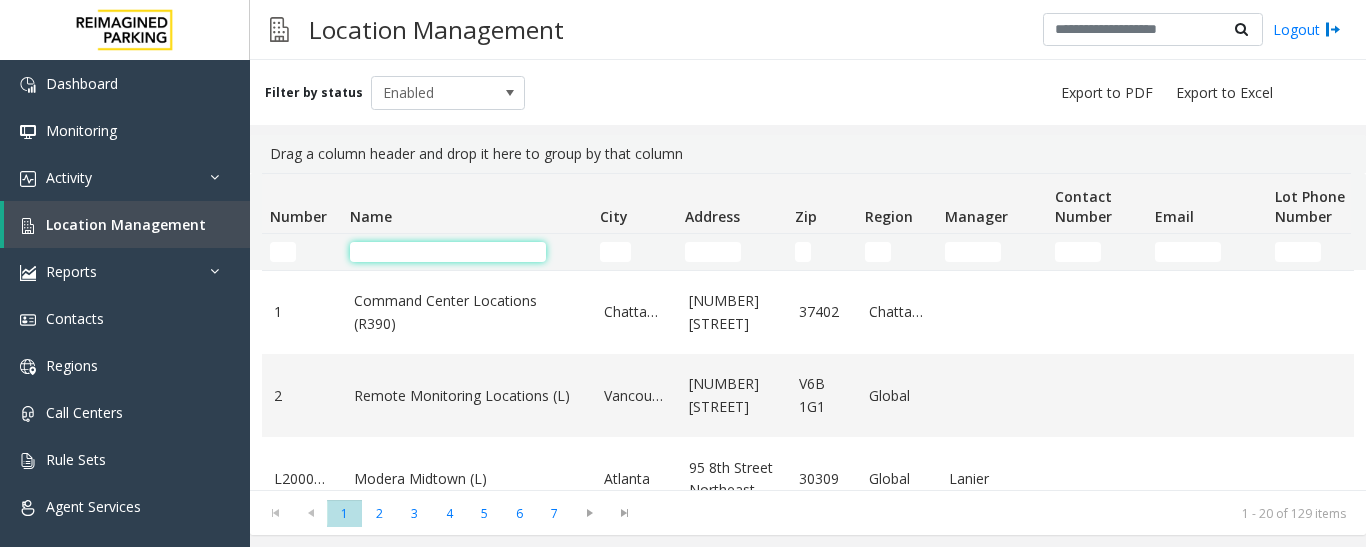 click 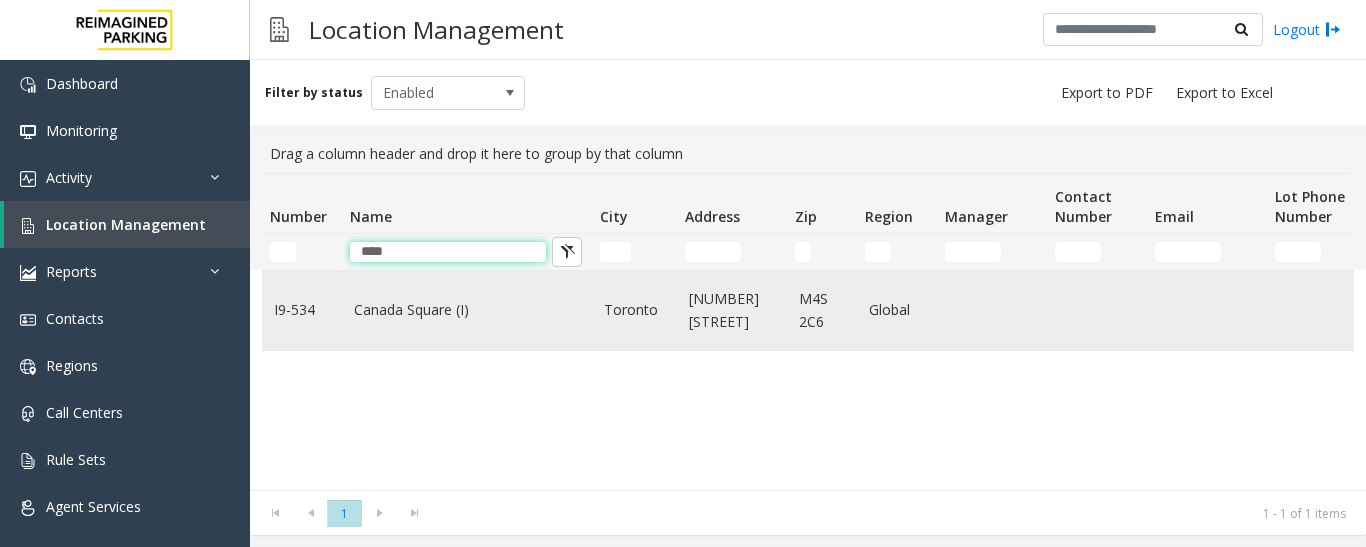 type on "****" 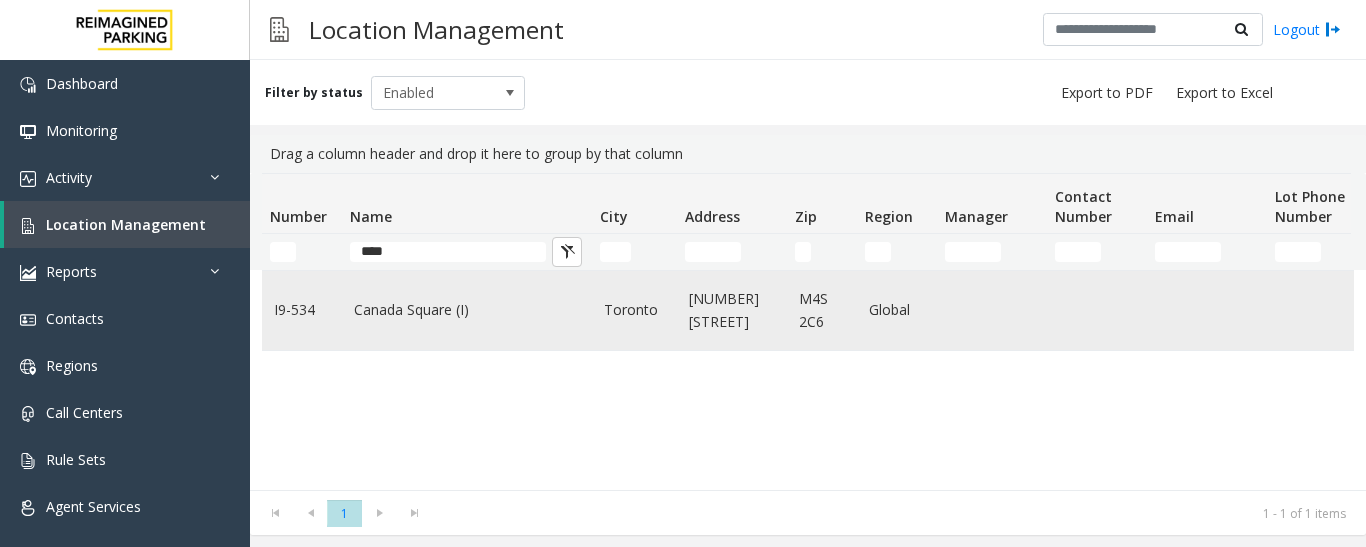 click on "Canada Square (I)" 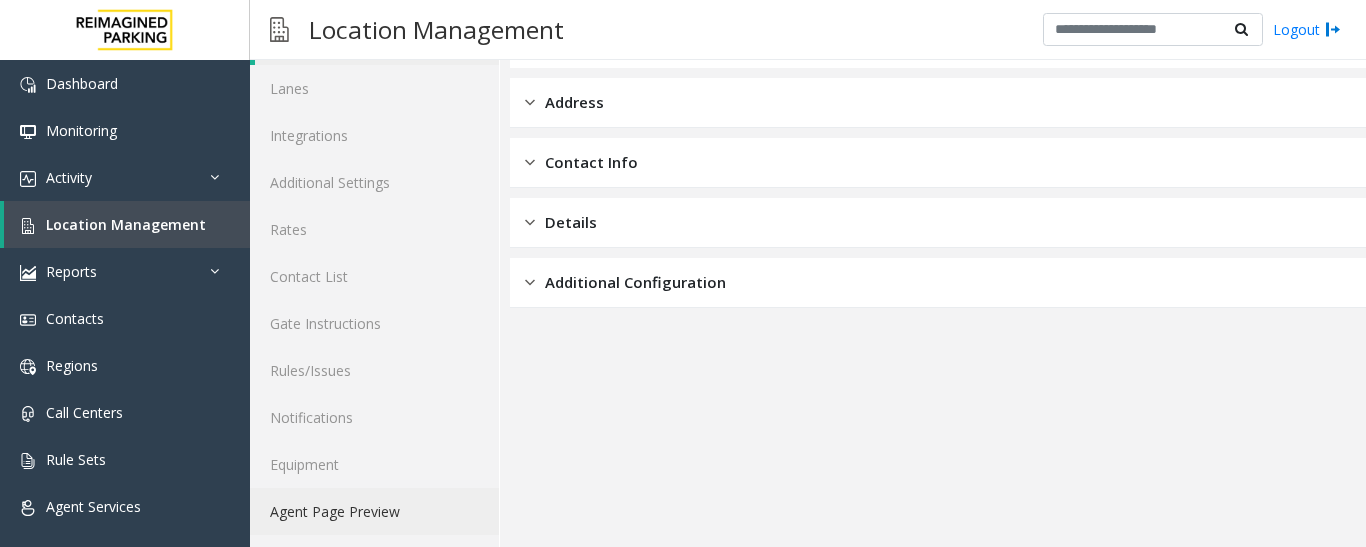scroll, scrollTop: 112, scrollLeft: 0, axis: vertical 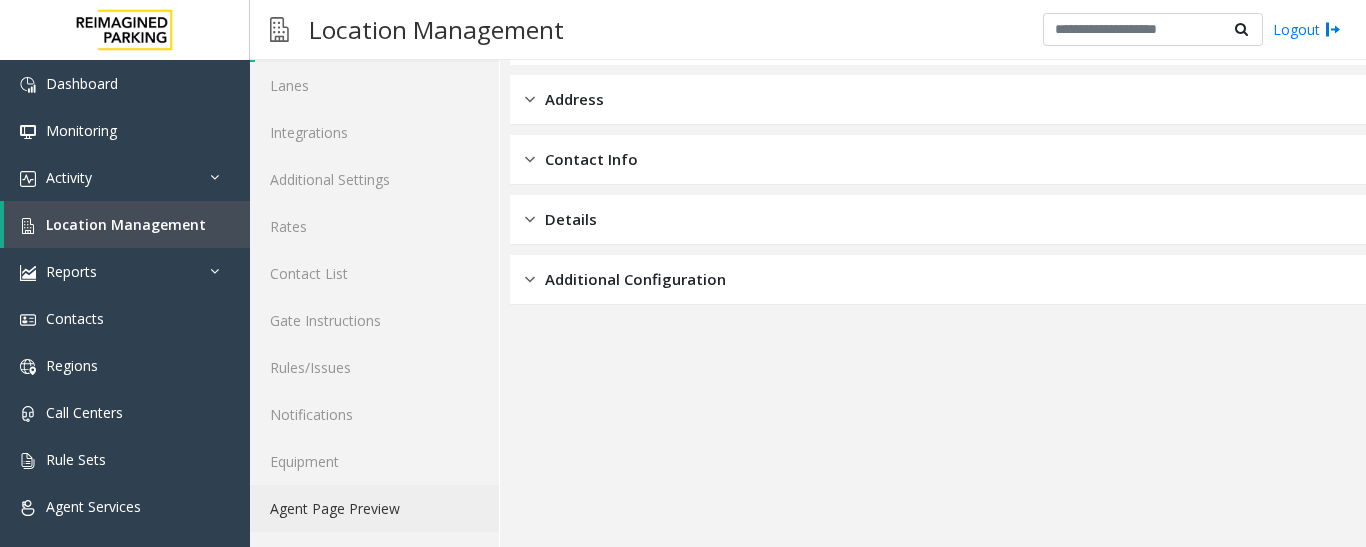 click on "Agent Page Preview" 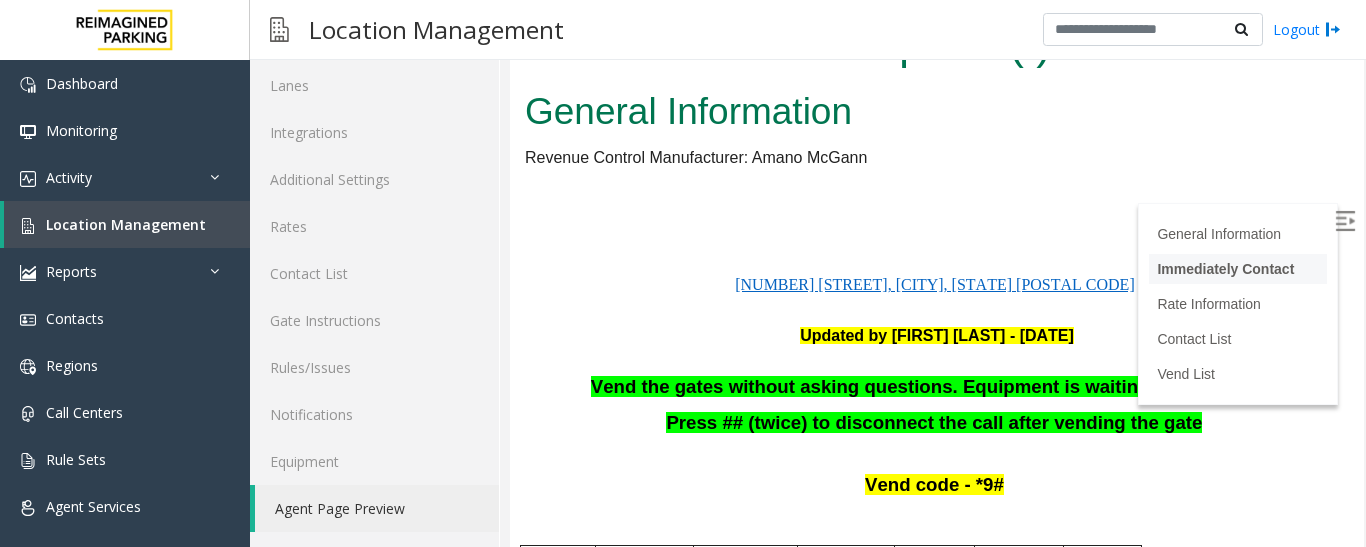 scroll, scrollTop: 0, scrollLeft: 0, axis: both 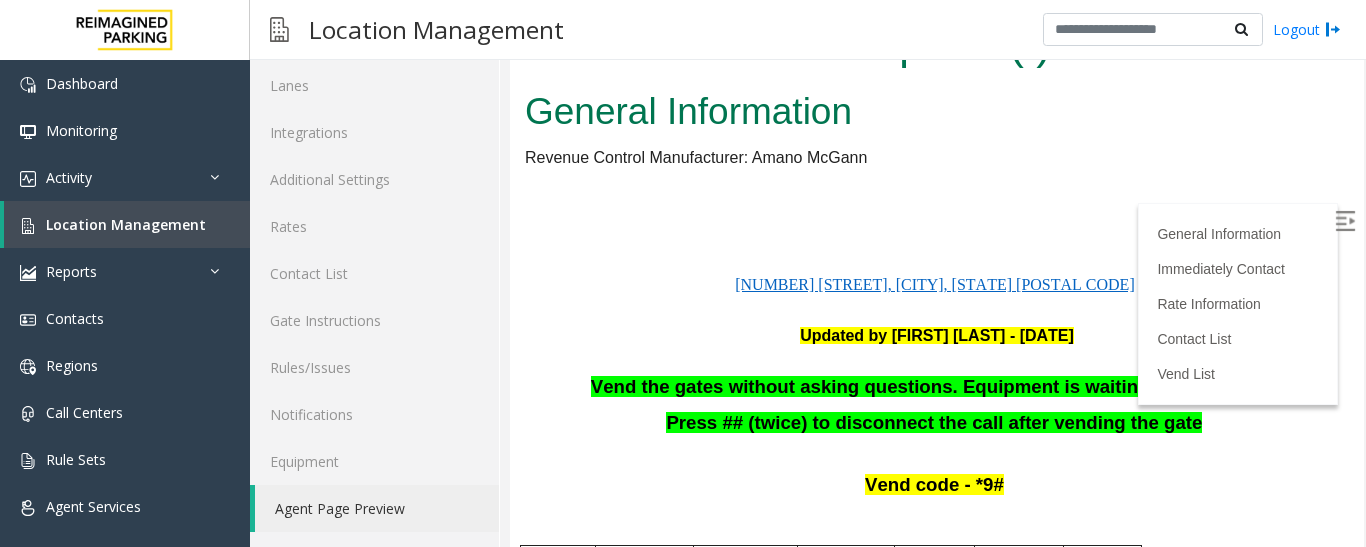 click at bounding box center [1345, 221] 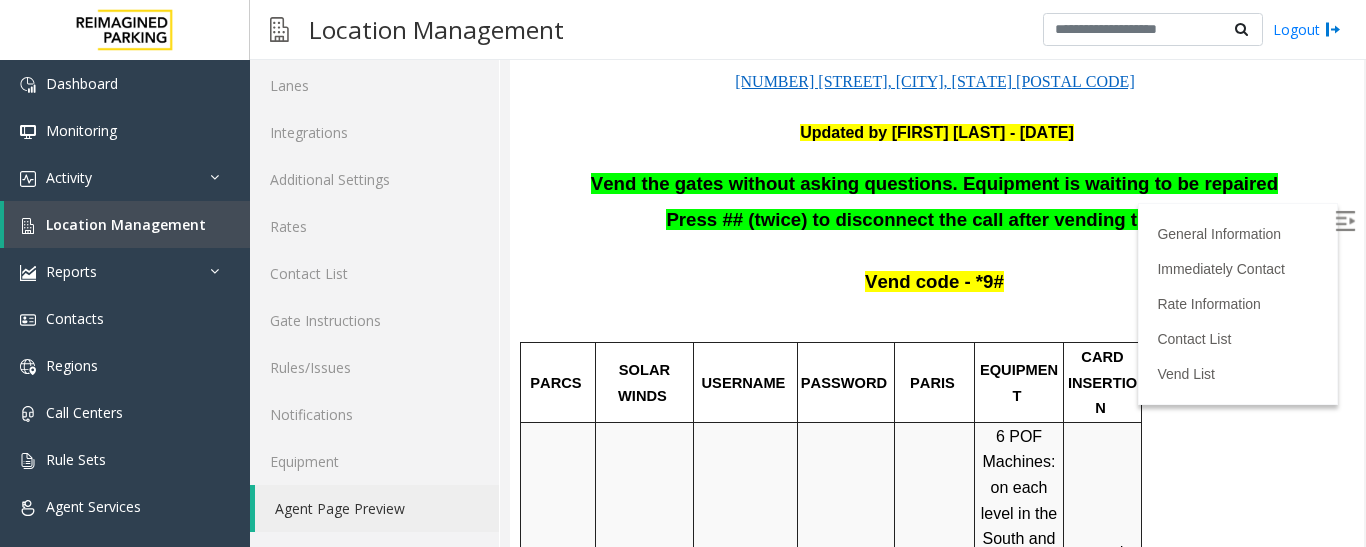 scroll, scrollTop: 100, scrollLeft: 0, axis: vertical 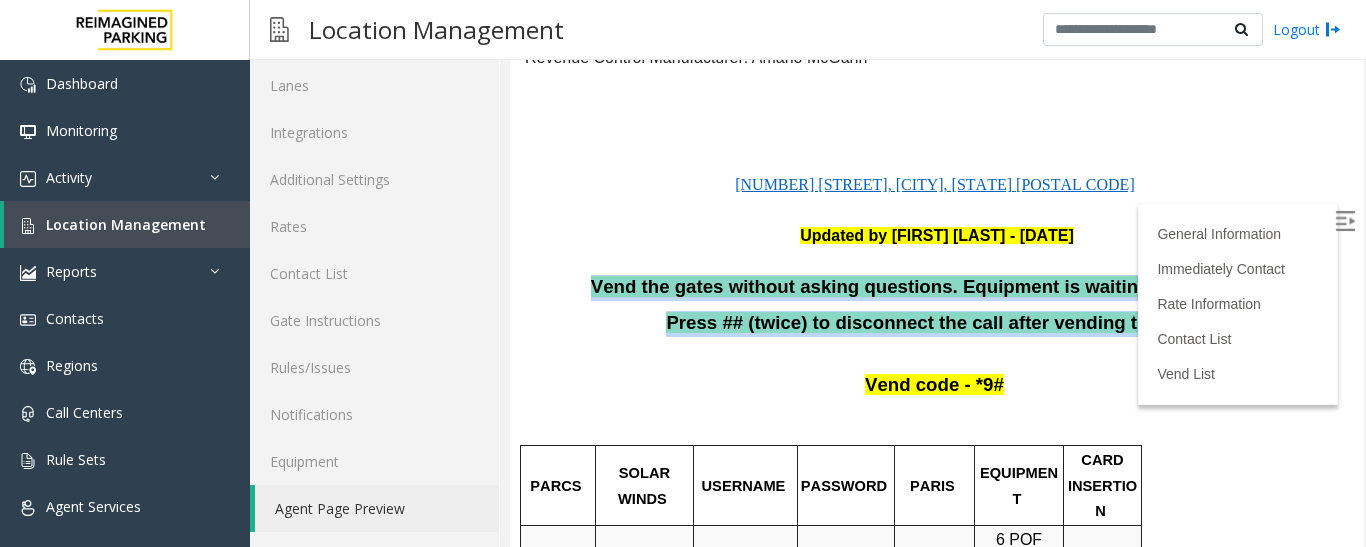 drag, startPoint x: 1222, startPoint y: 319, endPoint x: 616, endPoint y: 287, distance: 606.8443 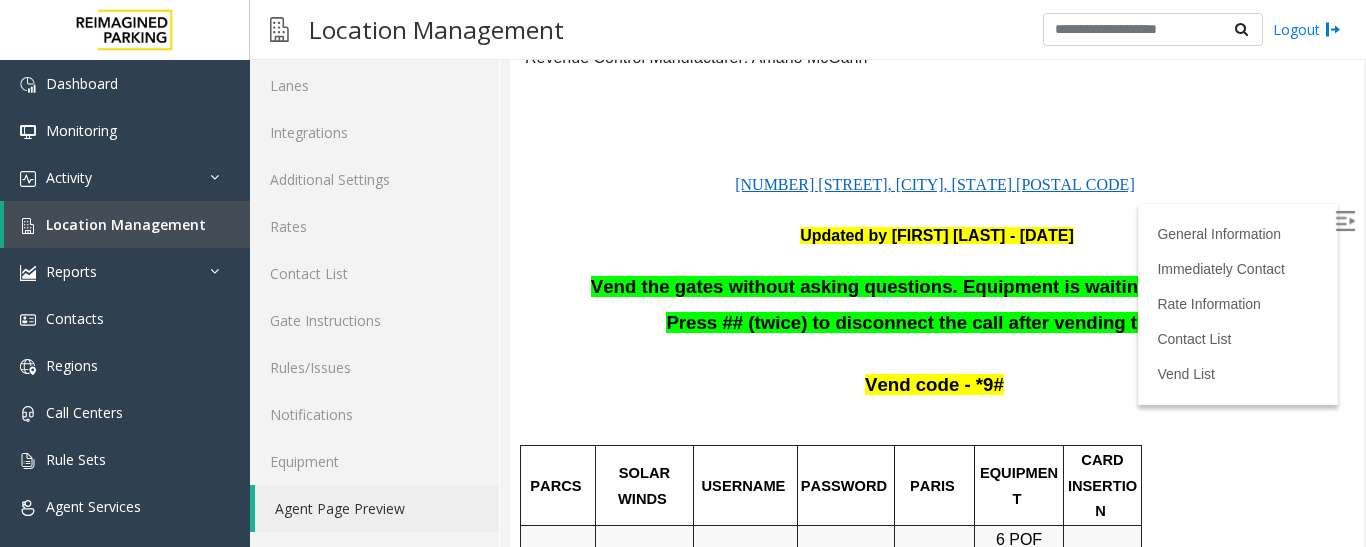 click on "Vend the gates without asking questions. Equipment is waiting to be repaired Press ## (twice) to disconnect the call after vending the gate Vend code - *9# PARCS SOLAR WINDS USERNAME PASSWORD PARIS EQUIPMENT CARD INSERTION 6 POF Machines: on each level in the South and North elevator lobbies ALL accept Cash and CC Tap only option available MANDATORY FIELDS VALIDATIONS APPROVED VALIDATION LIST TICKET MONTHLY CARDS GARAGE LAYOUT LOCATION TIME Mandarin restaurant - Full Validation Barcode ticket scan 3 parking levels ; 839 spaces Local Time Zone APPROVED VENDORS DO NOT VEND FOR ENTRANCE/EXIT LANE INFO LOST TICKET RATE COMMON ISSUES SPECIAL INSTRUCTIONS HOURS OF OPERATION TTC One main entrance/exit off [STREET] Nest Is for Monthly Only $23.00 GRACE PERIOD IS 15 MINUTES 24/7/3 65 Location Information This garage is utilized" at bounding box center (937, 909) 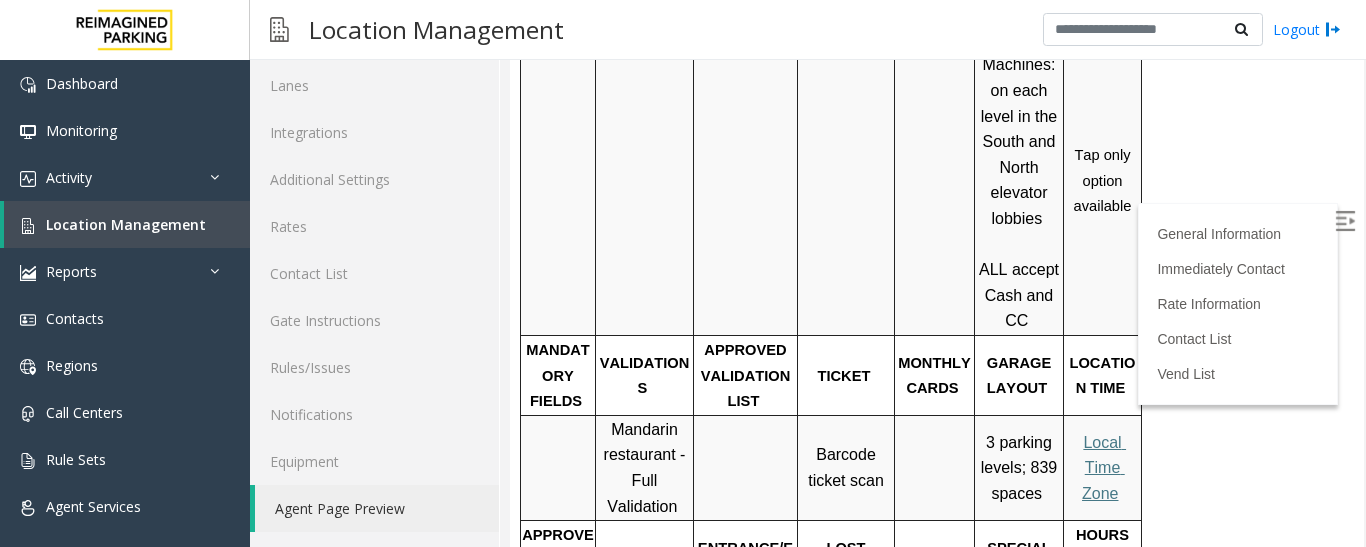 scroll, scrollTop: 800, scrollLeft: 0, axis: vertical 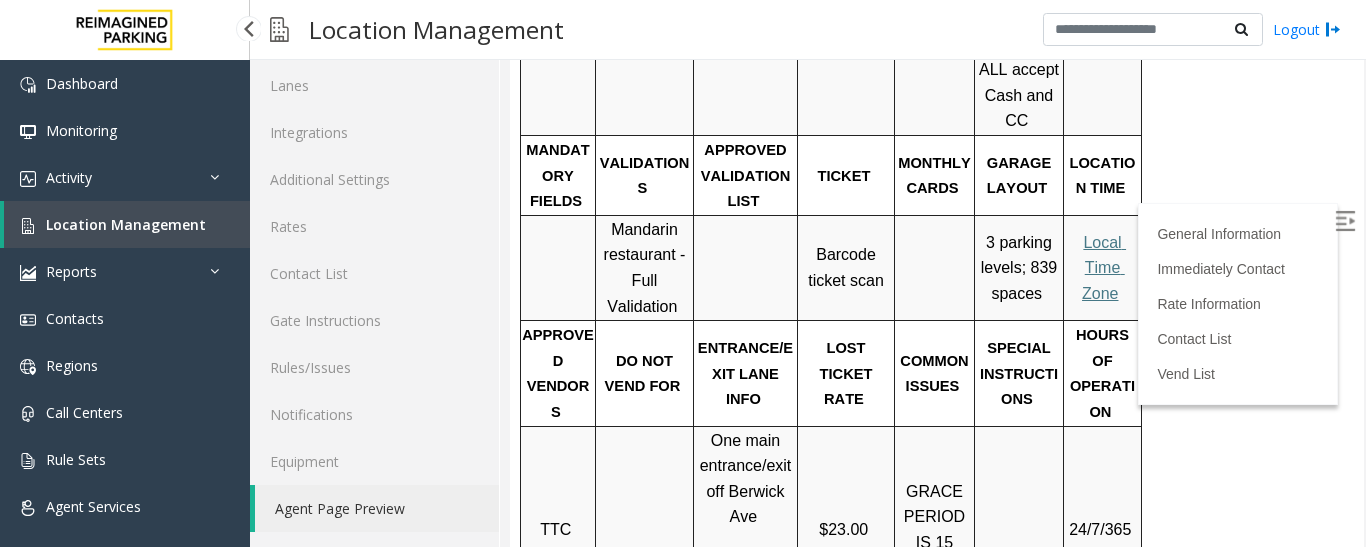 click on "Location Management" at bounding box center [126, 224] 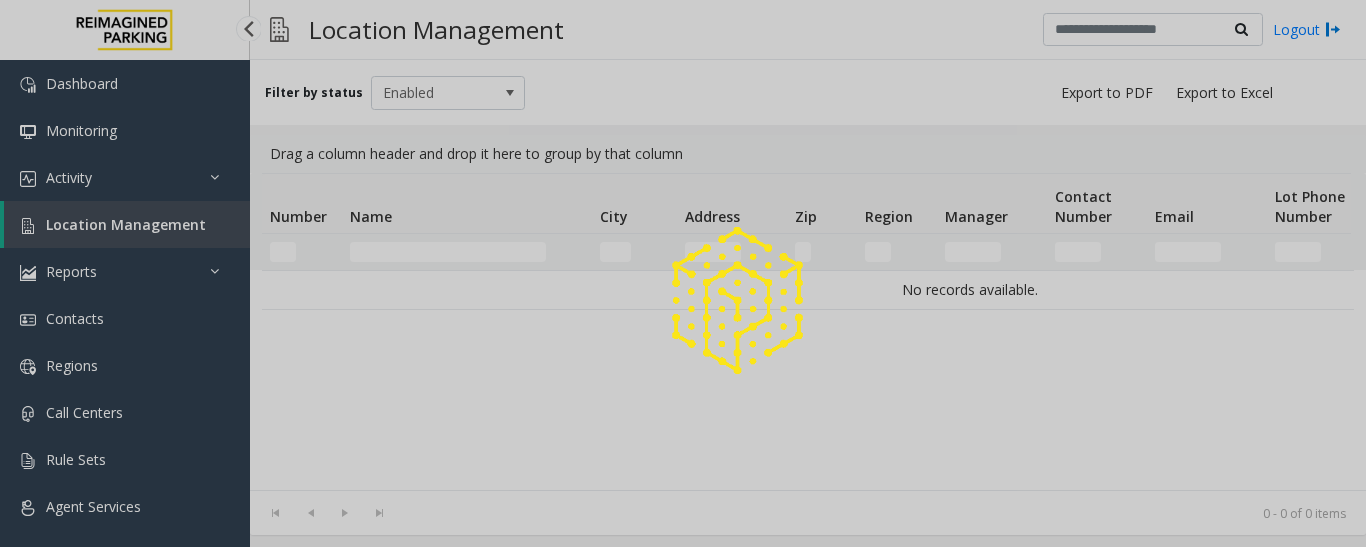 scroll, scrollTop: 0, scrollLeft: 0, axis: both 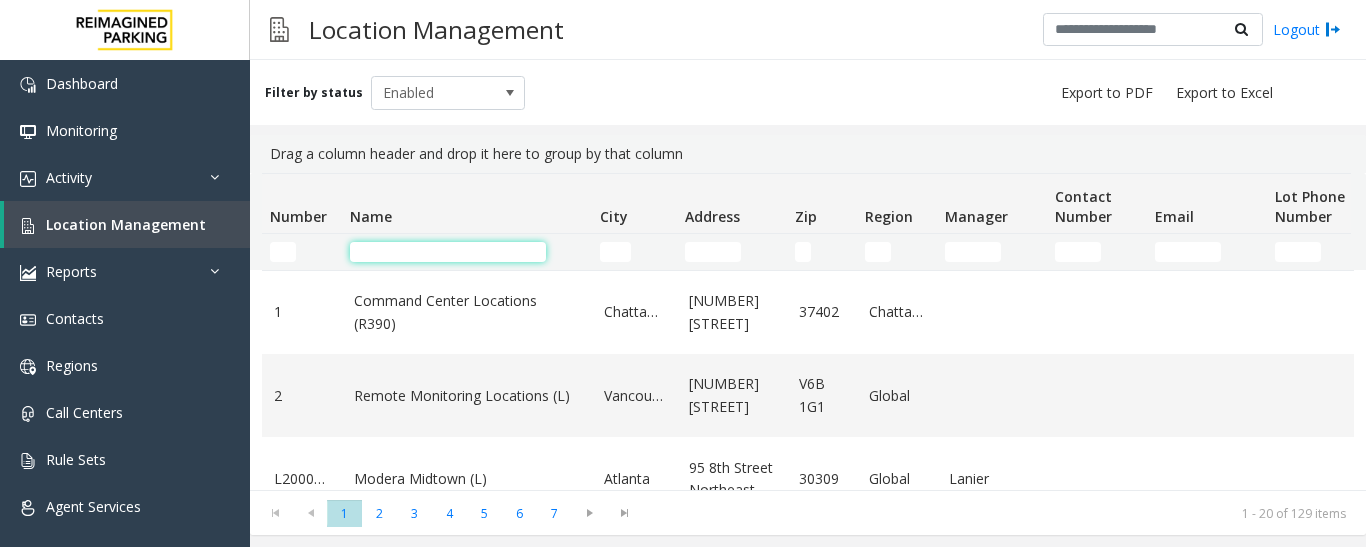 click 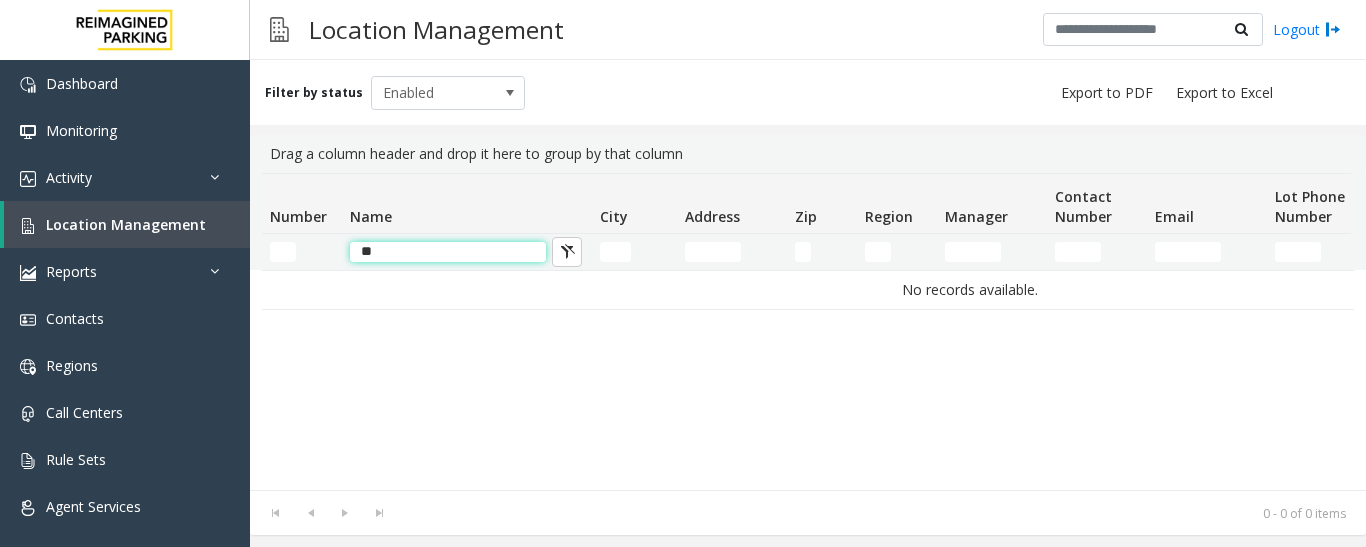type on "*" 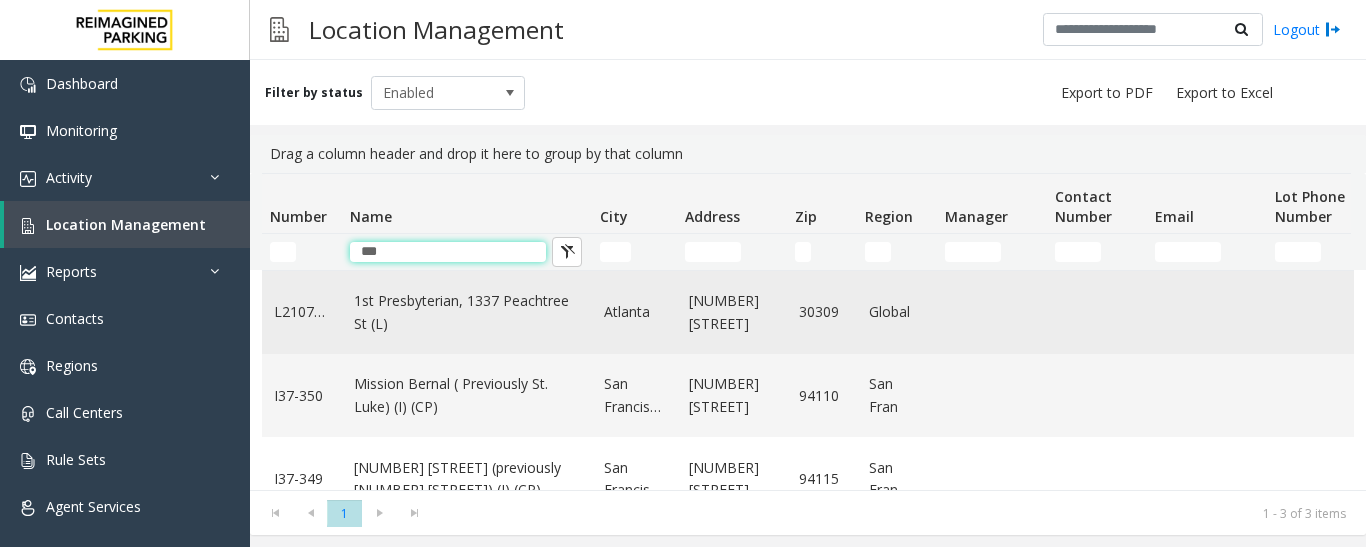 type on "***" 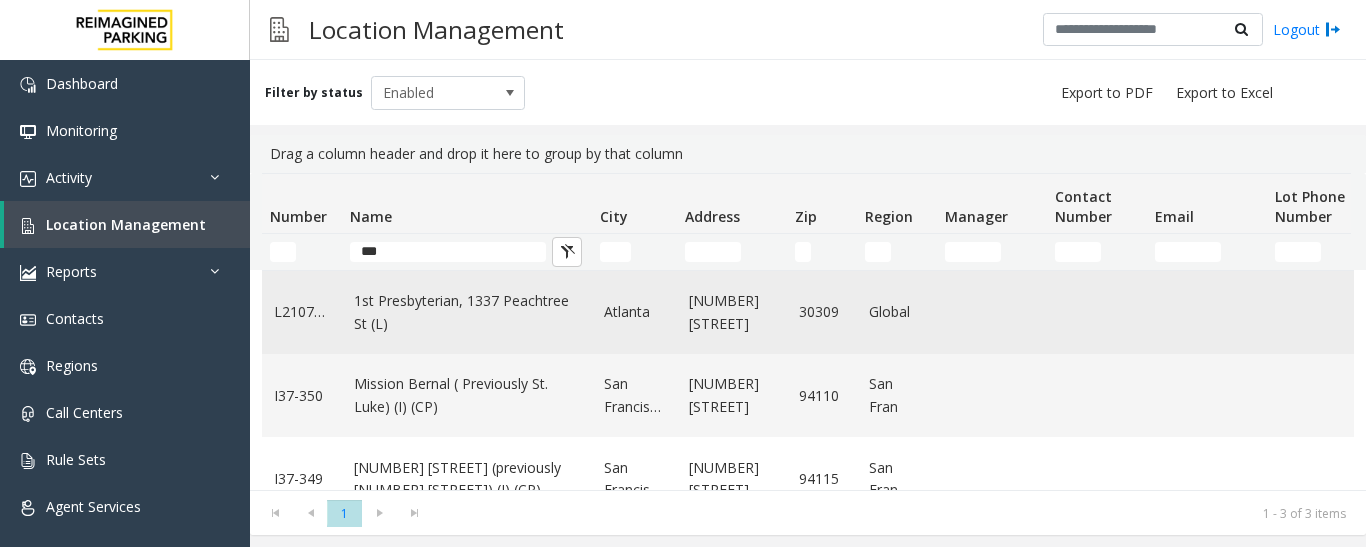 click on "1st Presbyterian, 1337 Peachtree St (L)" 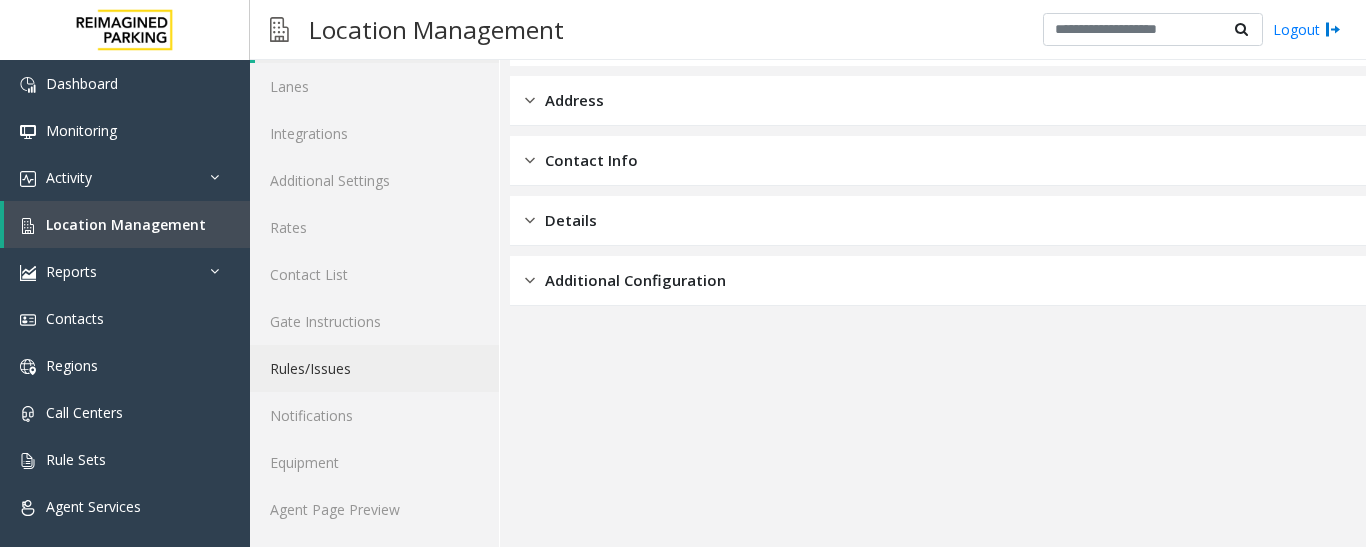 scroll, scrollTop: 112, scrollLeft: 0, axis: vertical 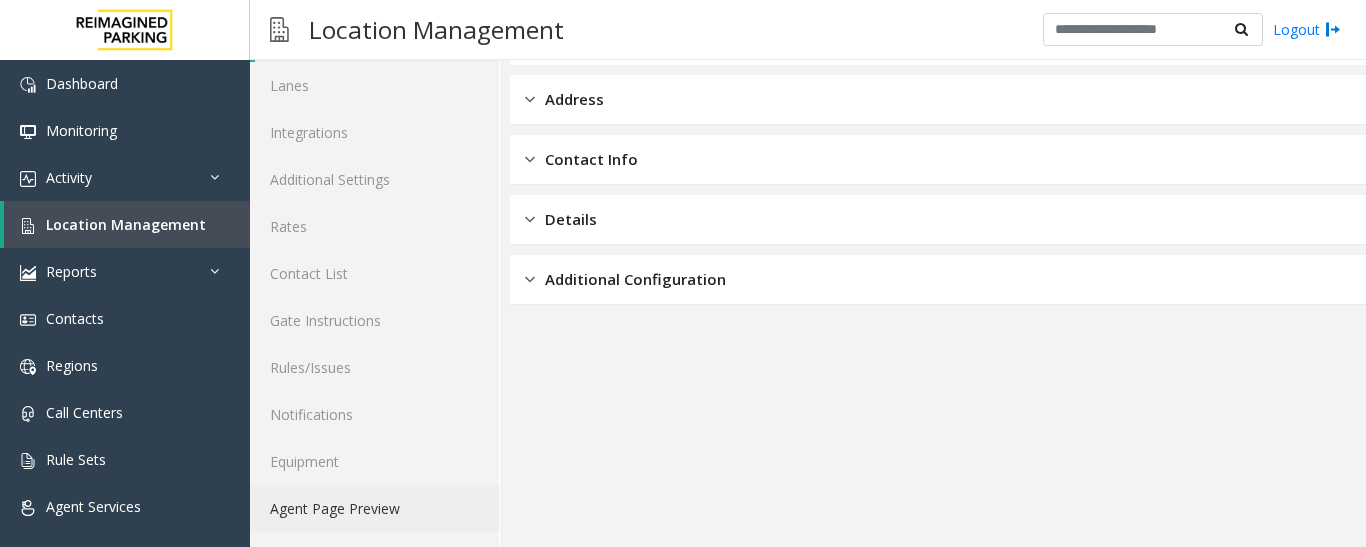 click on "Agent Page Preview" 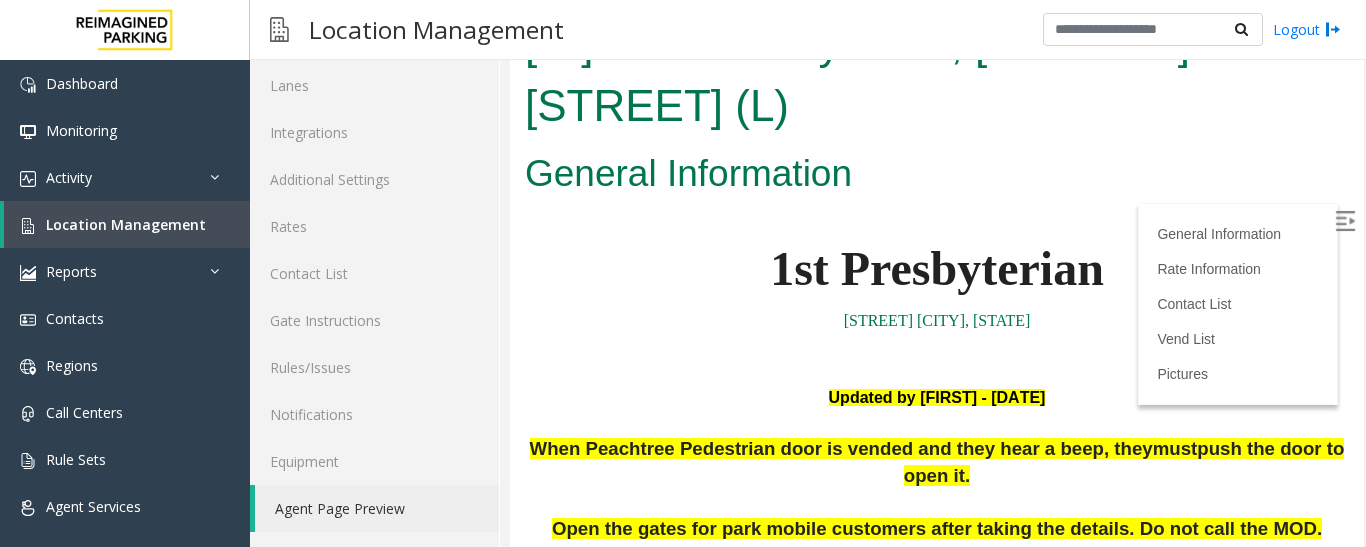 scroll, scrollTop: 0, scrollLeft: 0, axis: both 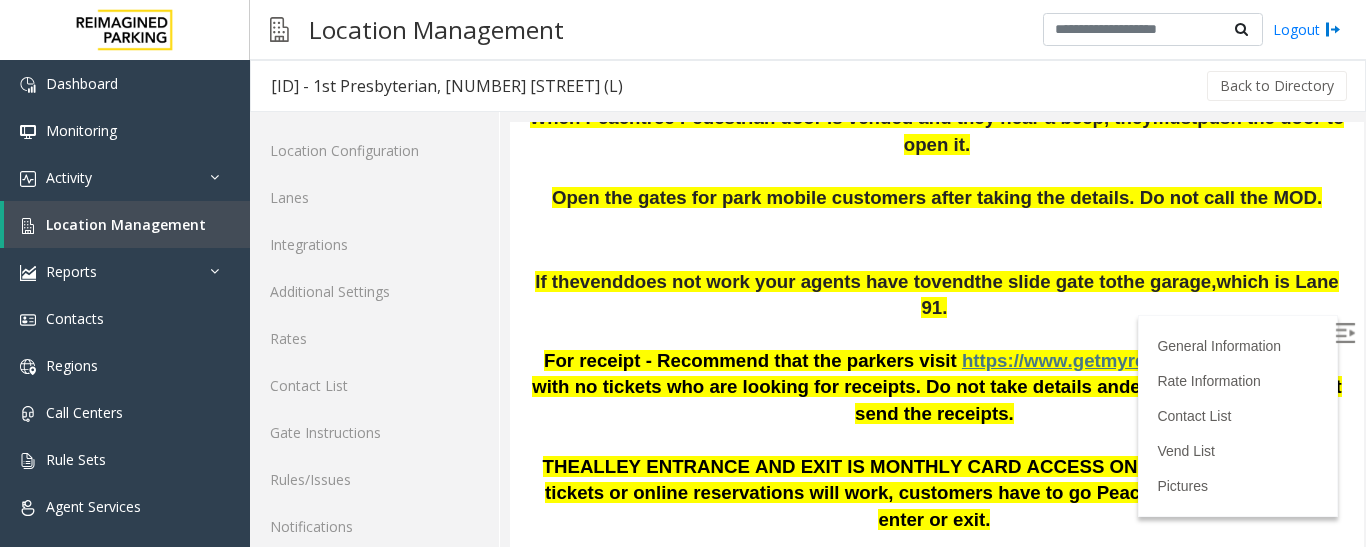 click at bounding box center (937, 240) 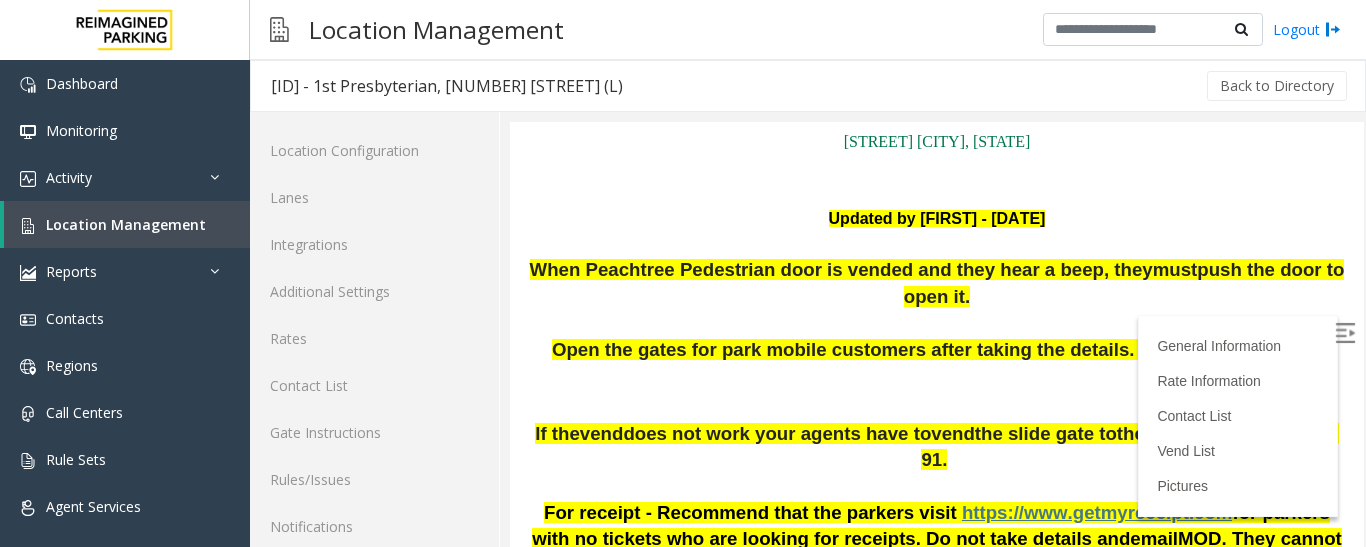 scroll, scrollTop: 243, scrollLeft: 0, axis: vertical 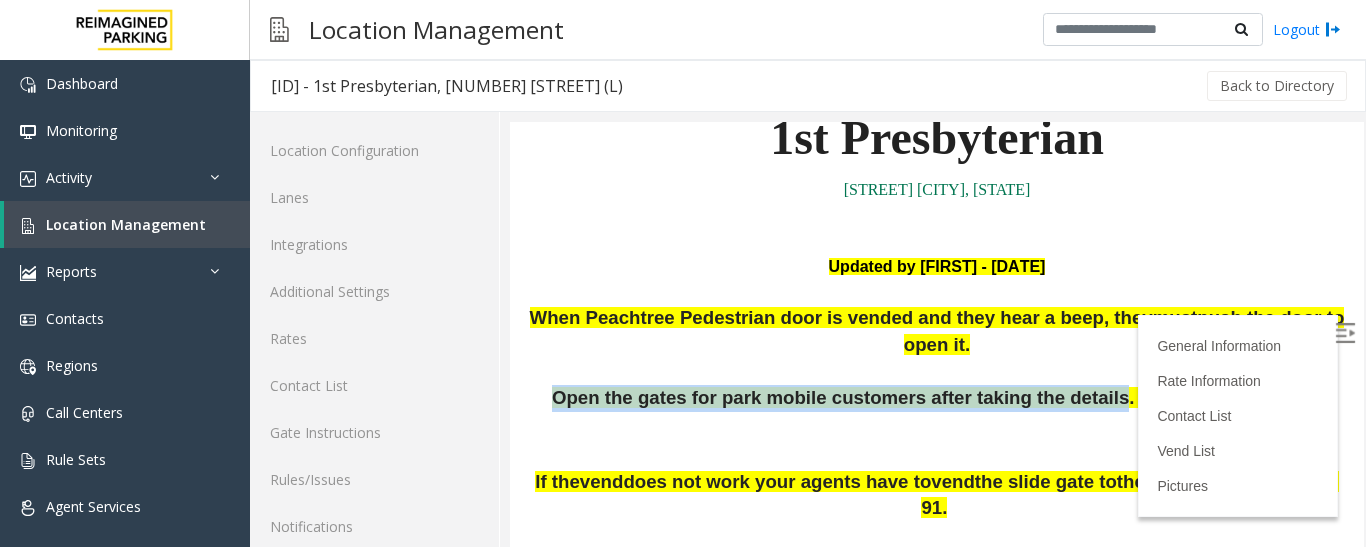 drag, startPoint x: 1086, startPoint y: 373, endPoint x: 538, endPoint y: 374, distance: 548.0009 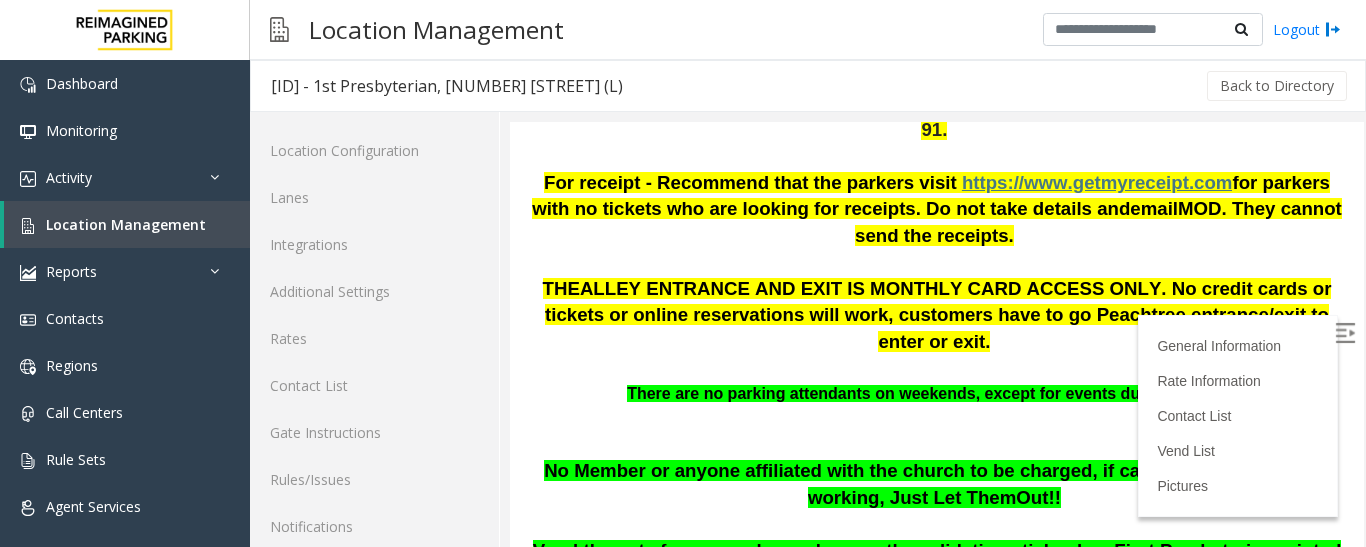 scroll, scrollTop: 4073, scrollLeft: 0, axis: vertical 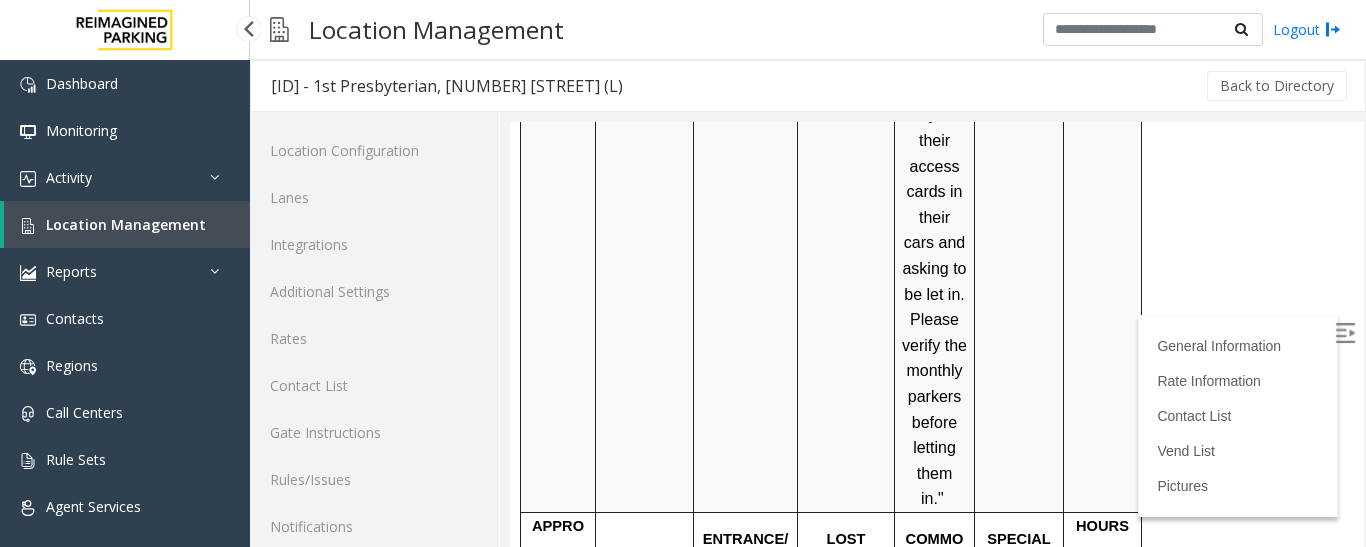 click on "Location Management" at bounding box center (126, 224) 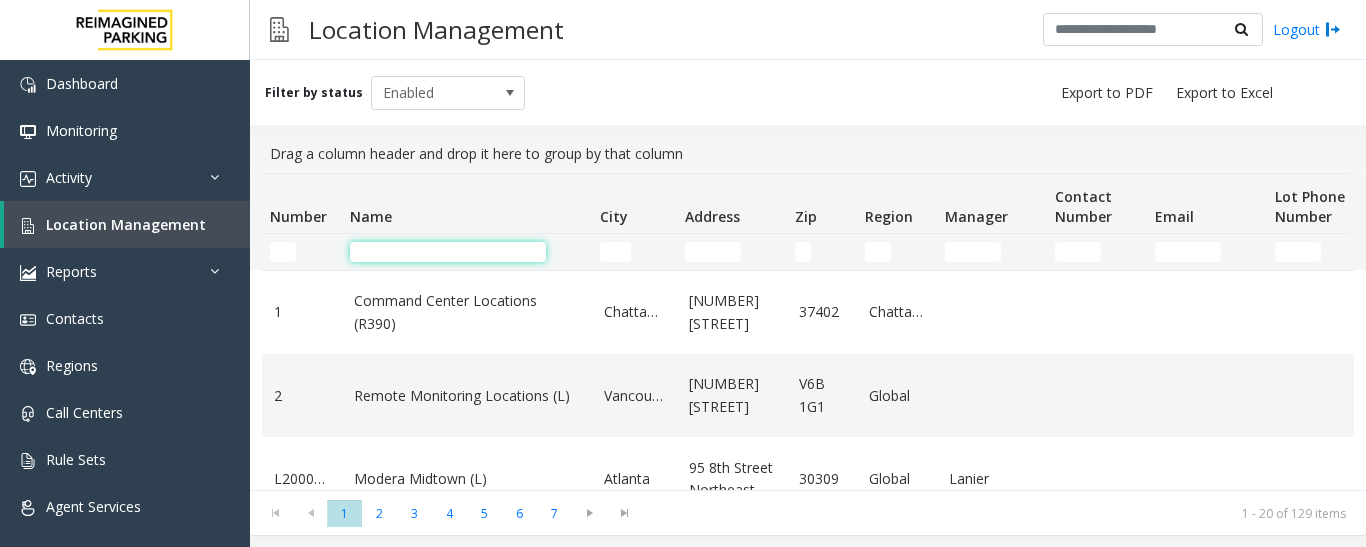 click 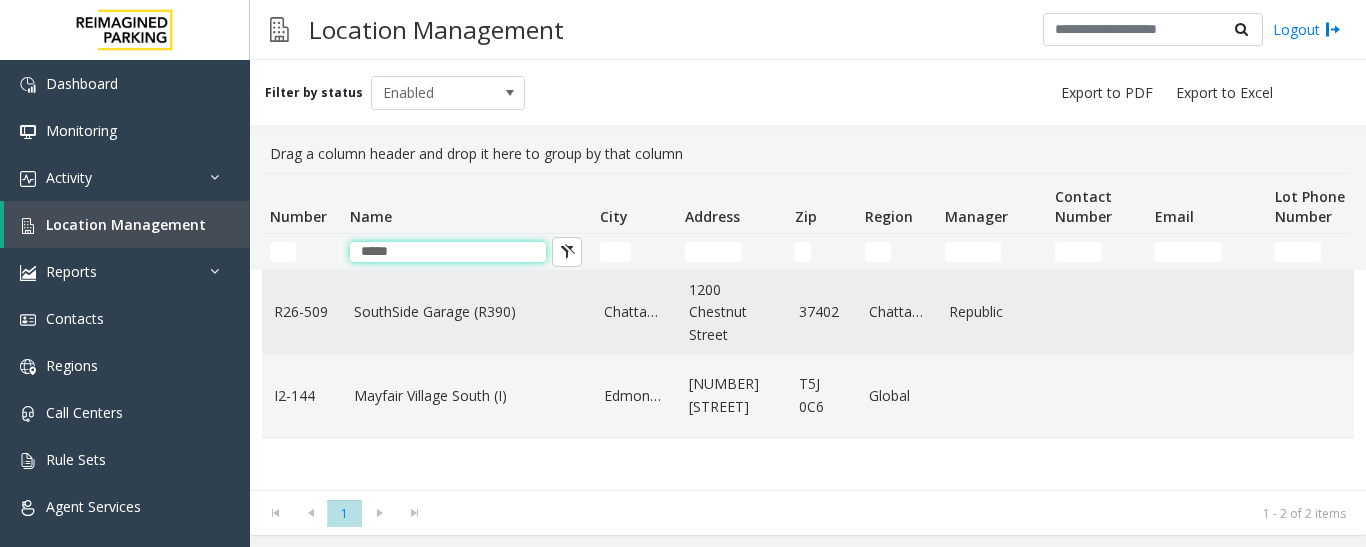 type on "*****" 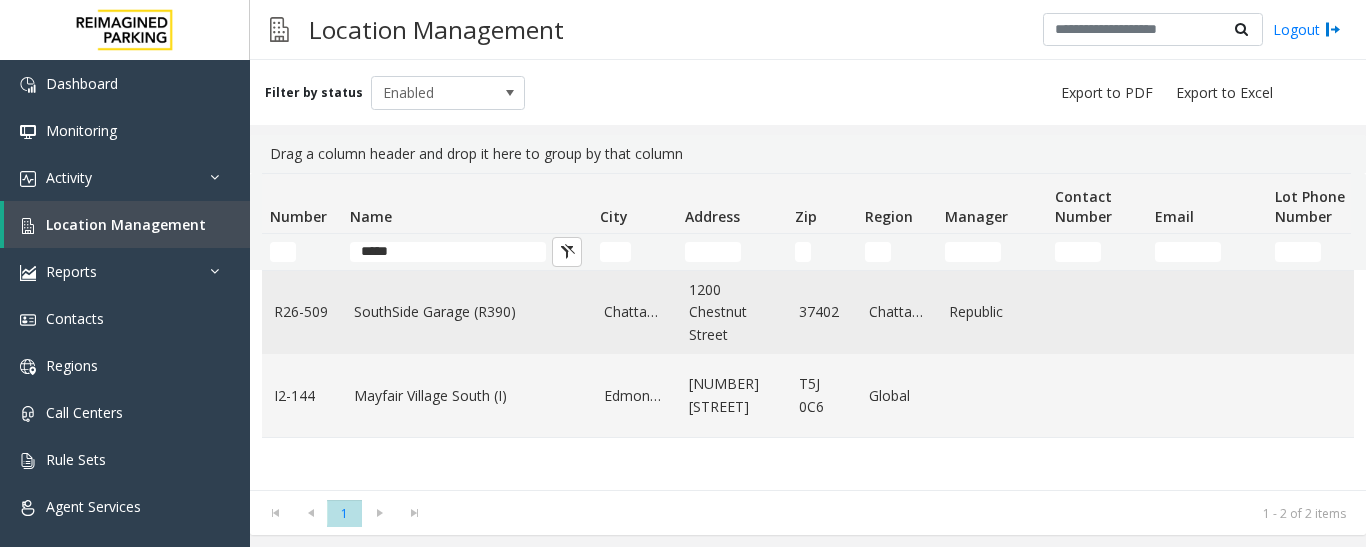click on "SouthSide Garage (R390)" 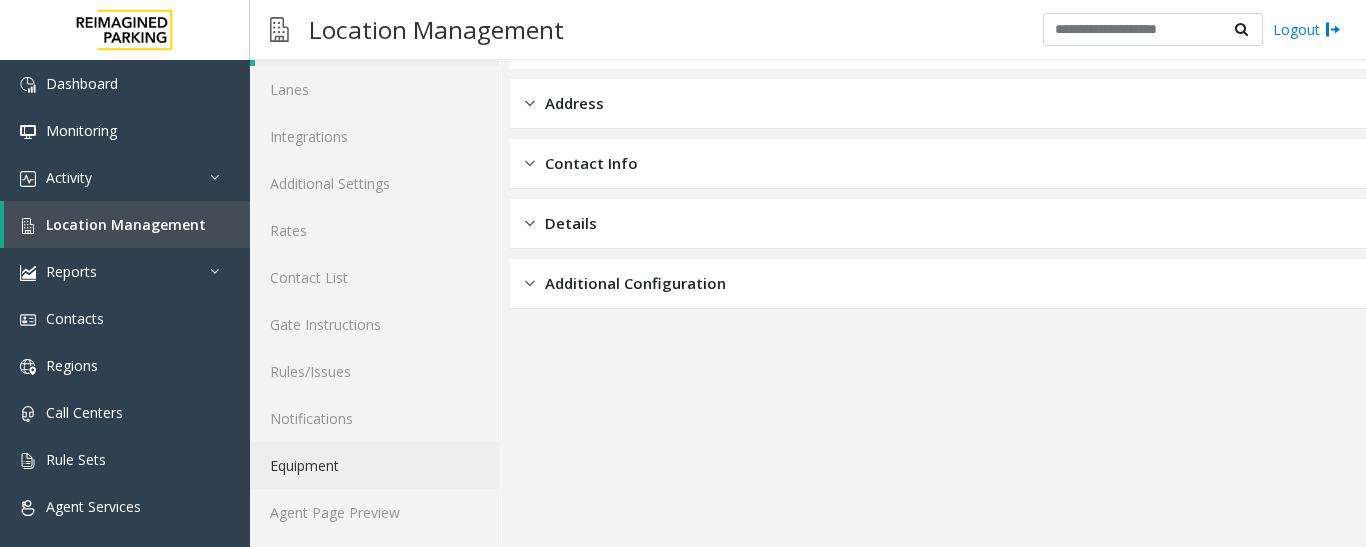 scroll, scrollTop: 112, scrollLeft: 0, axis: vertical 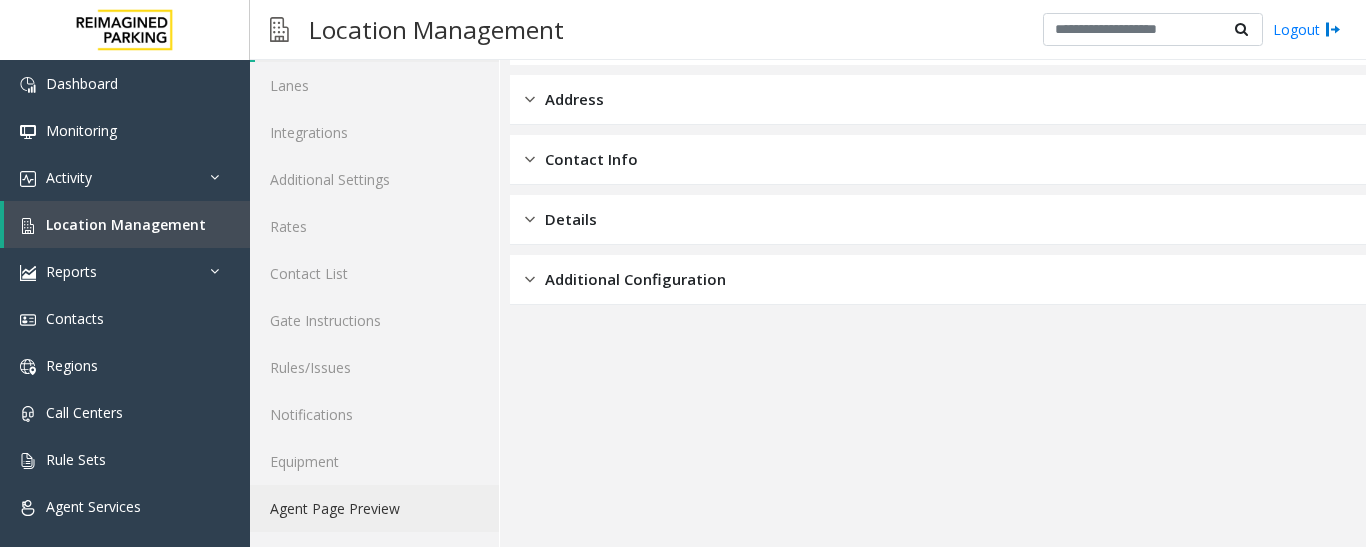 click on "Agent Page Preview" 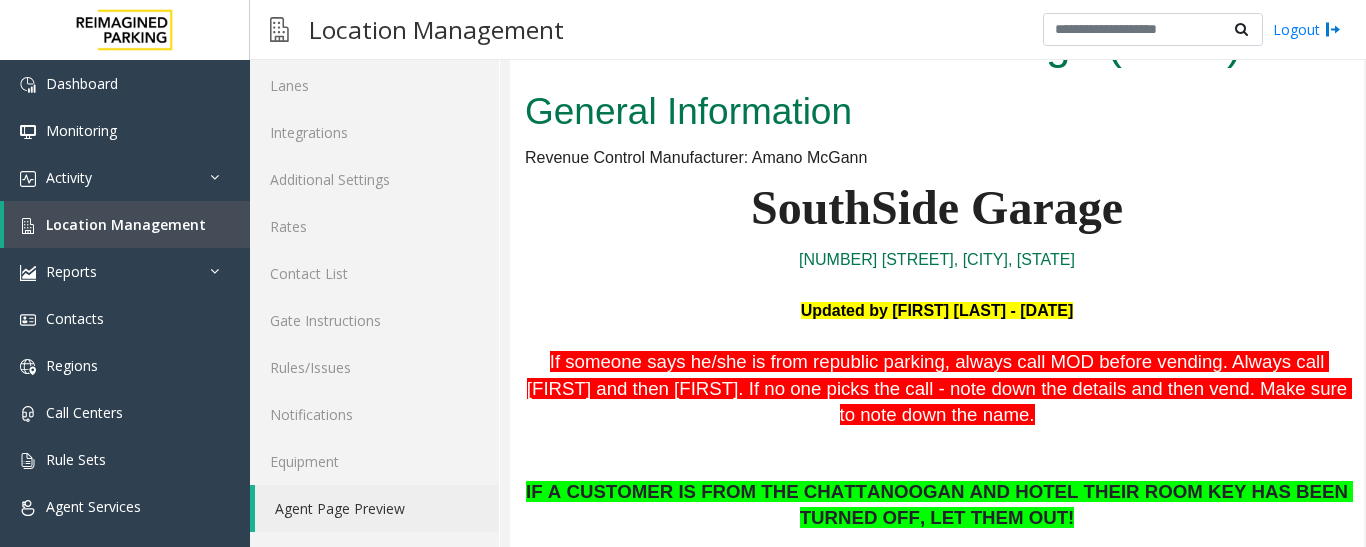 scroll, scrollTop: 0, scrollLeft: 0, axis: both 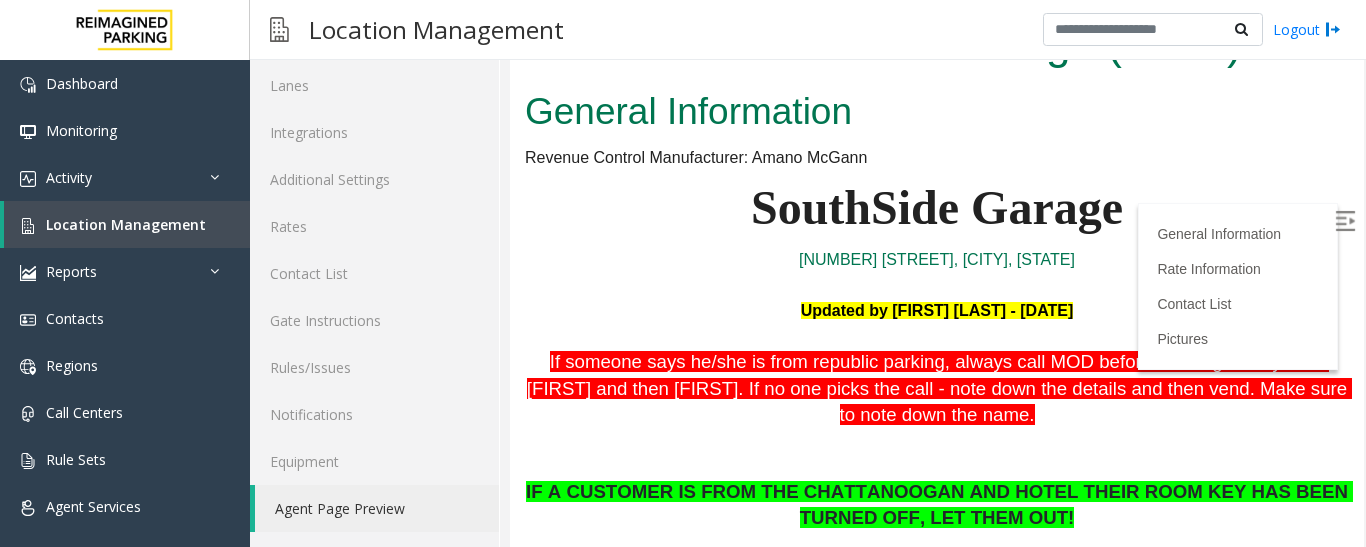 click at bounding box center (1345, 221) 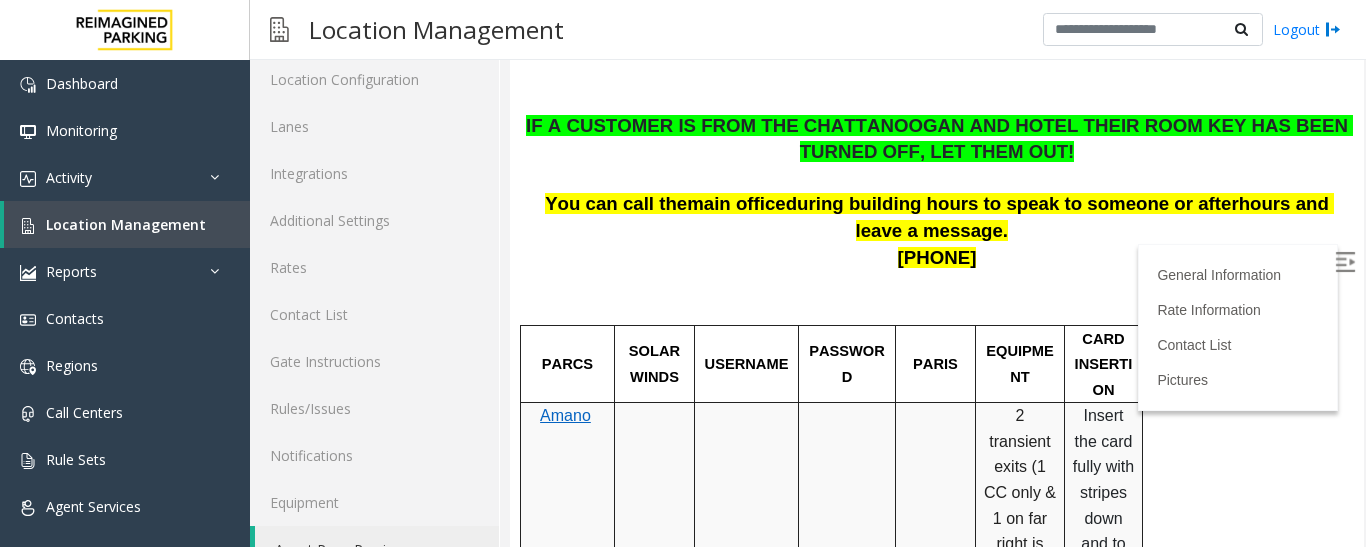 scroll, scrollTop: 415, scrollLeft: 0, axis: vertical 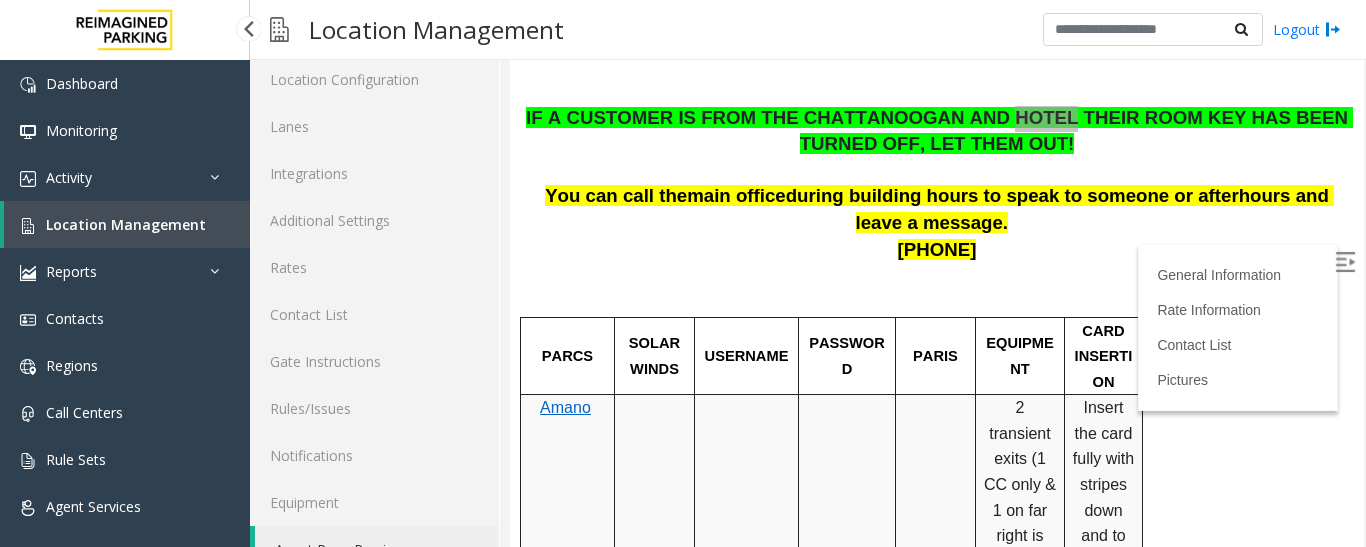 click on "Location Management" at bounding box center [126, 224] 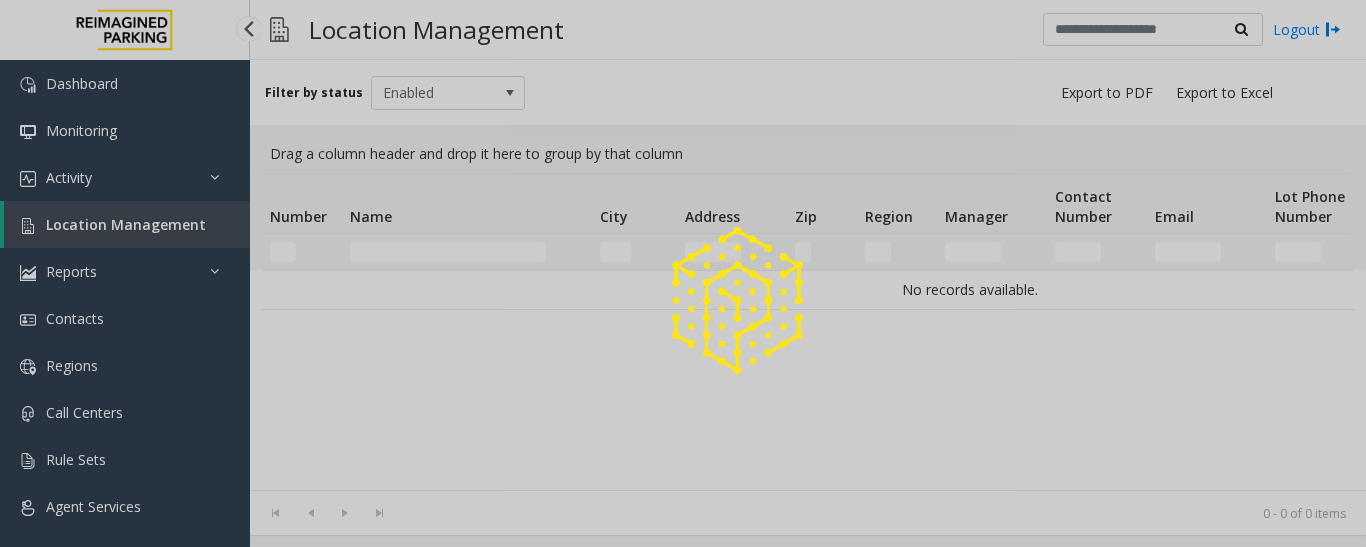 scroll, scrollTop: 0, scrollLeft: 0, axis: both 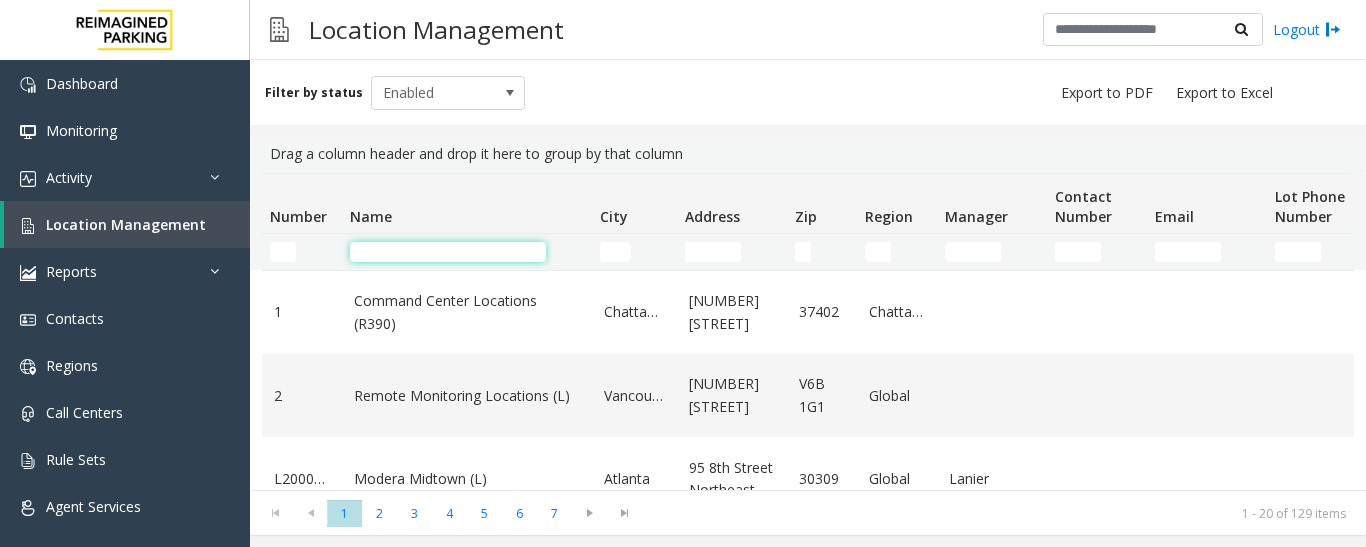 click 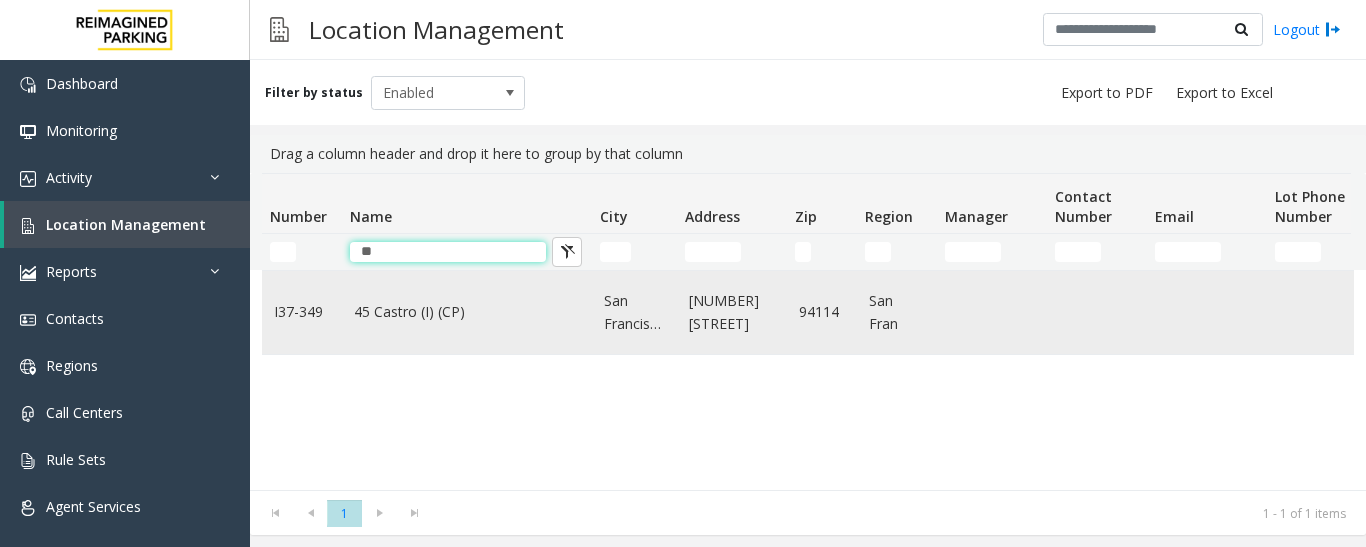type on "**" 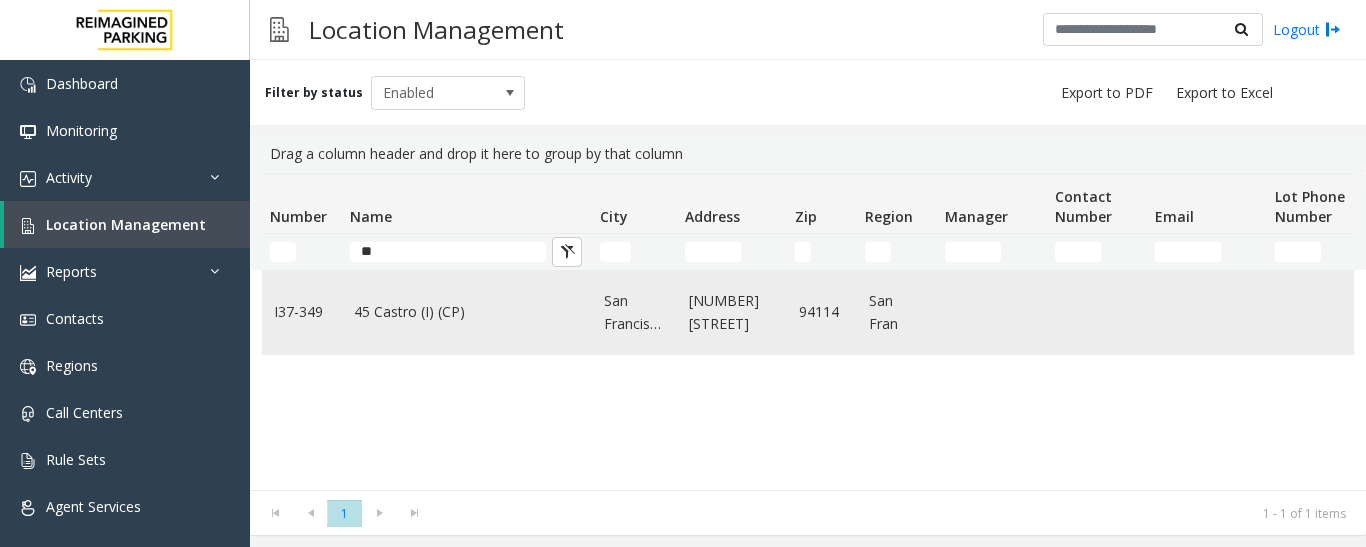 click on "45 Castro (I) (CP)" 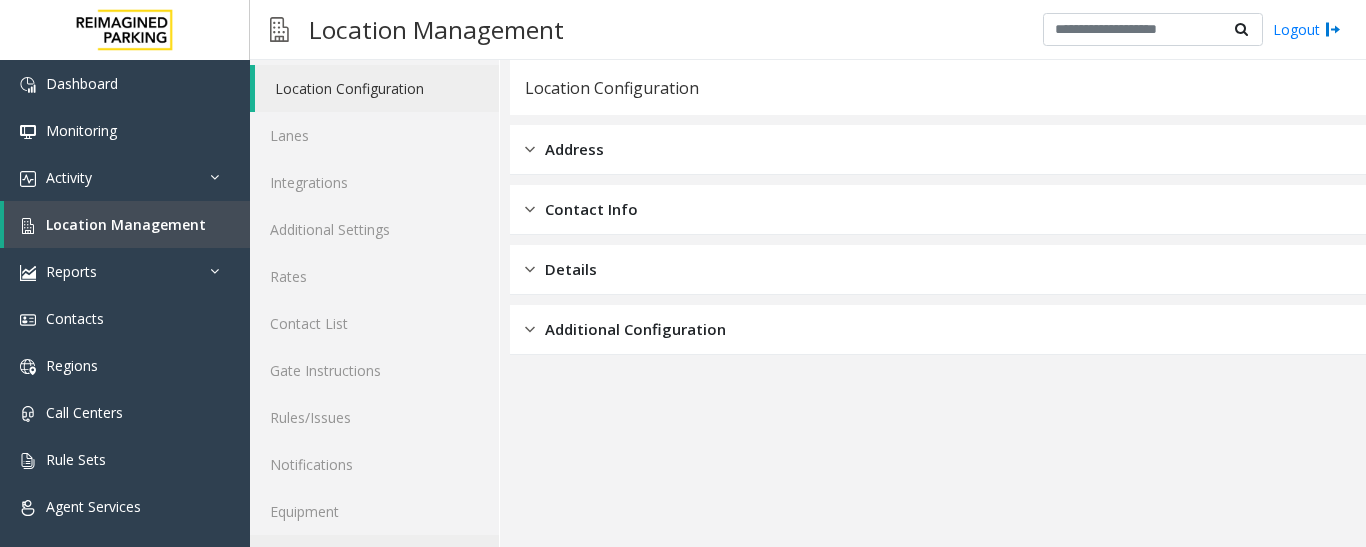 scroll, scrollTop: 112, scrollLeft: 0, axis: vertical 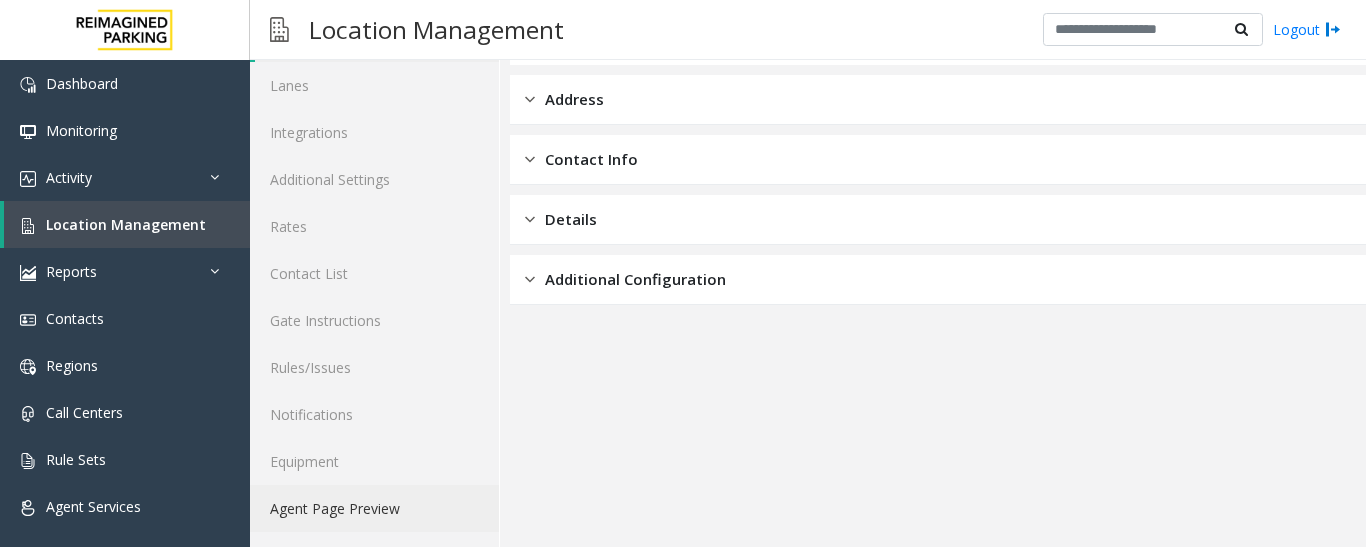 click on "Agent Page Preview" 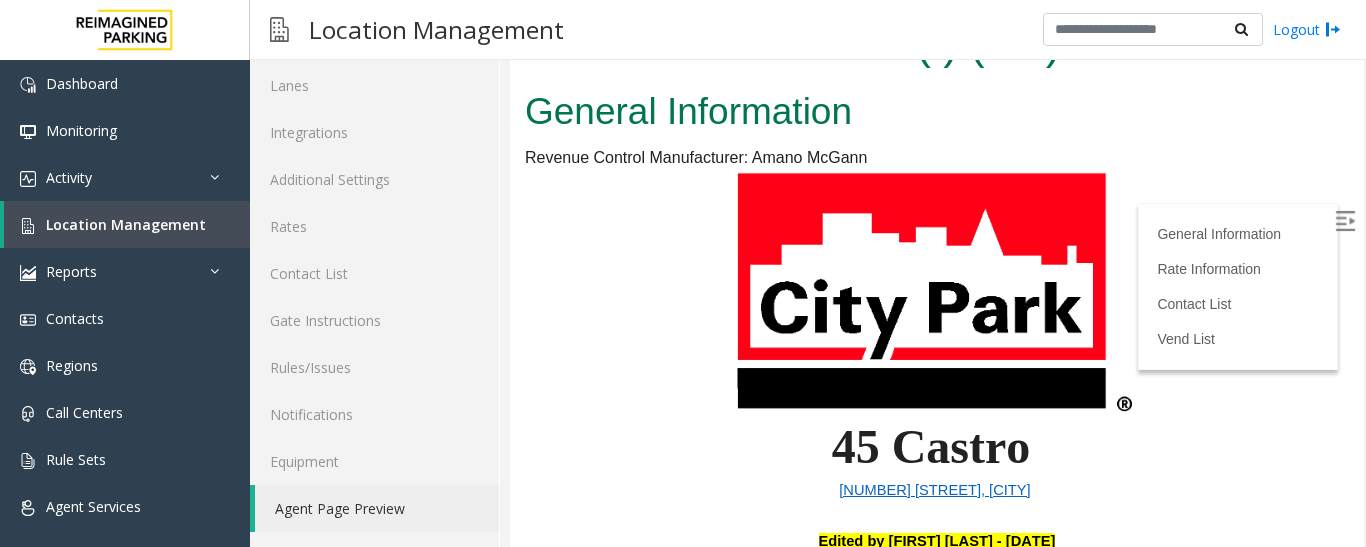 scroll, scrollTop: 0, scrollLeft: 0, axis: both 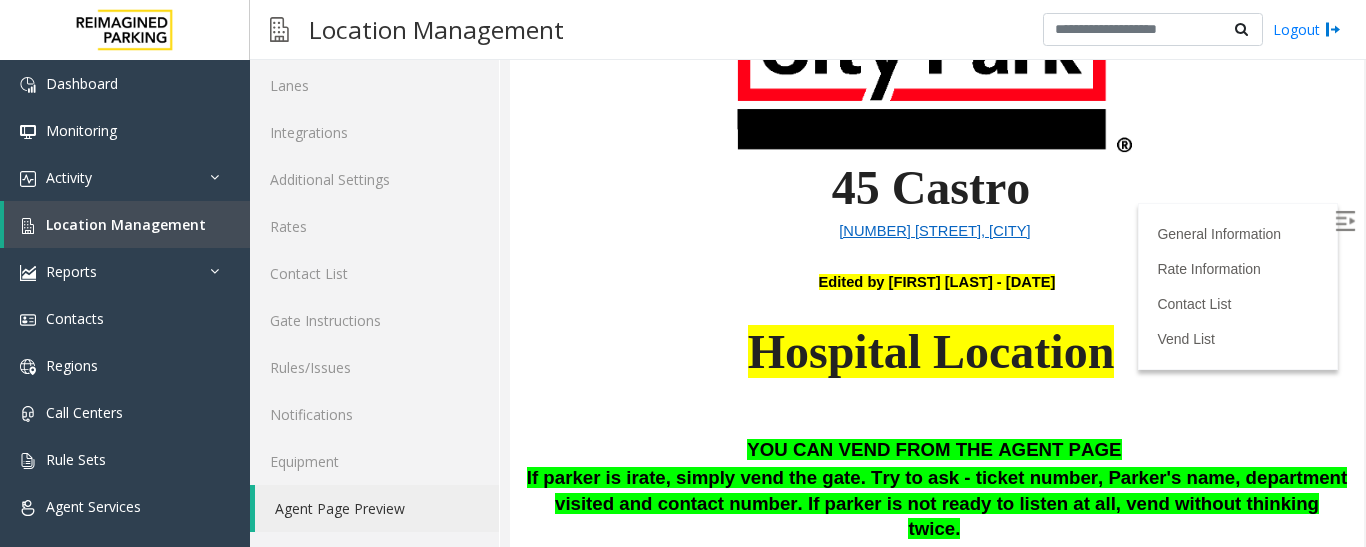 click at bounding box center (937, 35) 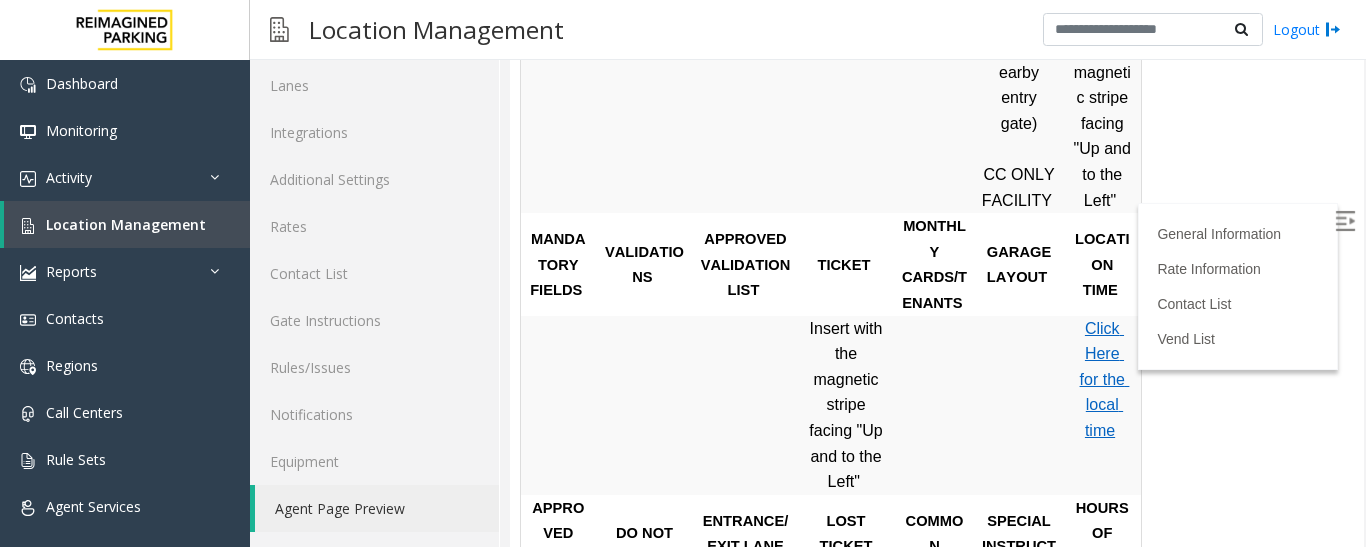 scroll, scrollTop: 1059, scrollLeft: 0, axis: vertical 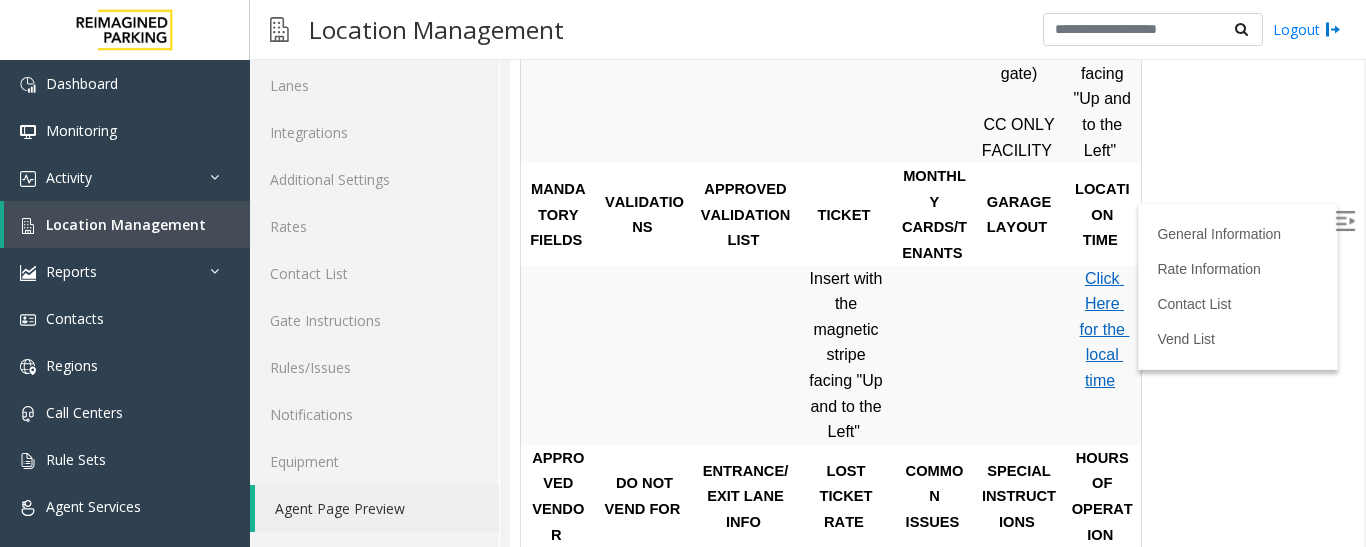 click on "Click Here for the local time" at bounding box center [1103, 330] 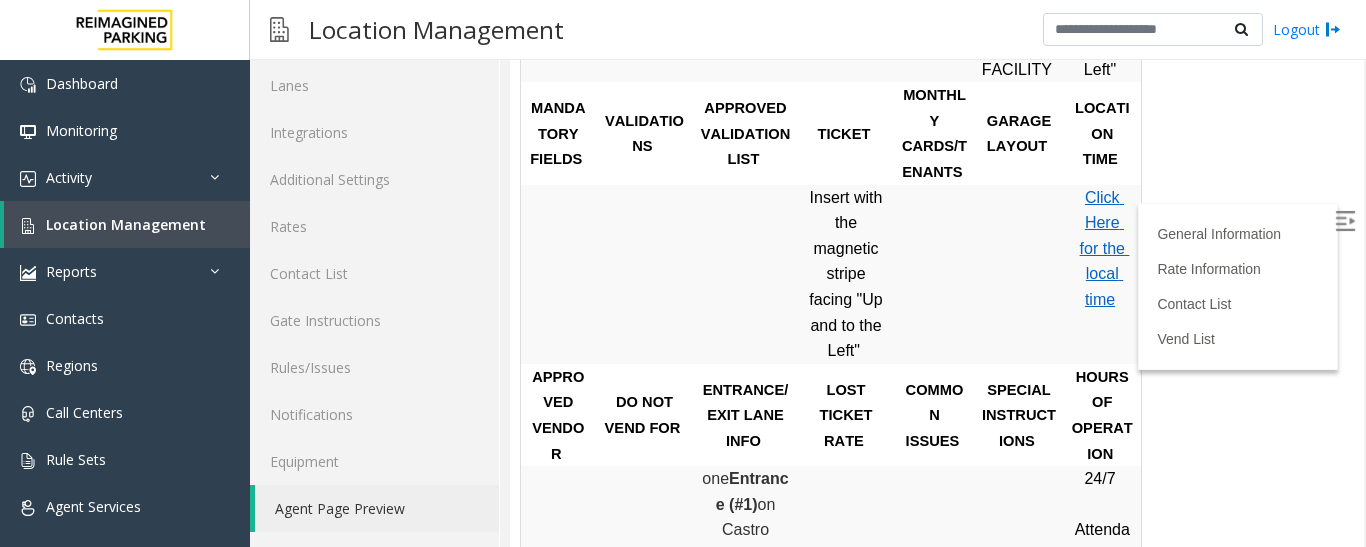 scroll, scrollTop: 440, scrollLeft: 0, axis: vertical 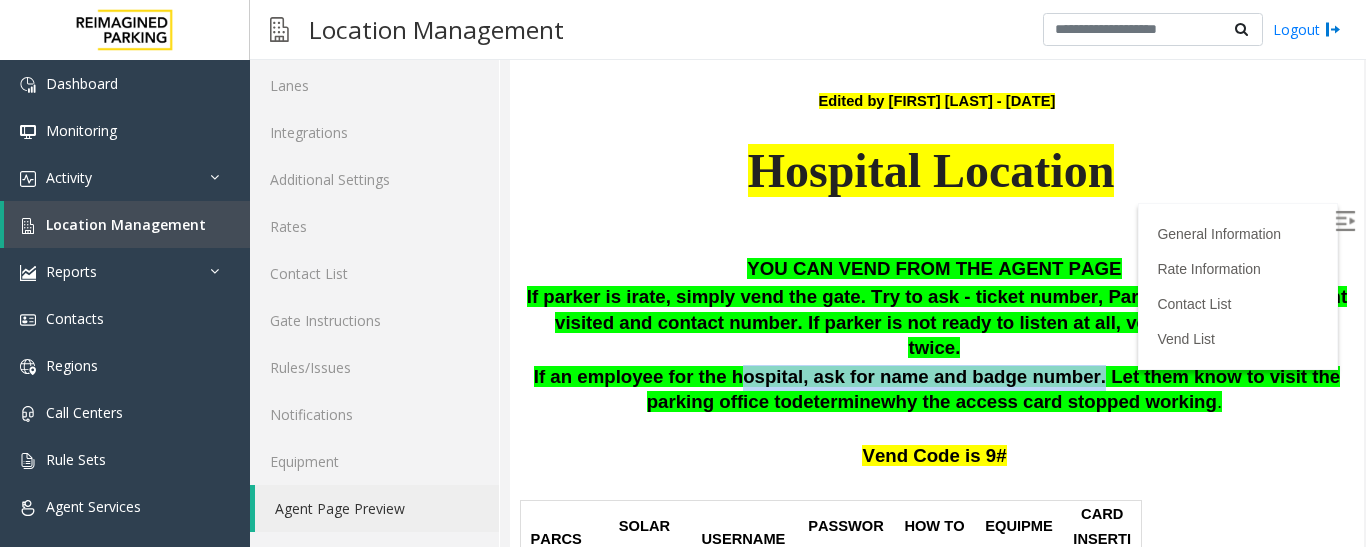 drag, startPoint x: 1039, startPoint y: 357, endPoint x: 718, endPoint y: 339, distance: 321.50427 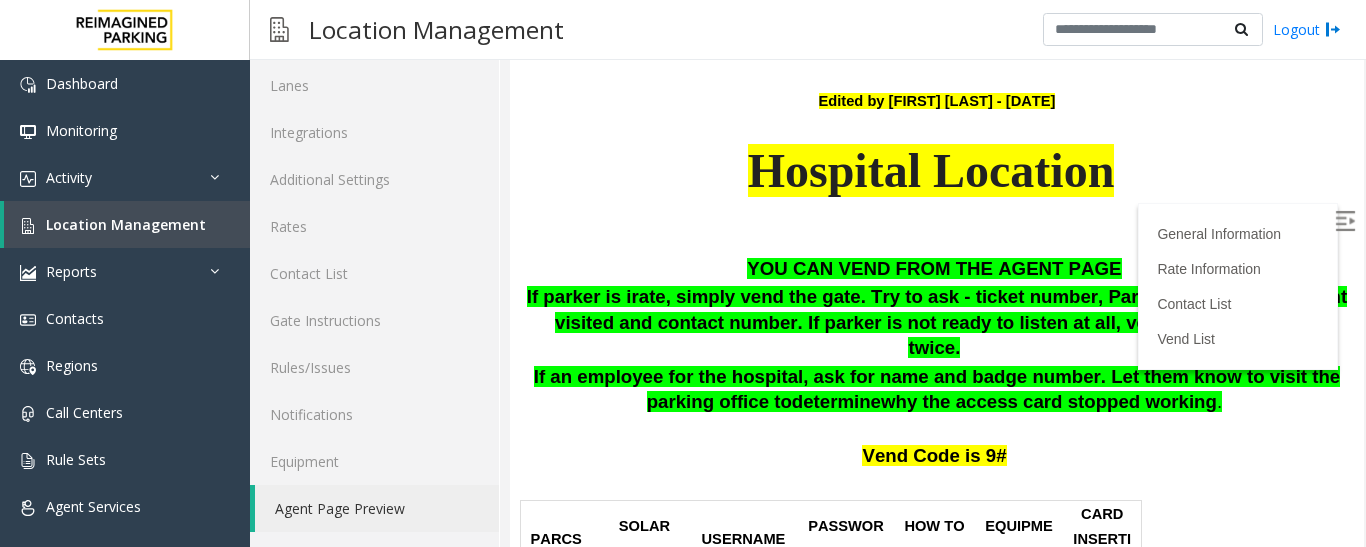click on "Vend Code is 9#" at bounding box center (934, 444) 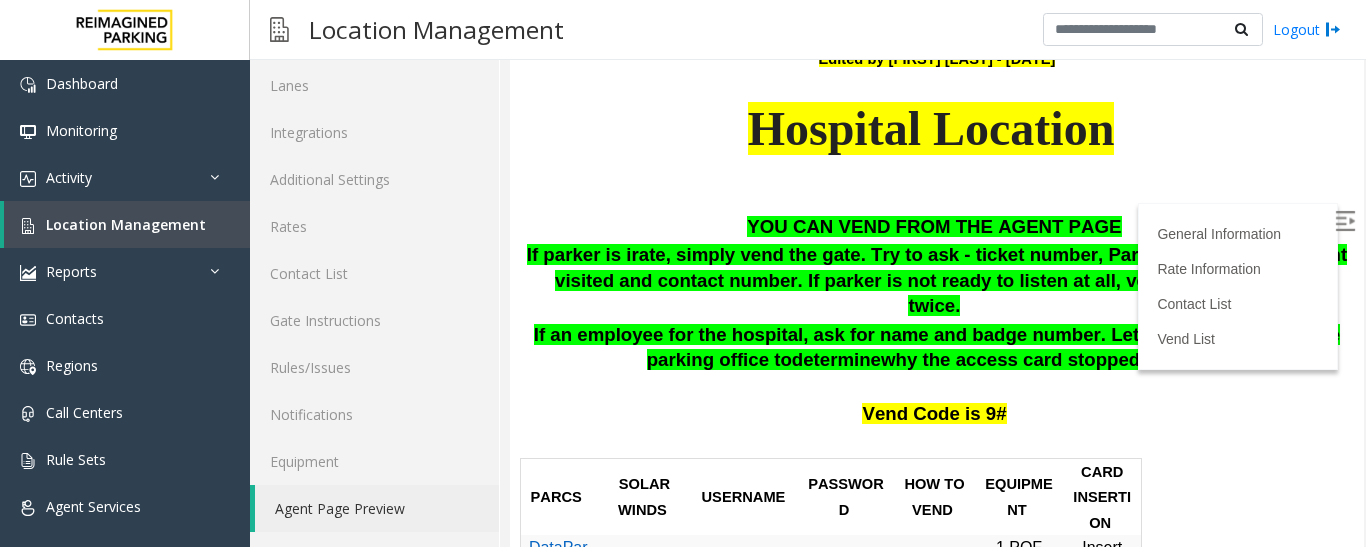 scroll, scrollTop: 440, scrollLeft: 0, axis: vertical 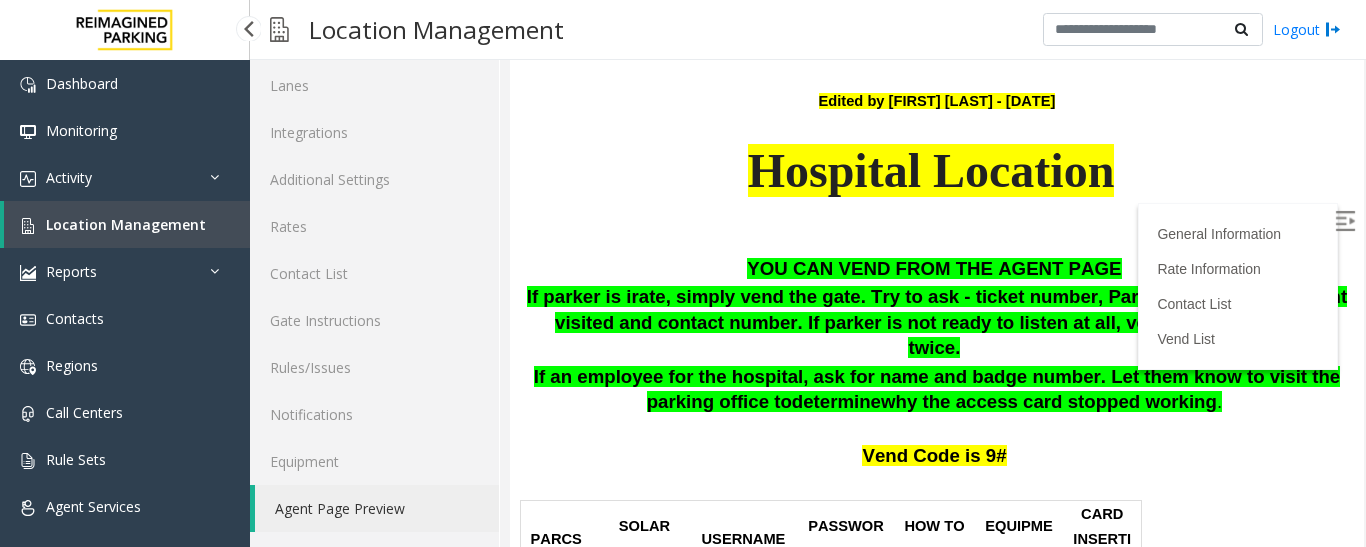 click on "Location Management" at bounding box center (126, 224) 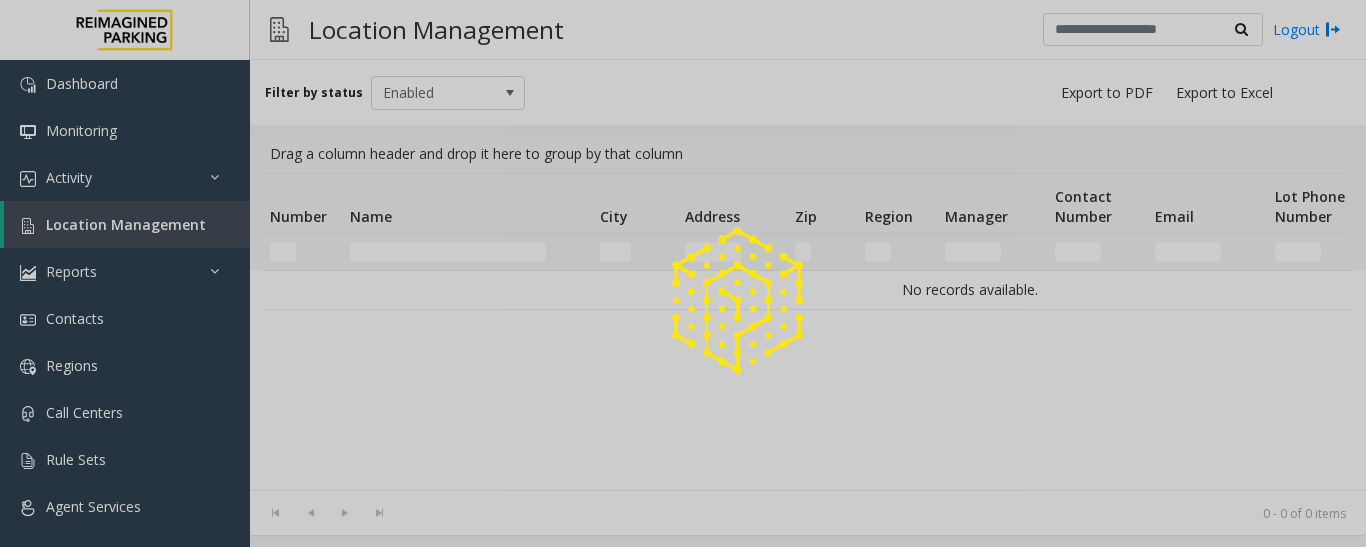 scroll, scrollTop: 0, scrollLeft: 0, axis: both 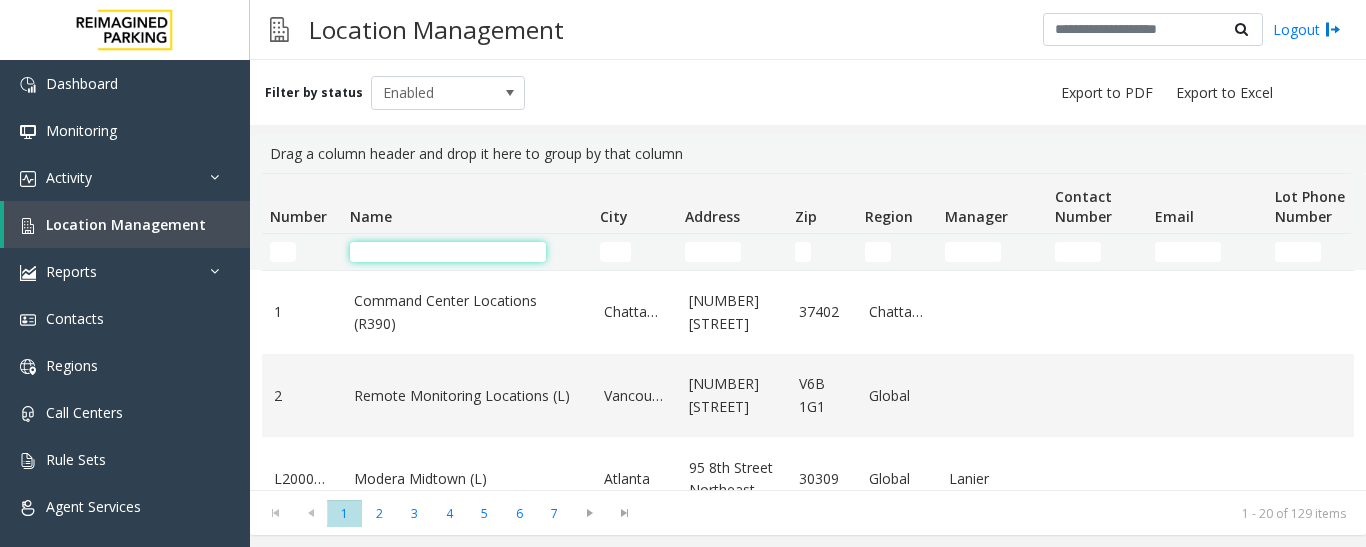 click 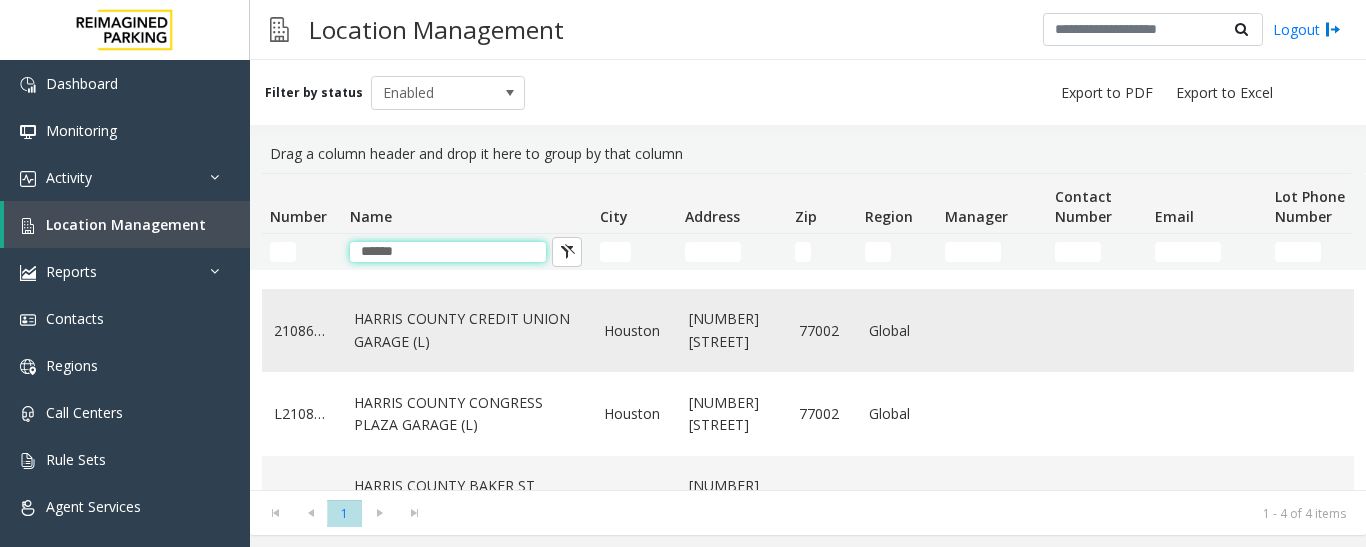 scroll, scrollTop: 100, scrollLeft: 0, axis: vertical 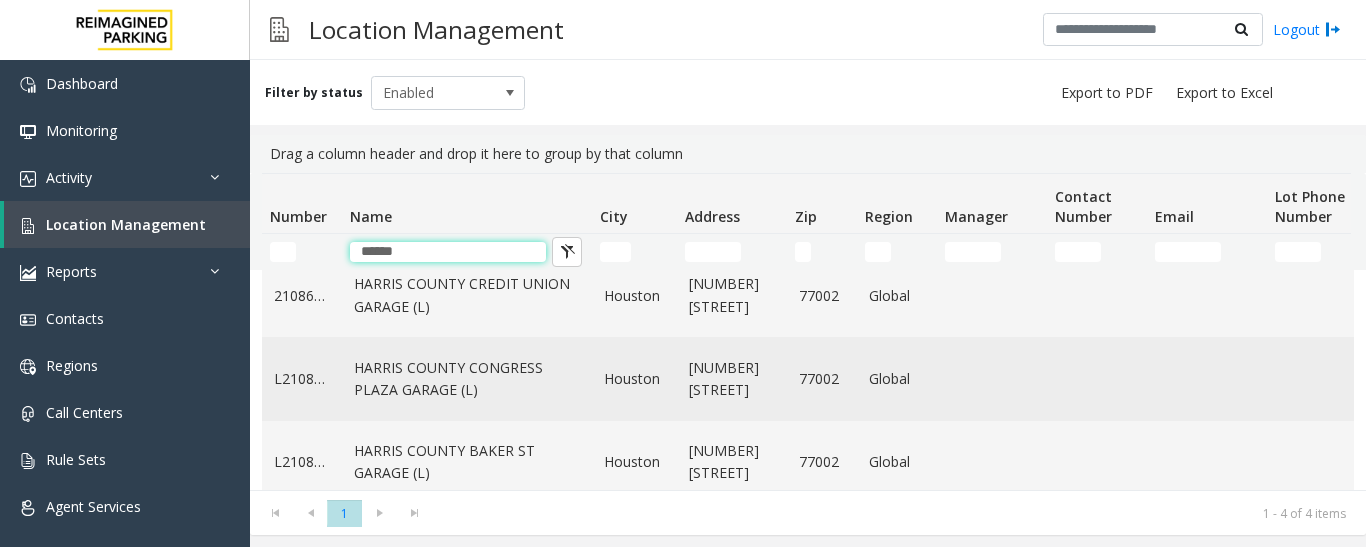 type on "******" 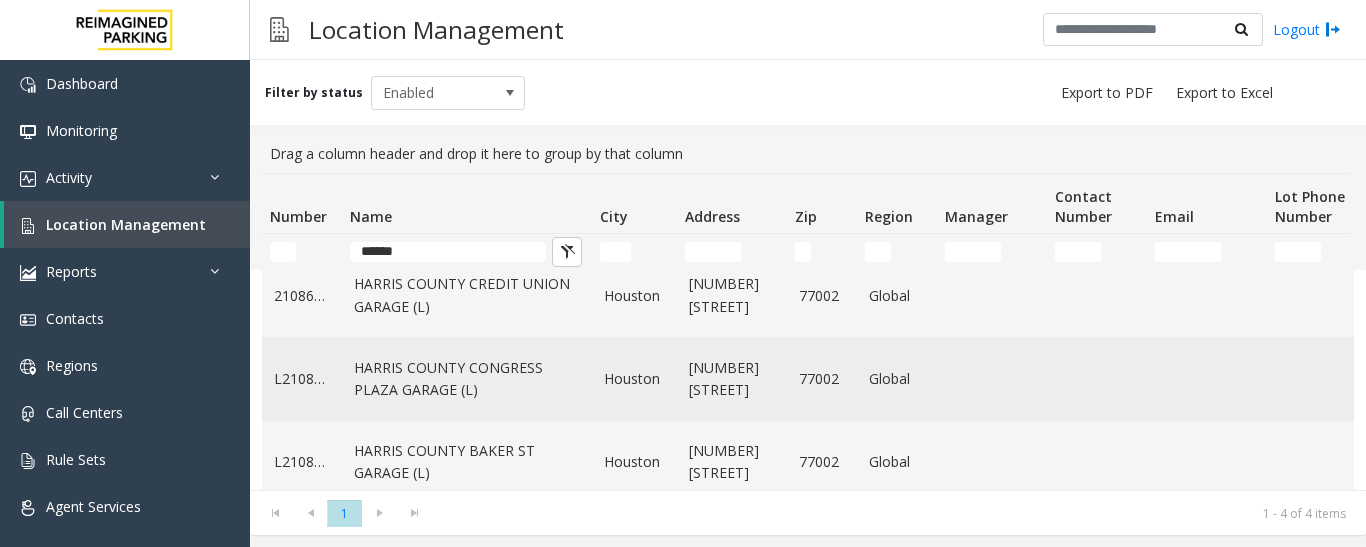 click on "HARRIS COUNTY CONGRESS PLAZA GARAGE (L)" 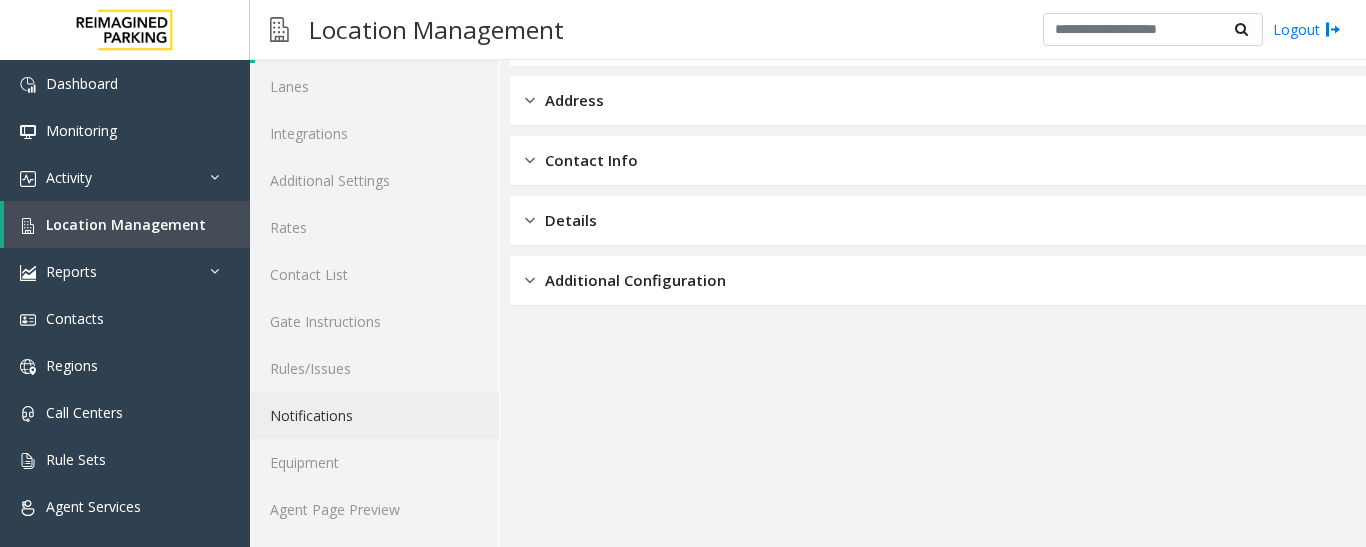 scroll, scrollTop: 112, scrollLeft: 0, axis: vertical 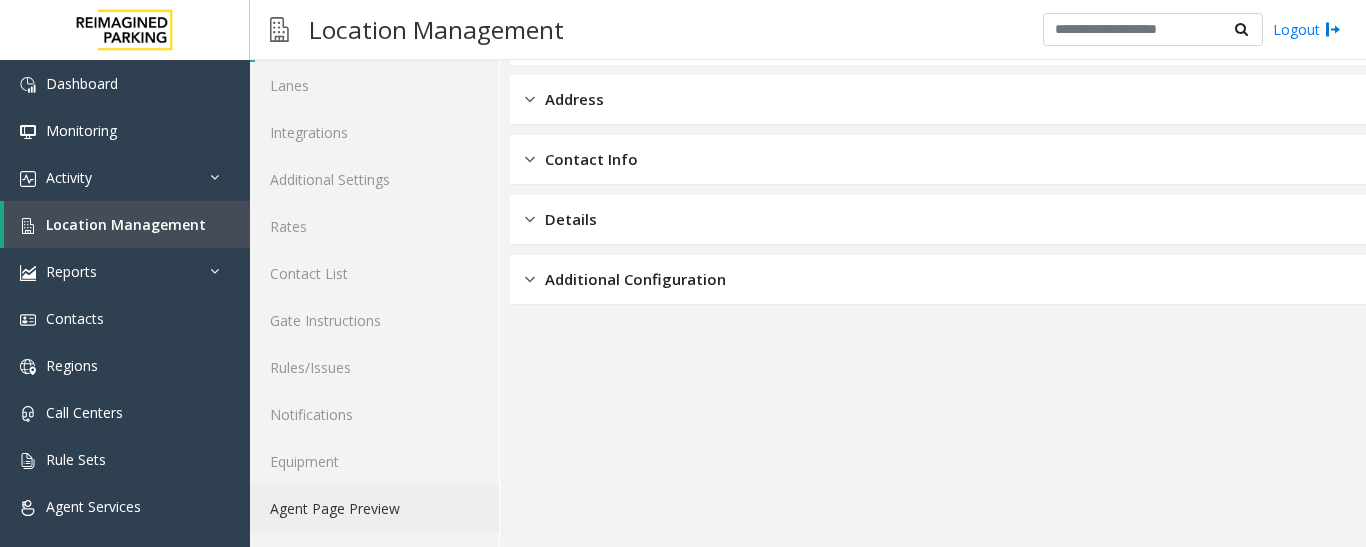 click on "Agent Page Preview" 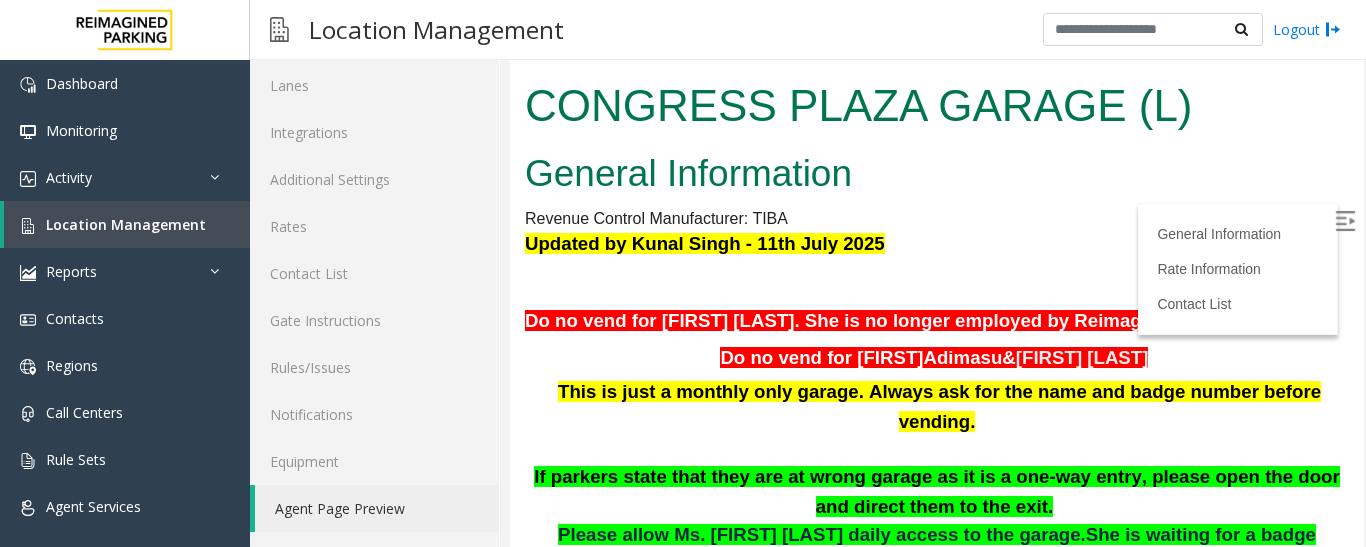 scroll, scrollTop: 0, scrollLeft: 0, axis: both 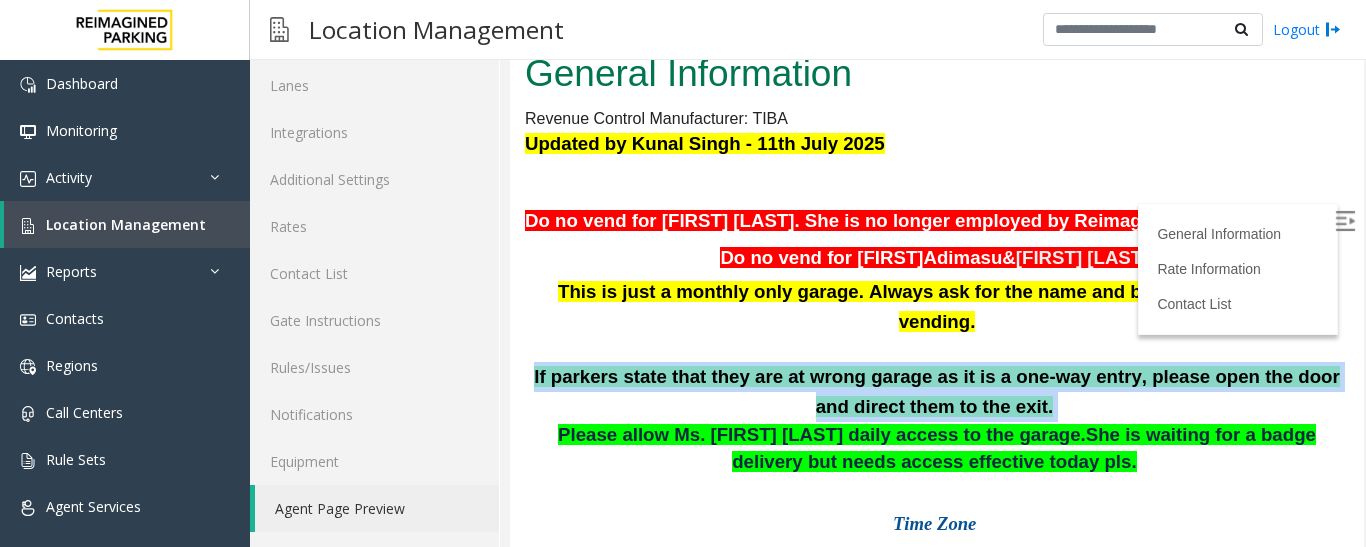 drag, startPoint x: 1034, startPoint y: 380, endPoint x: 527, endPoint y: 355, distance: 507.616 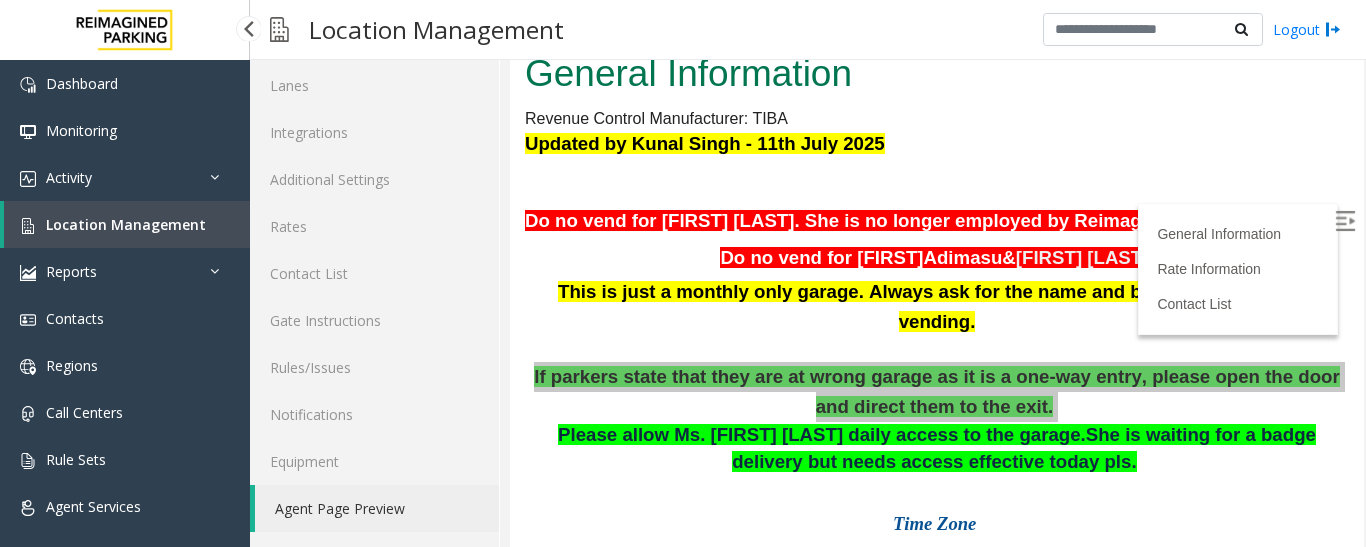 click on "Location Management" at bounding box center [126, 224] 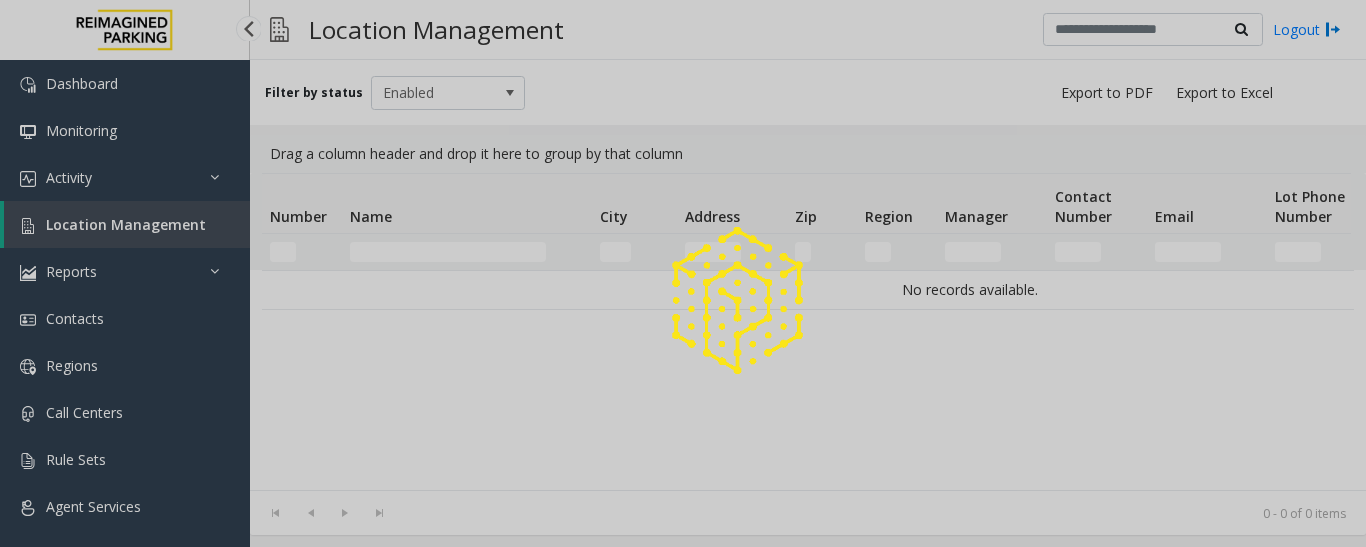 scroll, scrollTop: 0, scrollLeft: 0, axis: both 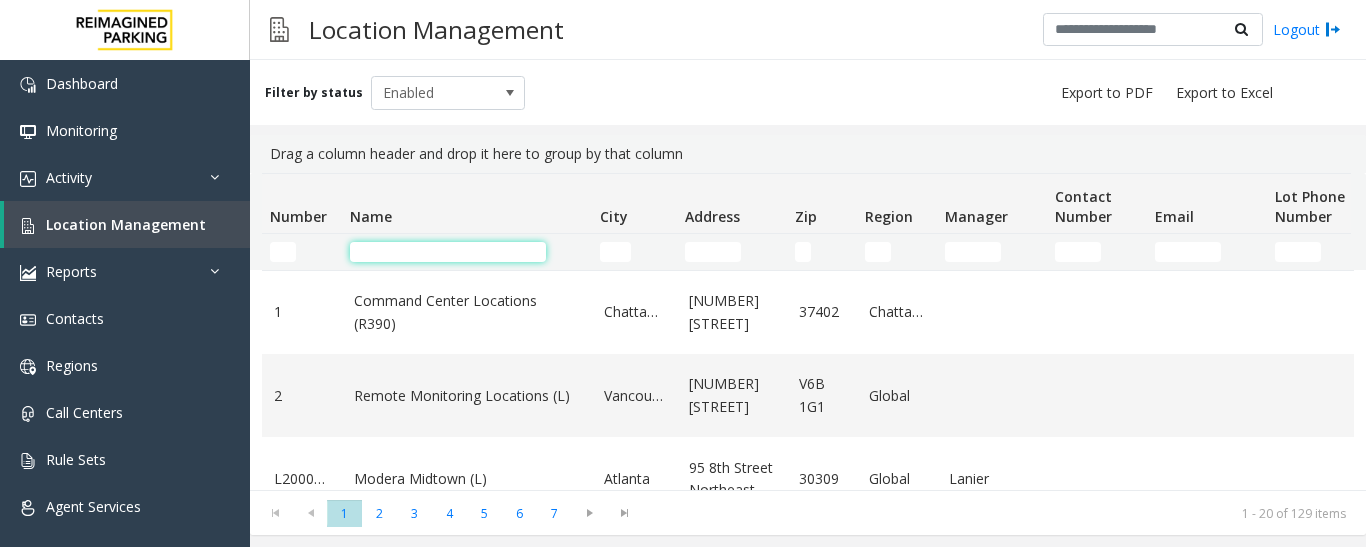 click 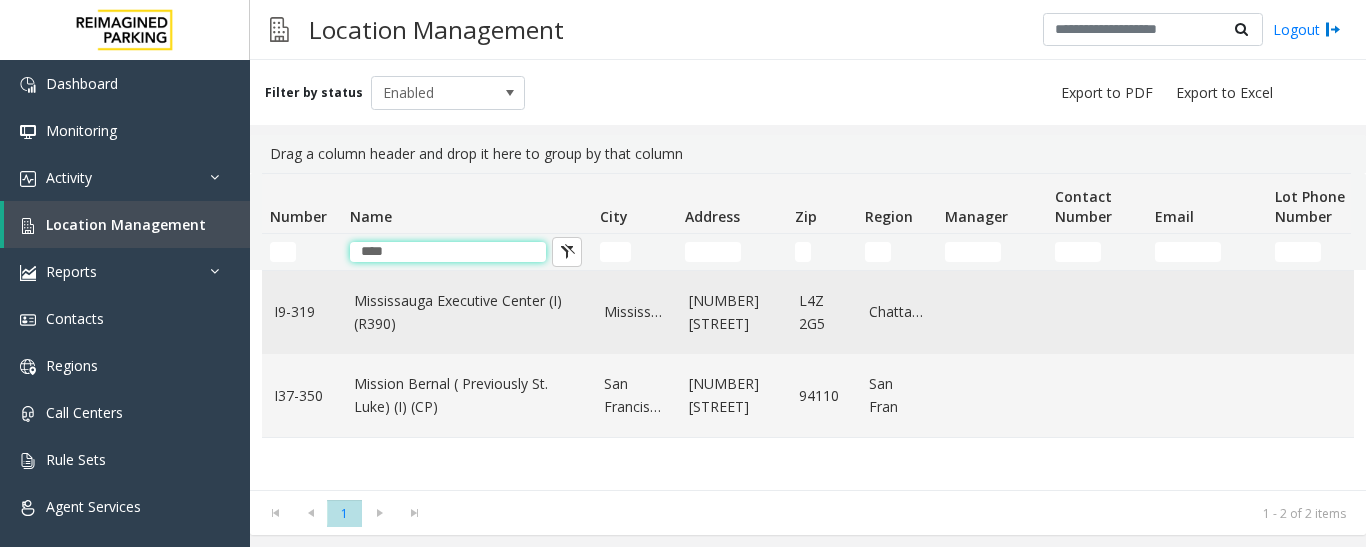type on "****" 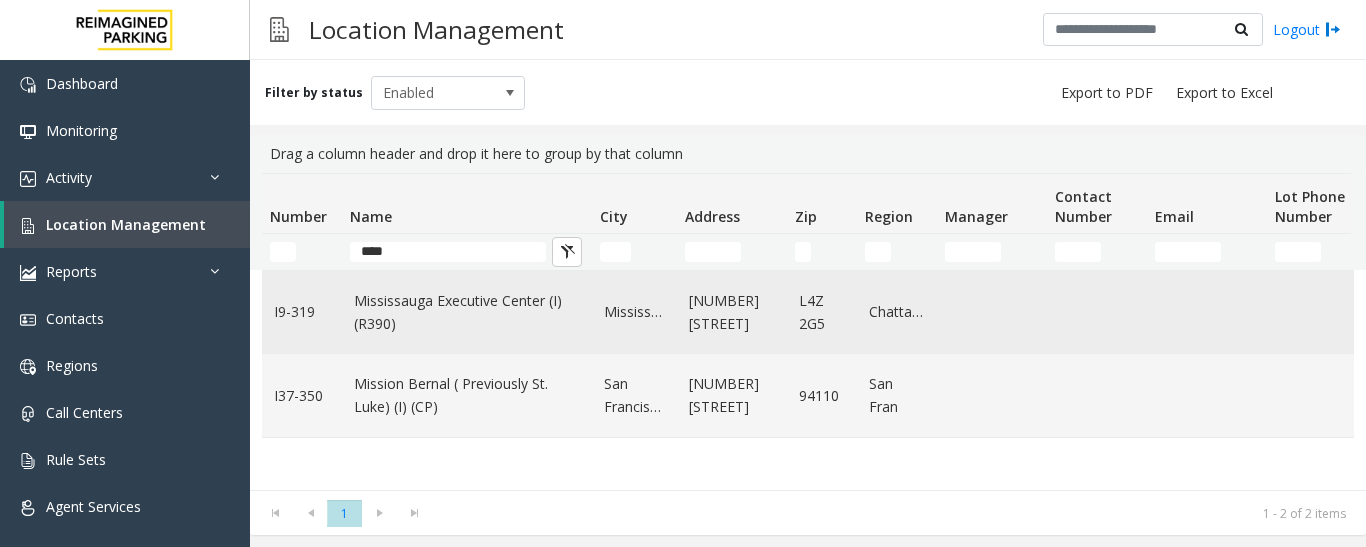 click on "Mississauga Executive Center (I) (R390)" 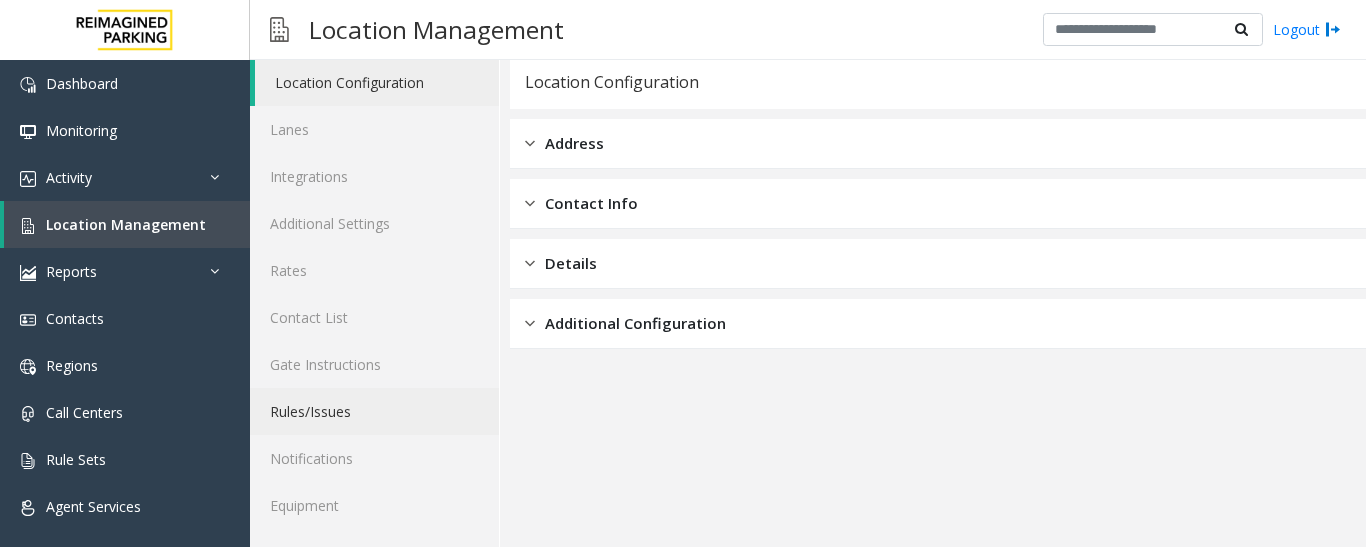 scroll, scrollTop: 112, scrollLeft: 0, axis: vertical 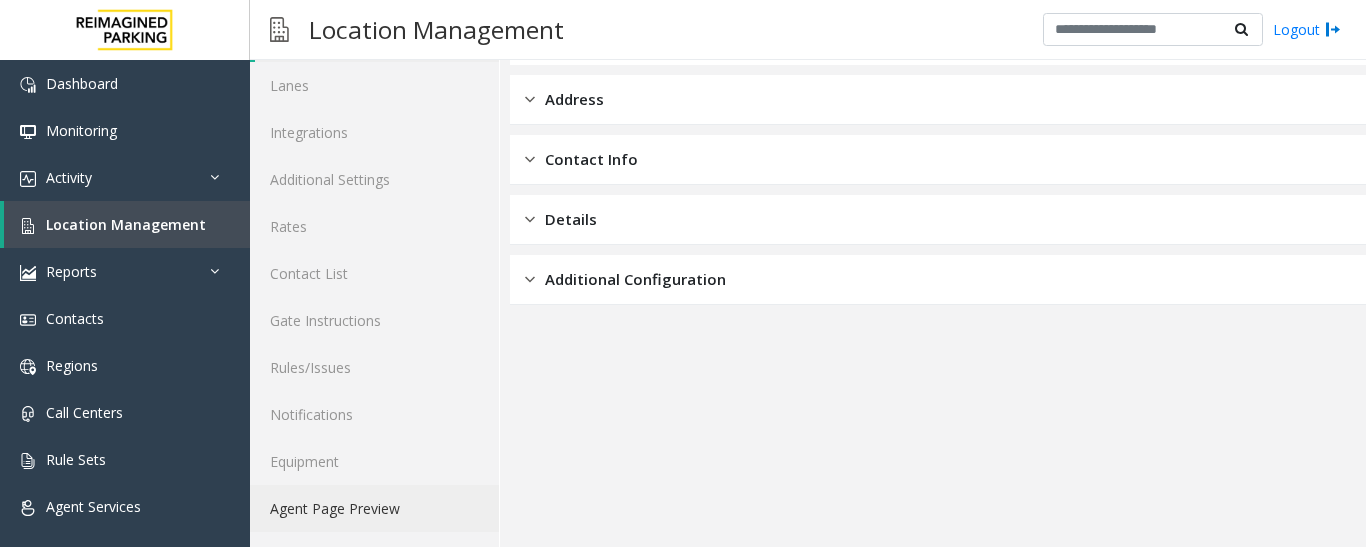 click on "Agent Page Preview" 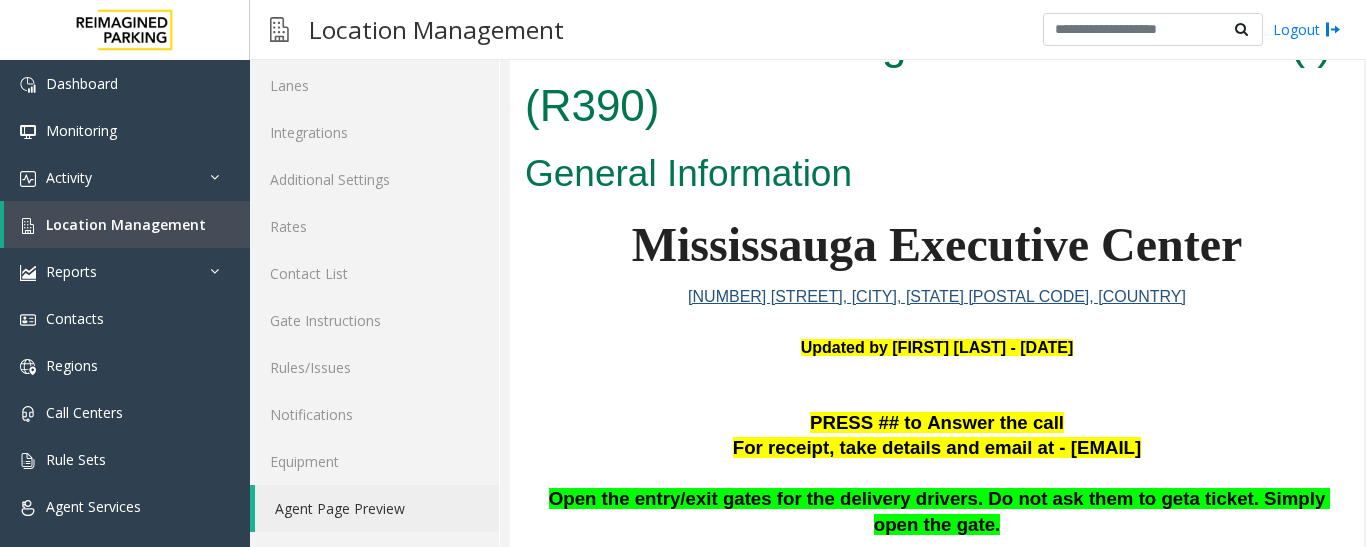 scroll, scrollTop: 0, scrollLeft: 0, axis: both 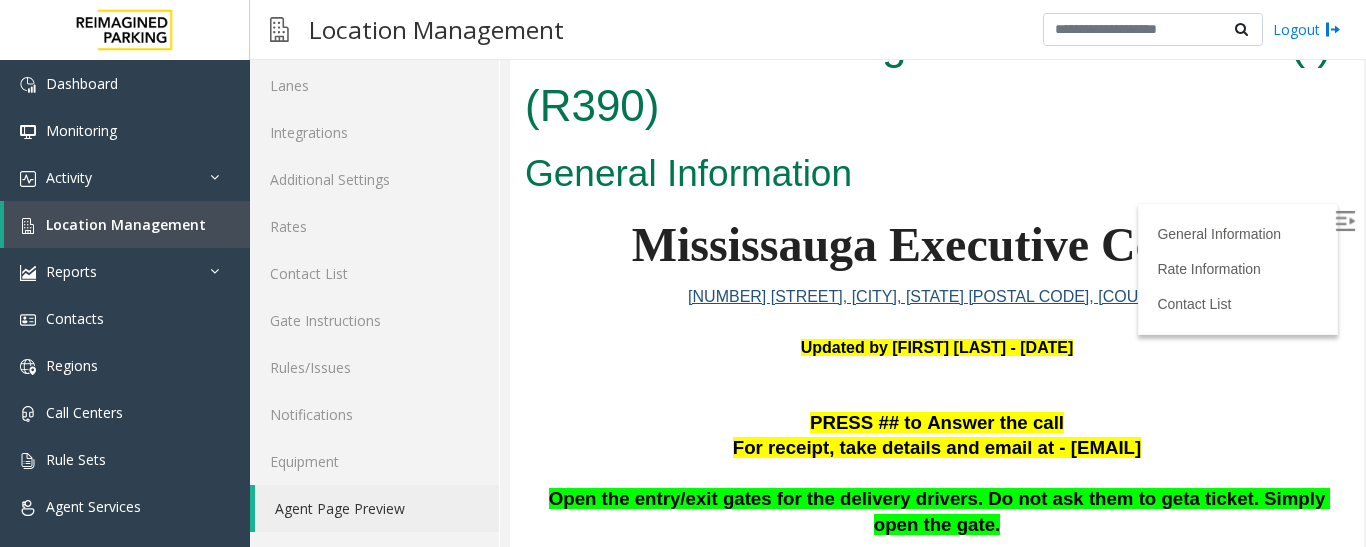 click on "General Information" at bounding box center [937, 174] 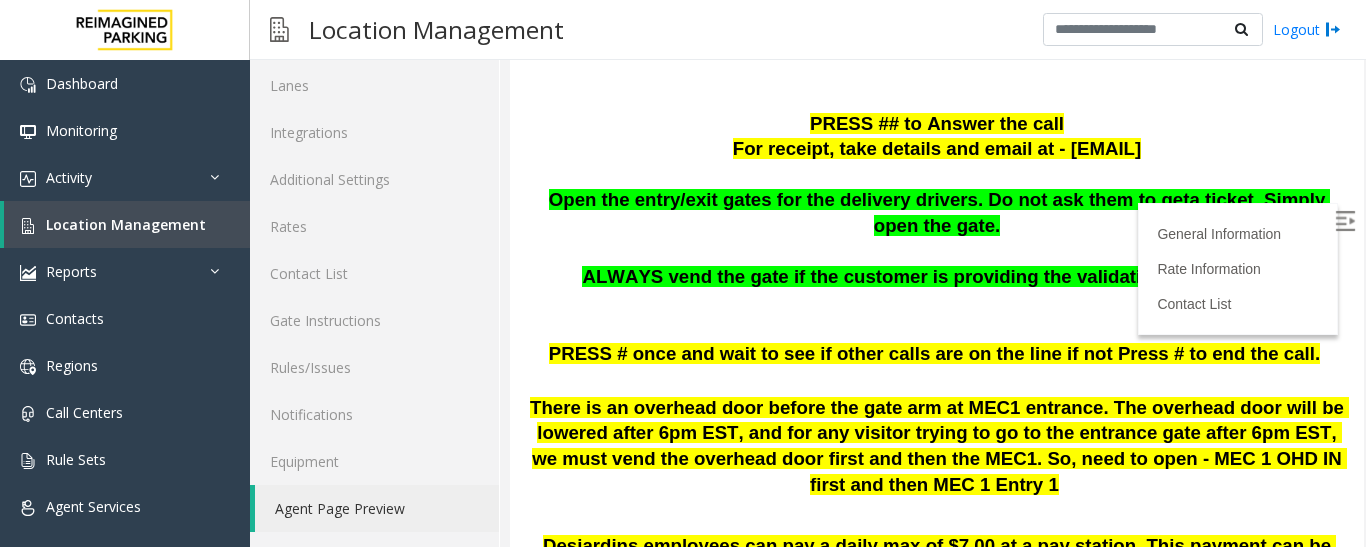 scroll, scrollTop: 300, scrollLeft: 0, axis: vertical 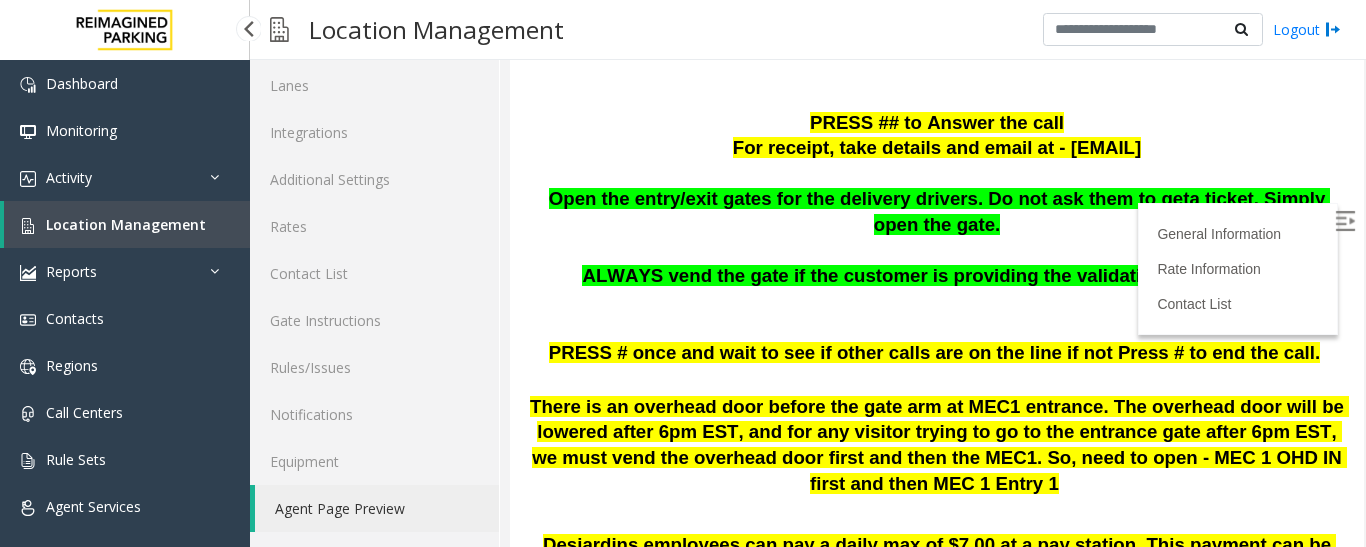 click on "Location Management" at bounding box center (126, 224) 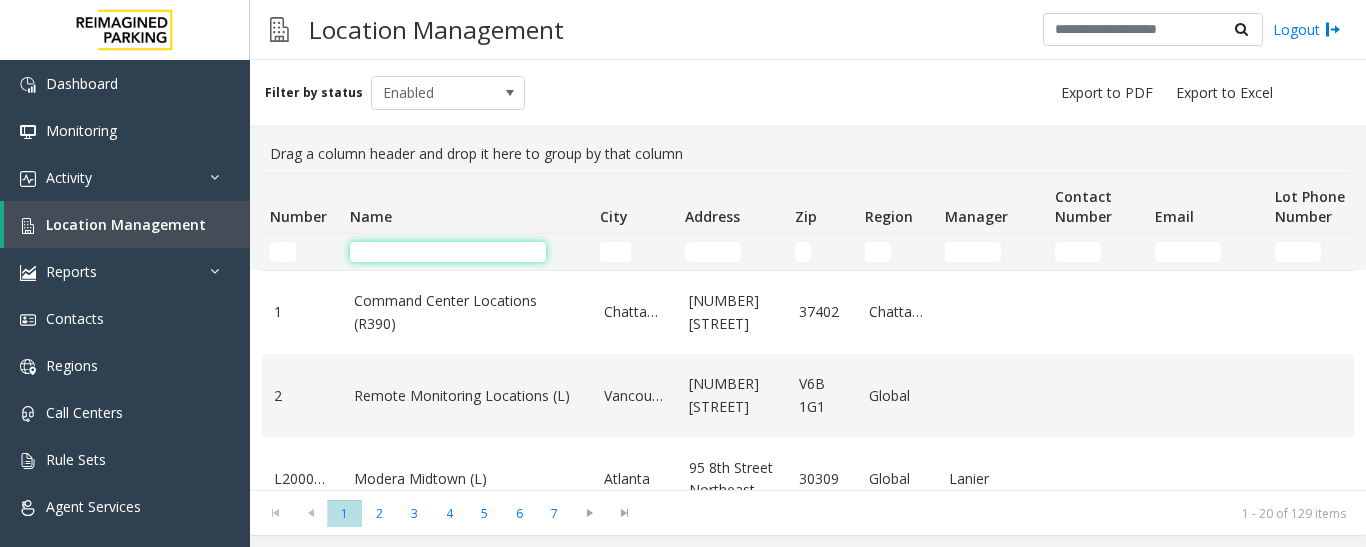 click 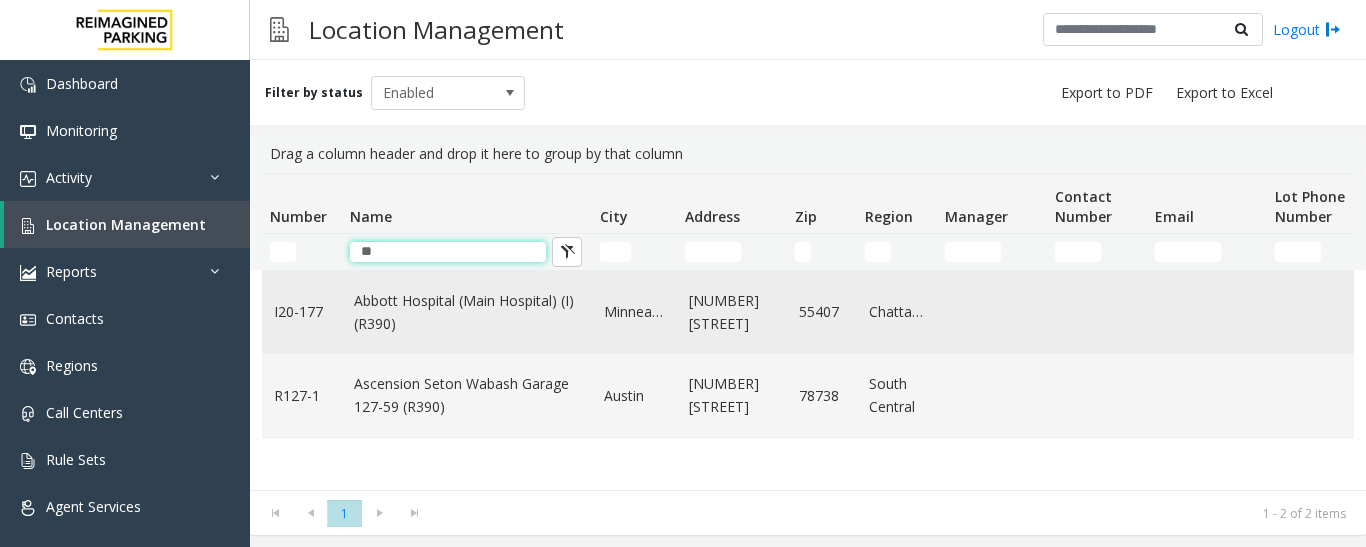 type on "**" 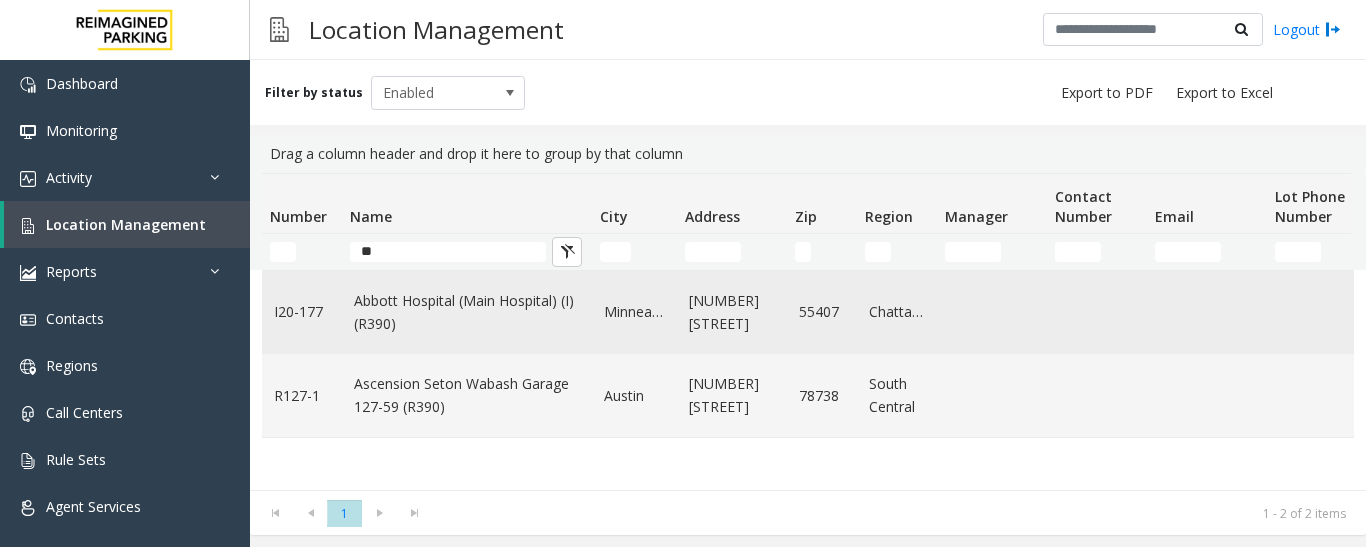 click on "Abbott Hospital (Main Hospital) (I) (R390)" 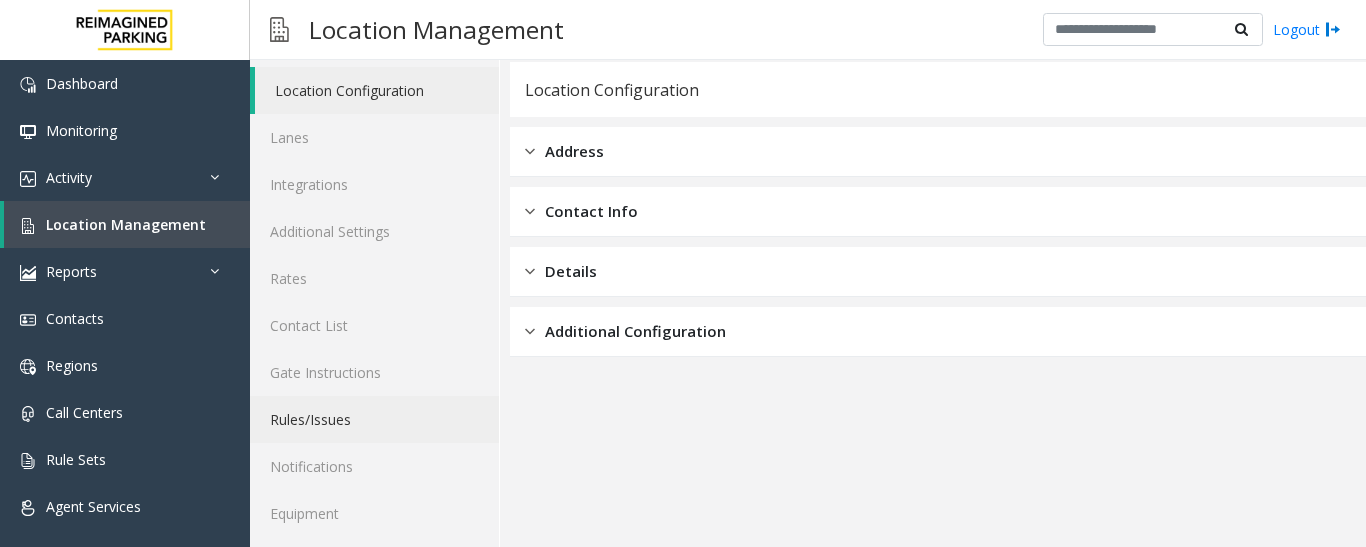 scroll, scrollTop: 112, scrollLeft: 0, axis: vertical 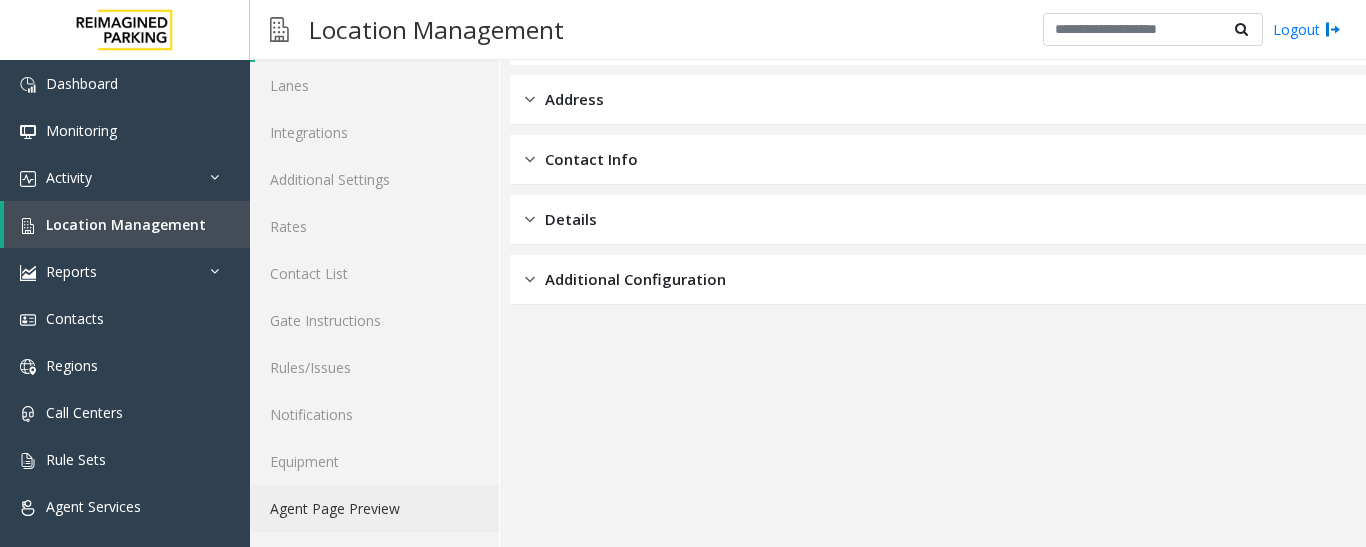 click on "Agent Page Preview" 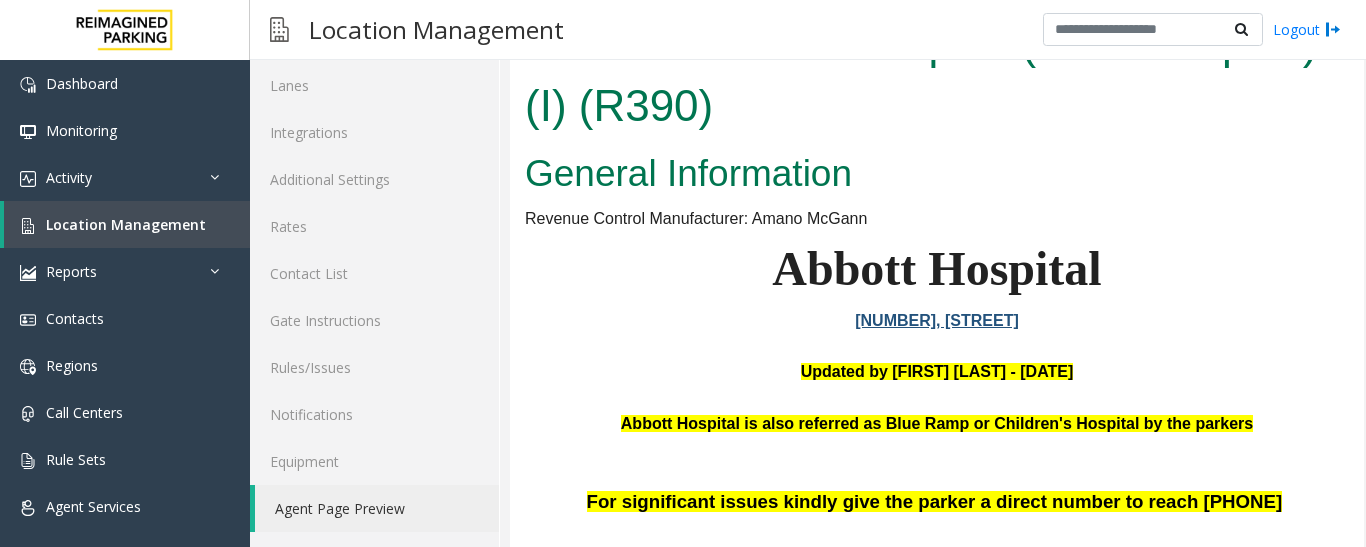 scroll, scrollTop: 0, scrollLeft: 0, axis: both 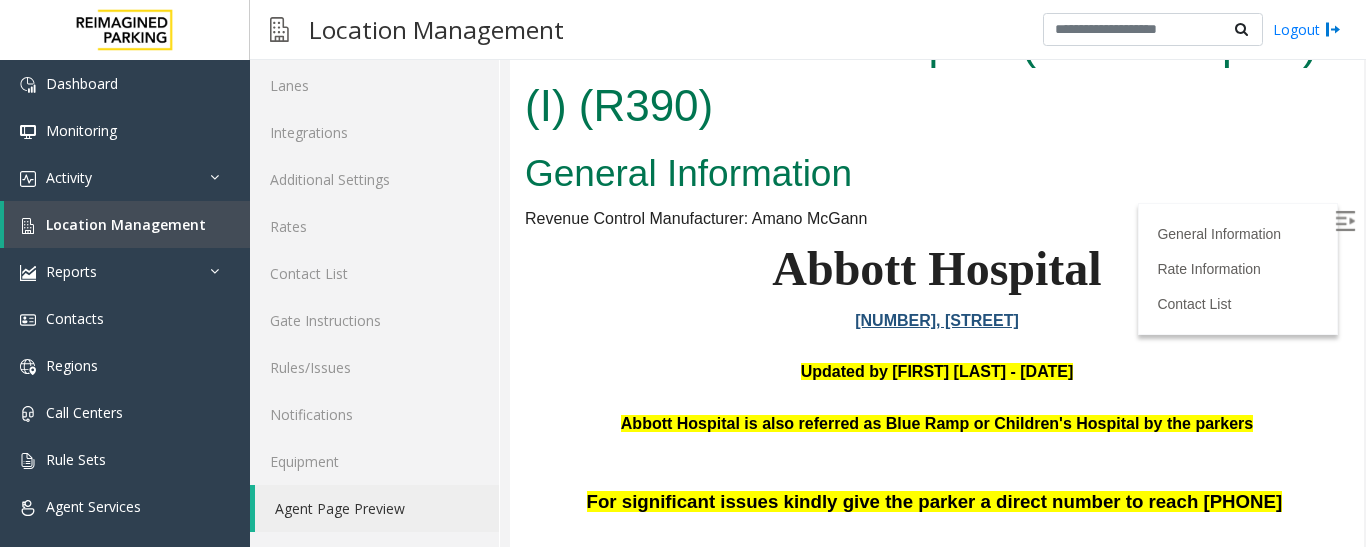 click at bounding box center (1345, 221) 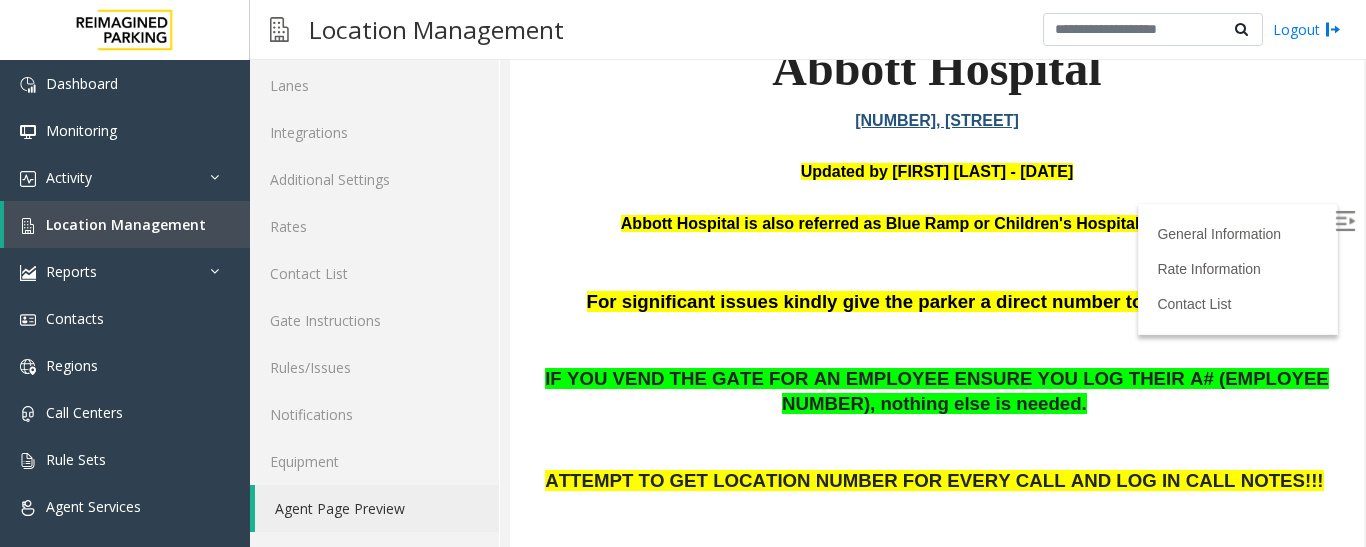 scroll, scrollTop: 300, scrollLeft: 0, axis: vertical 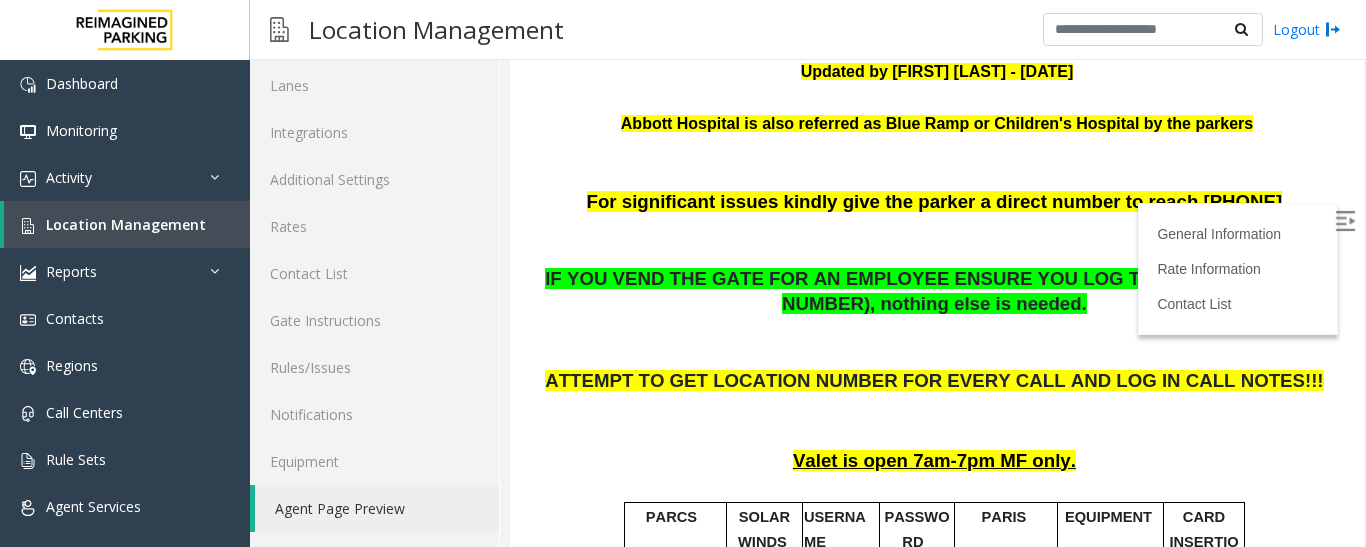 click at bounding box center (937, 343) 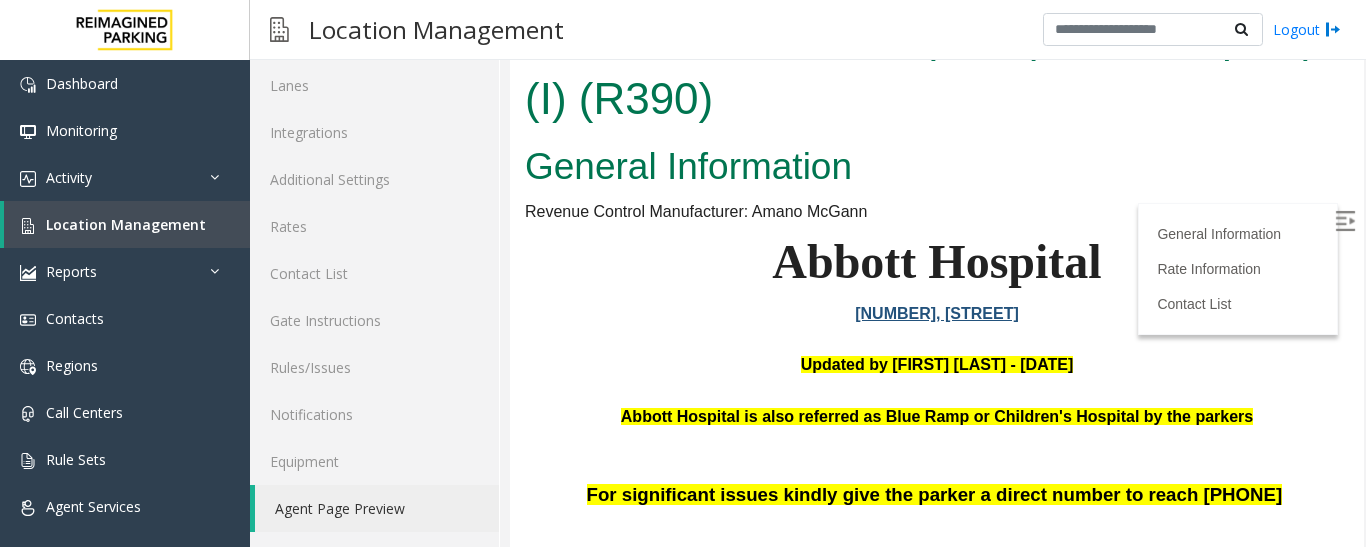 scroll, scrollTop: 0, scrollLeft: 0, axis: both 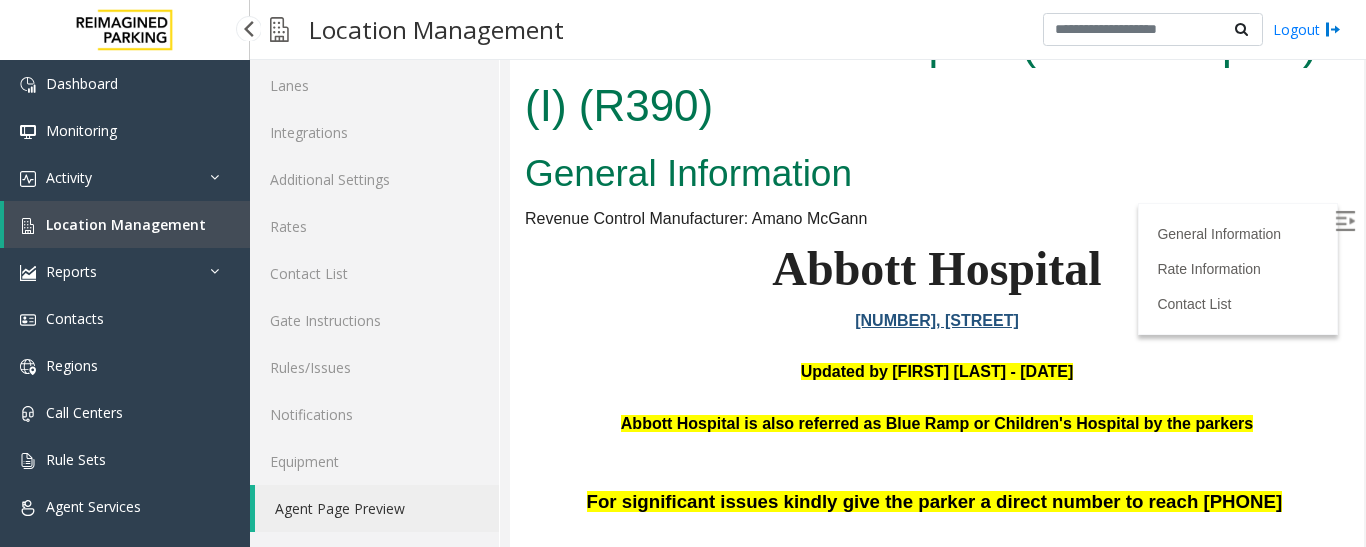 click on "Location Management" at bounding box center (126, 224) 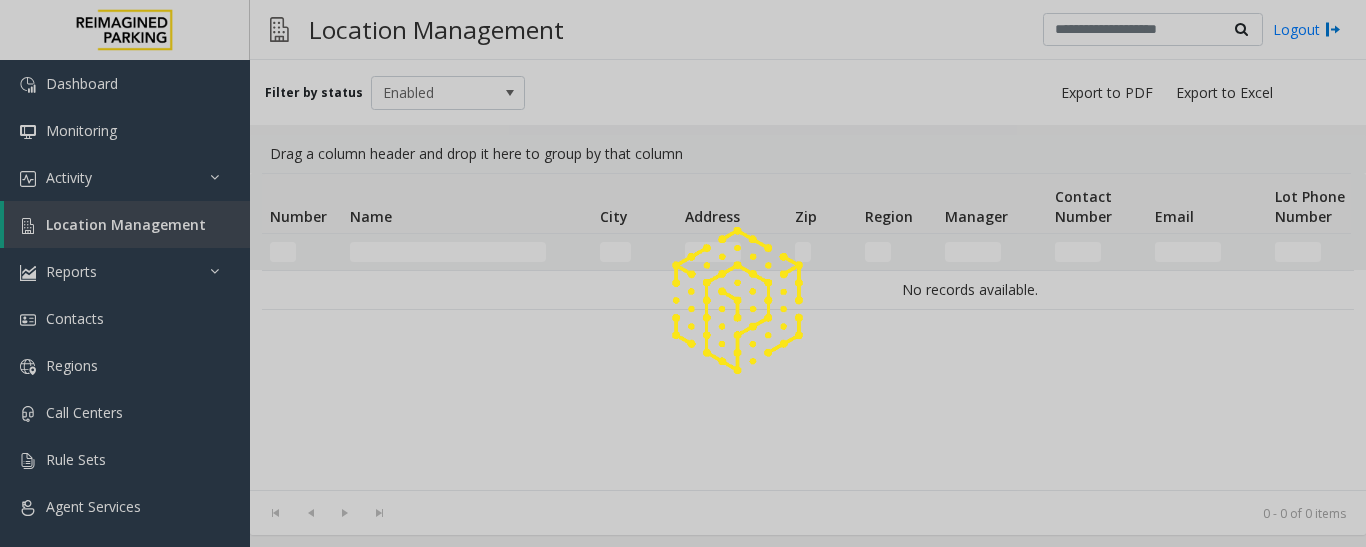 scroll, scrollTop: 0, scrollLeft: 0, axis: both 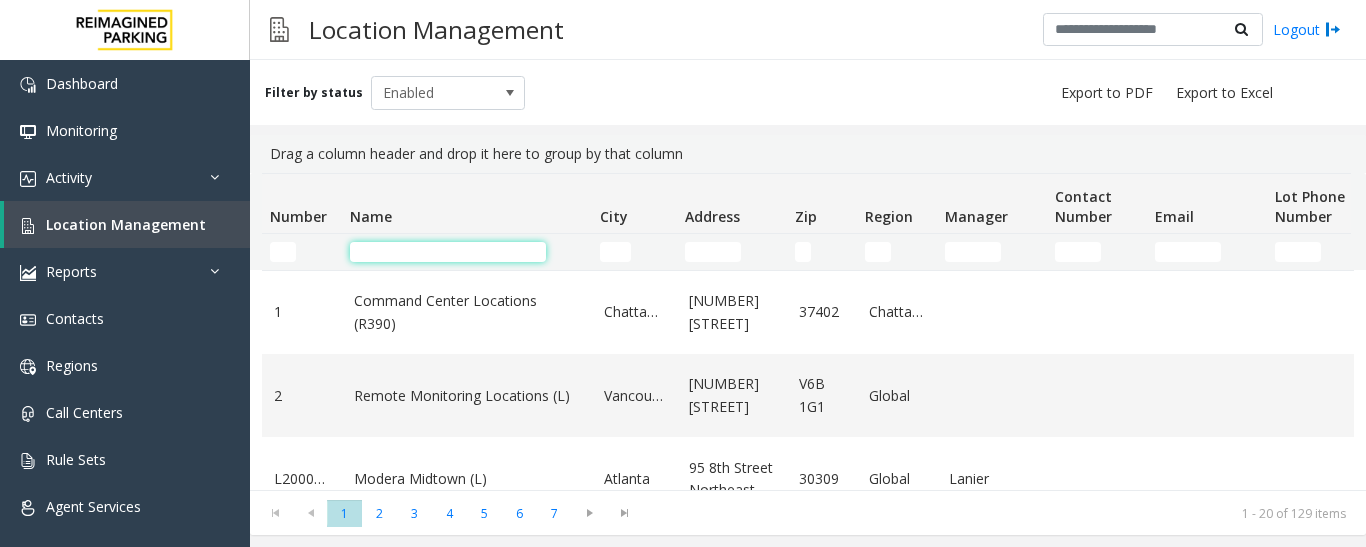 click 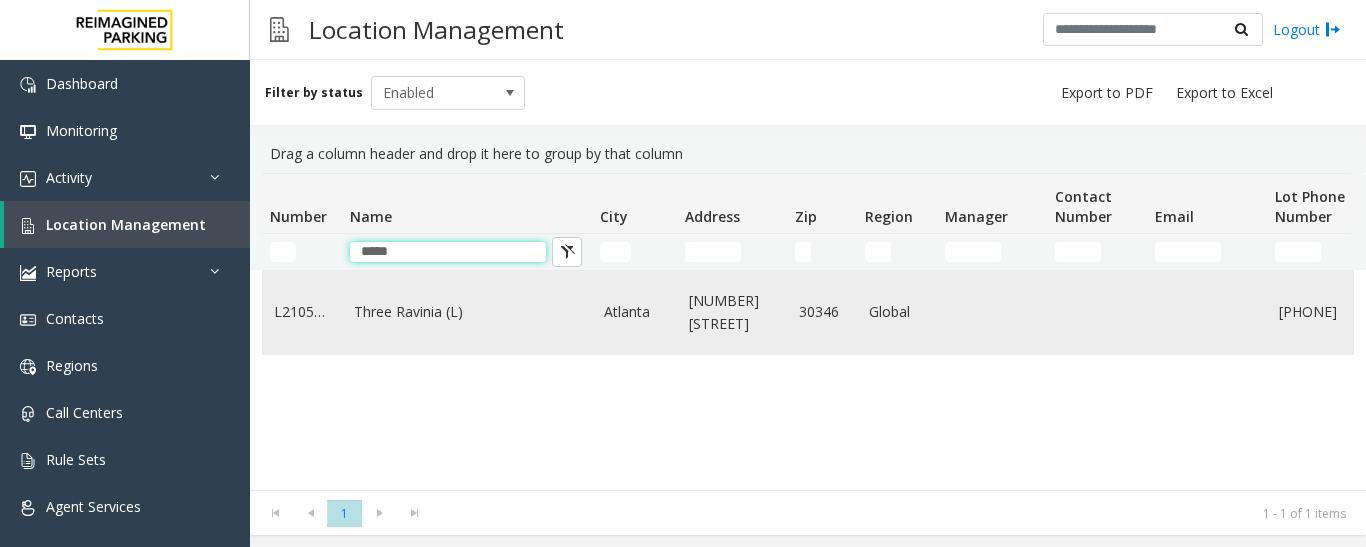 type on "*****" 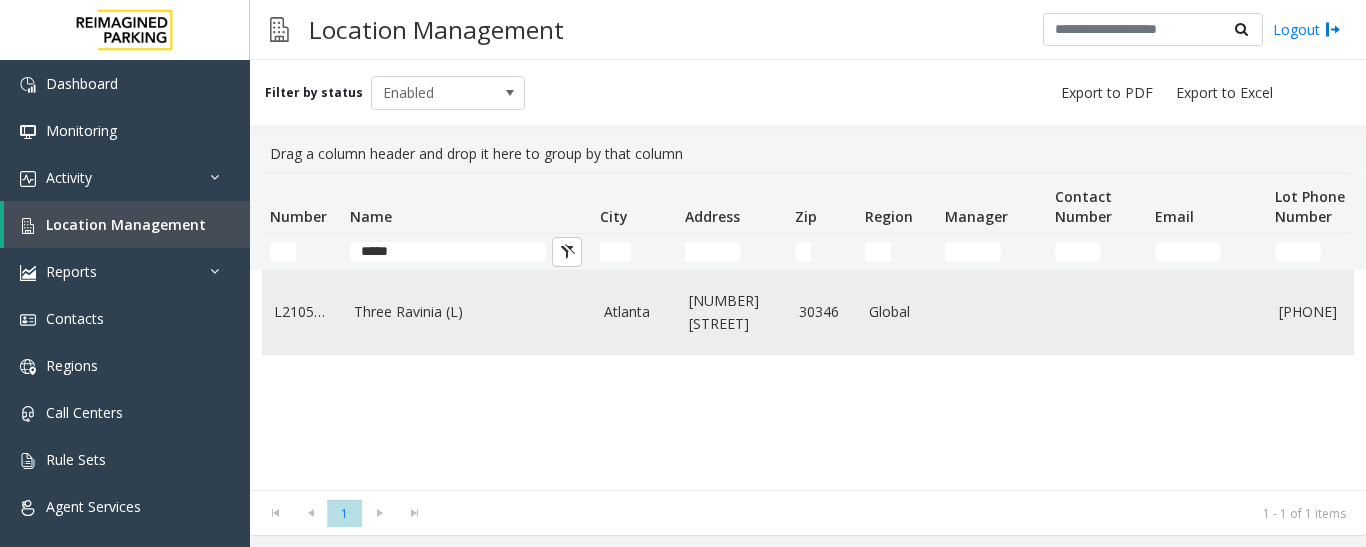 click on "Three Ravinia (L)" 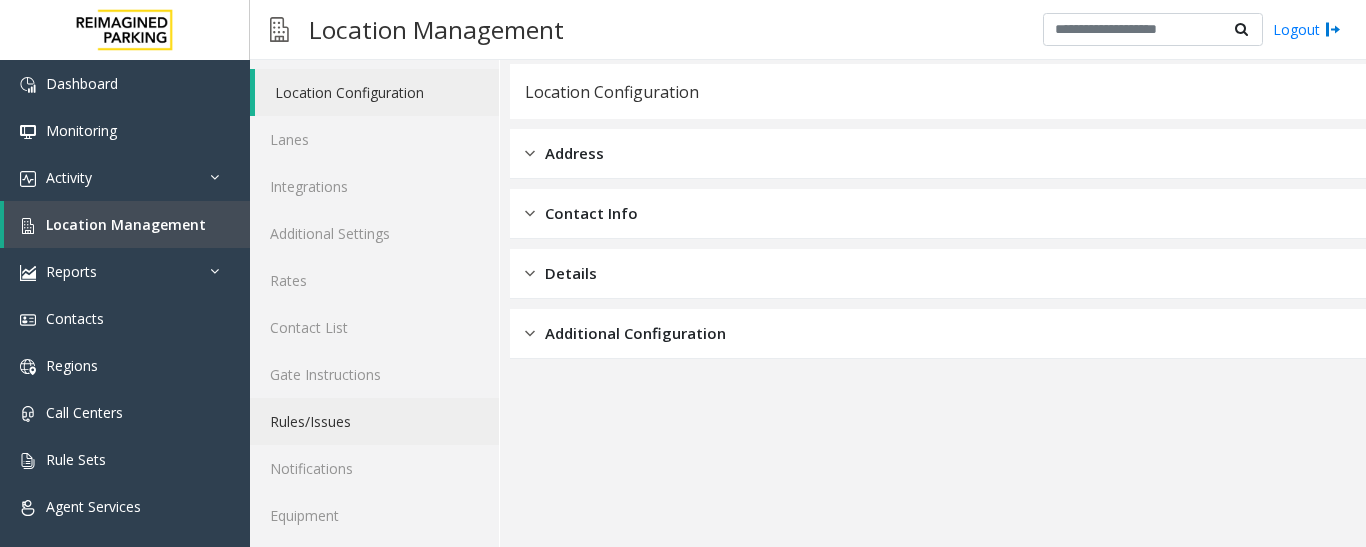 scroll, scrollTop: 112, scrollLeft: 0, axis: vertical 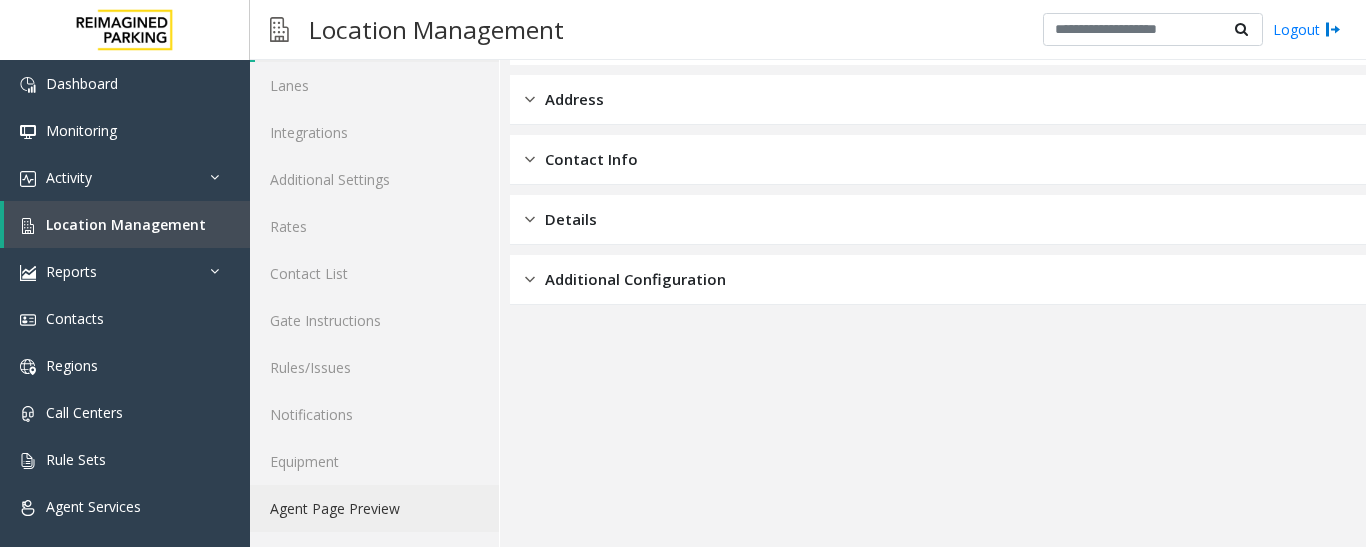 click on "Agent Page Preview" 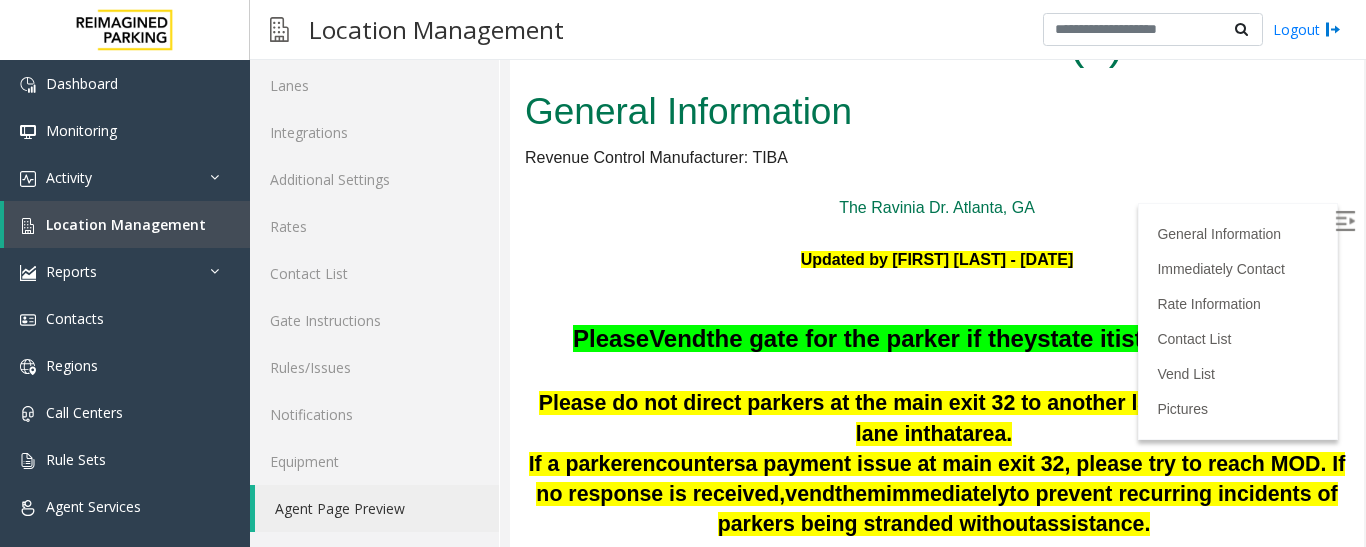 scroll, scrollTop: 0, scrollLeft: 0, axis: both 